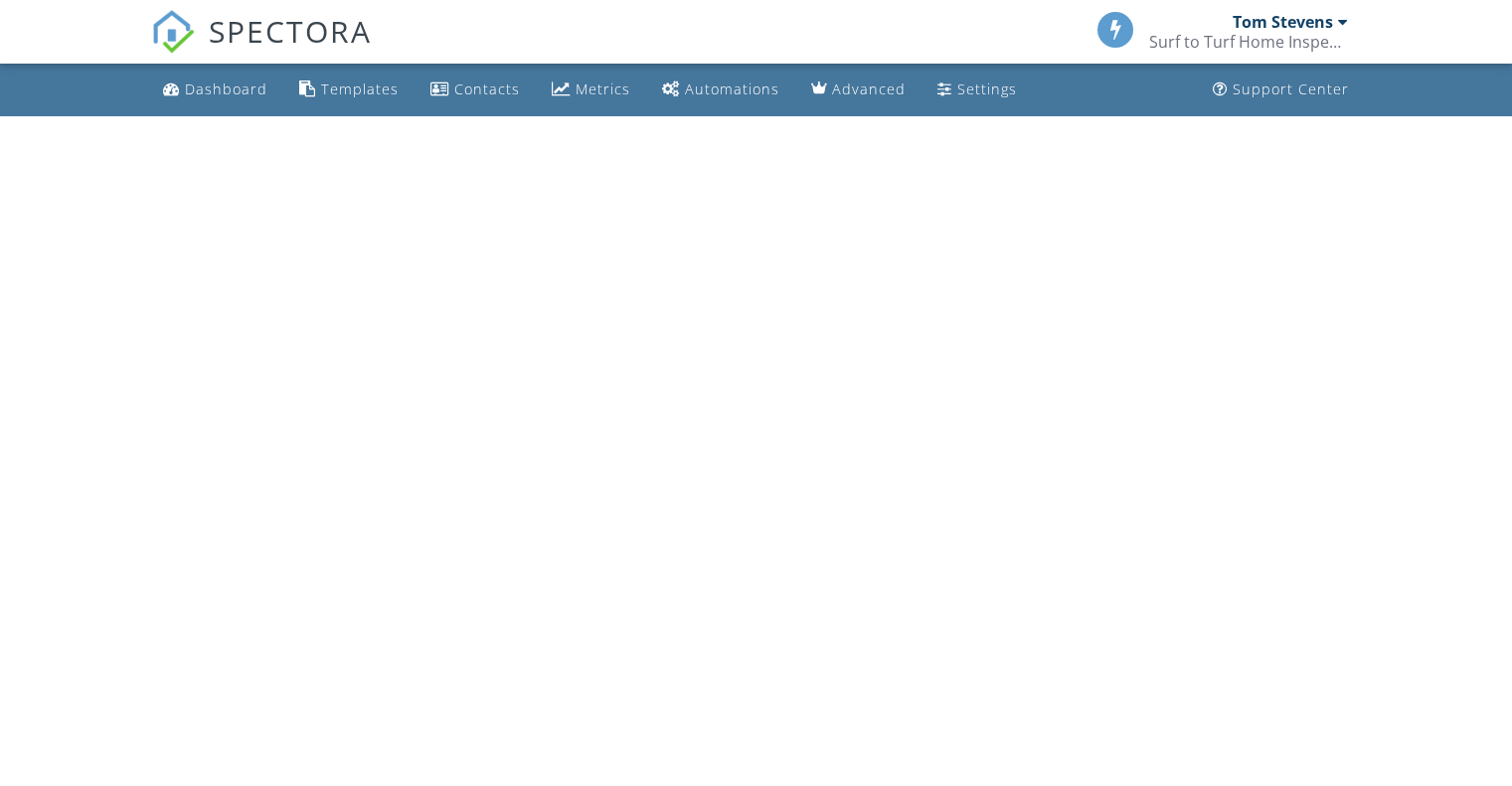 scroll, scrollTop: 0, scrollLeft: 0, axis: both 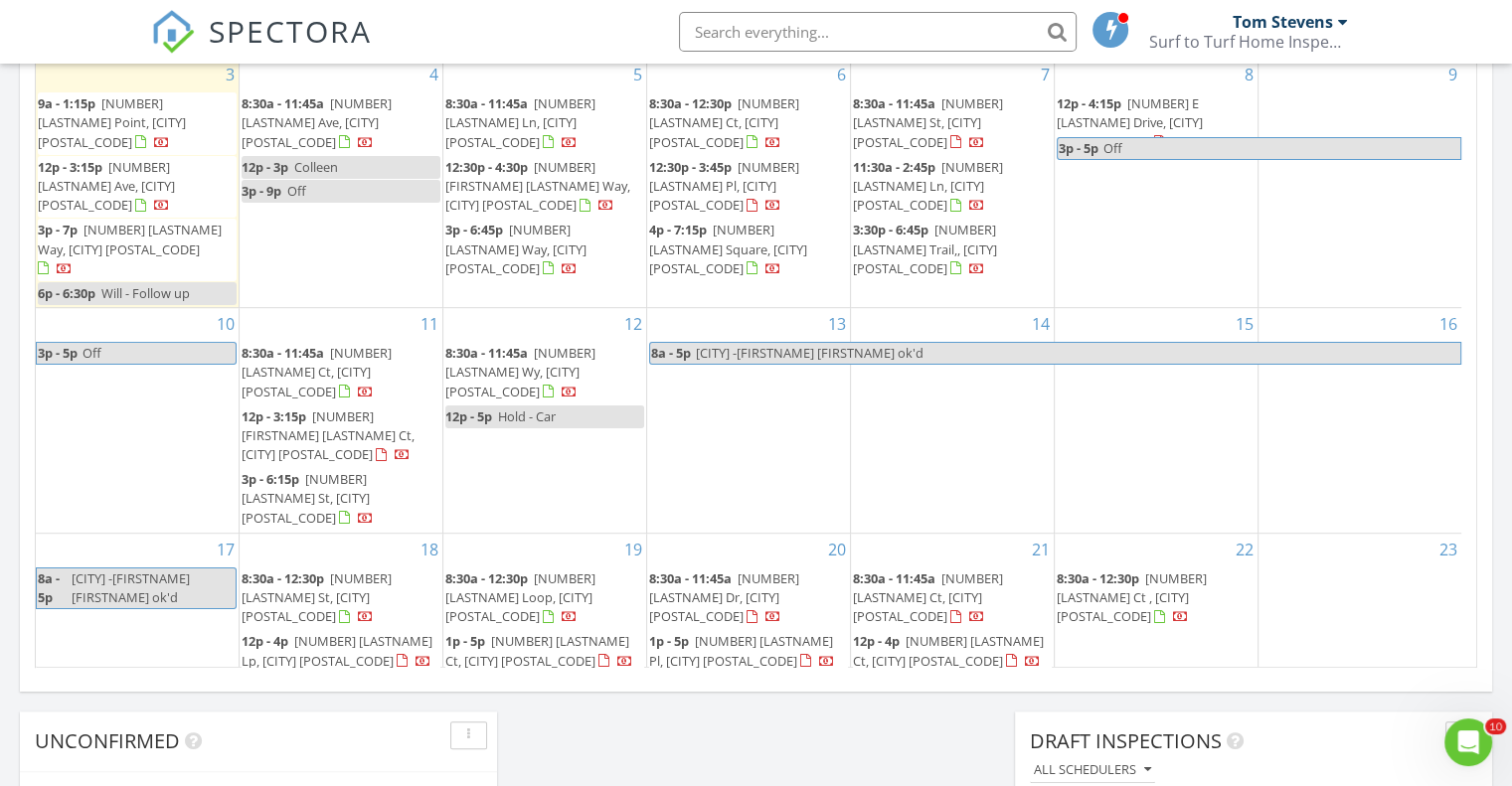 click at bounding box center (1343, 22) 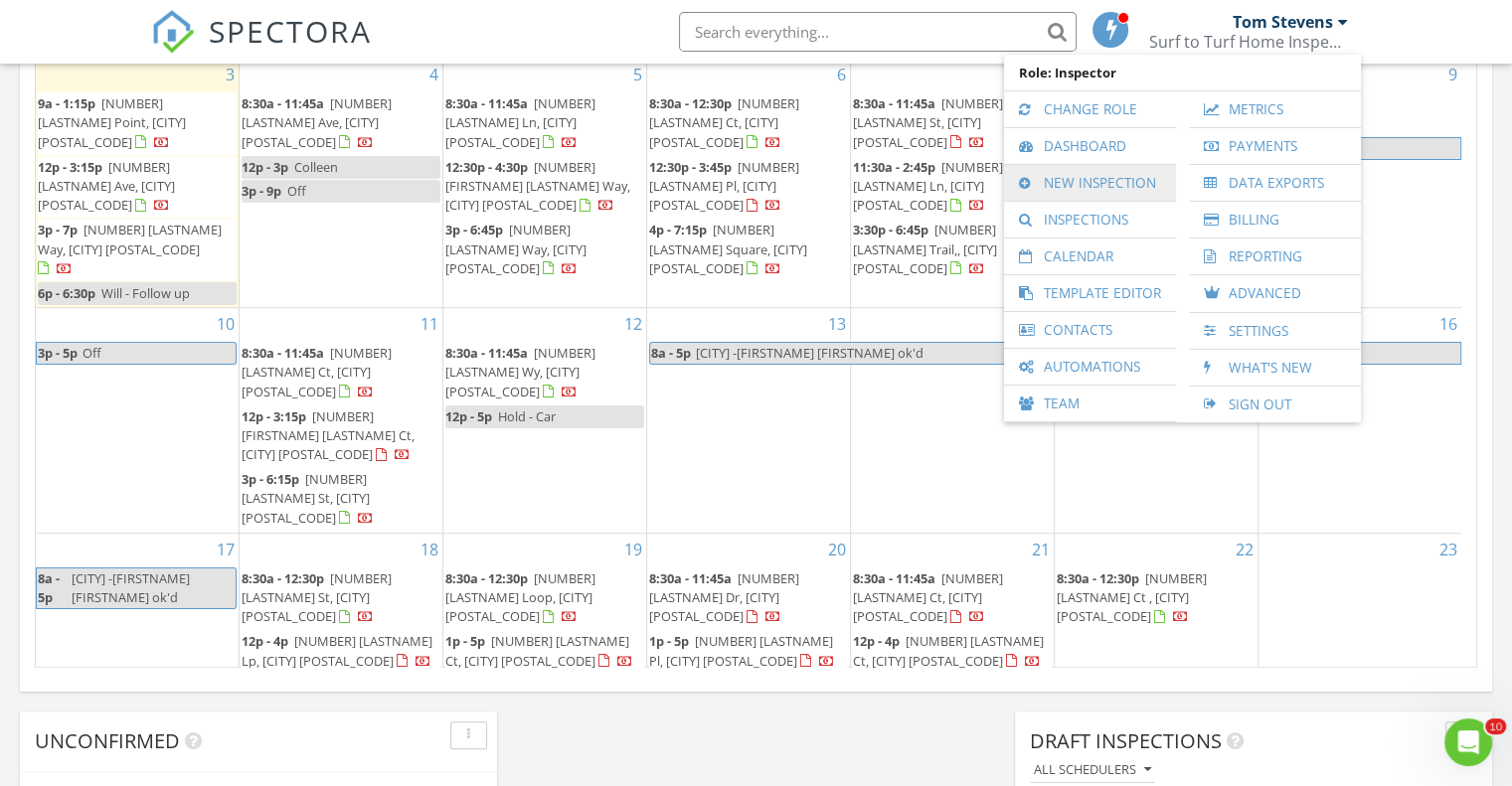 click on "New Inspection" at bounding box center (1090, 183) 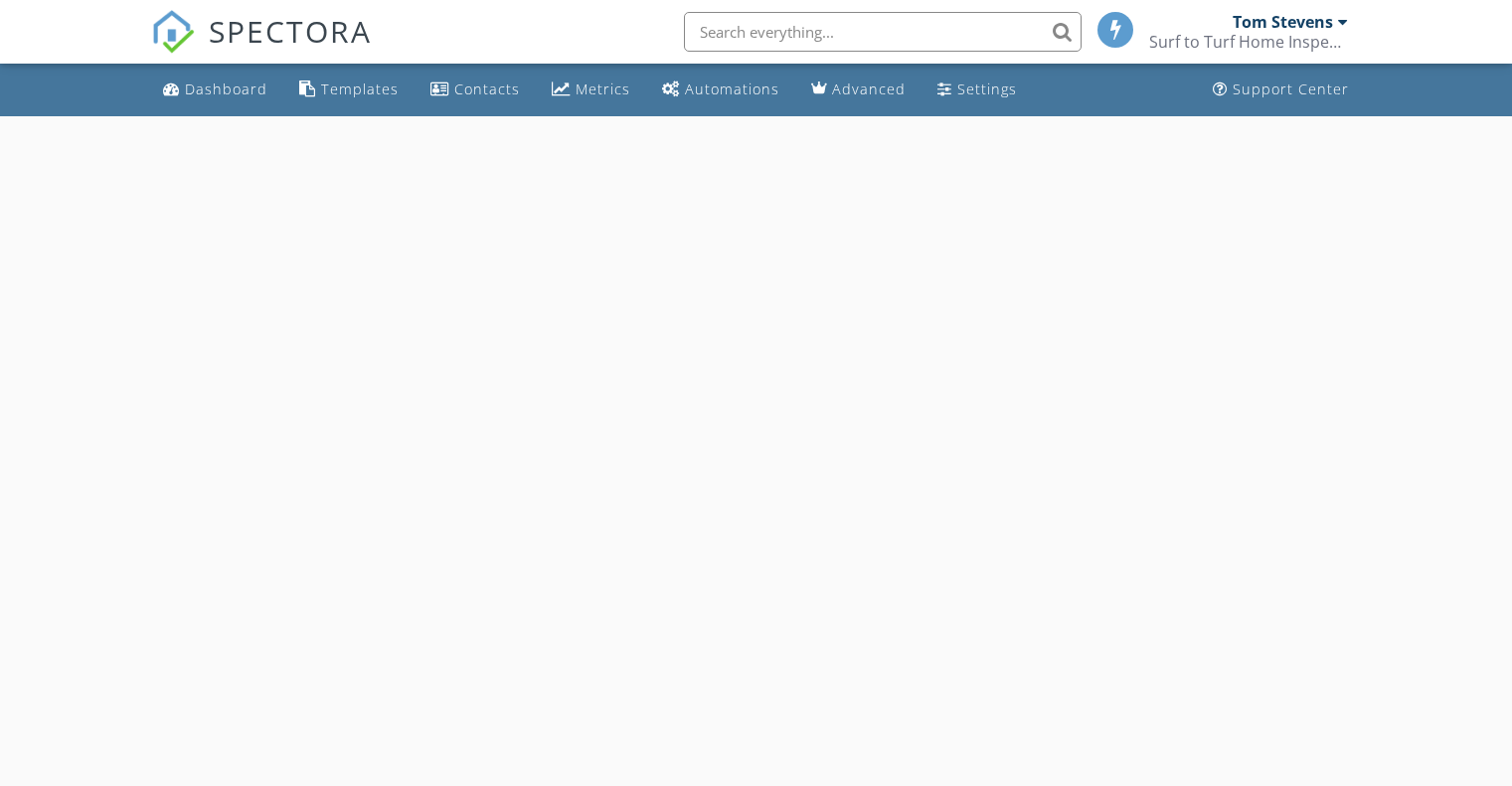 scroll, scrollTop: 0, scrollLeft: 0, axis: both 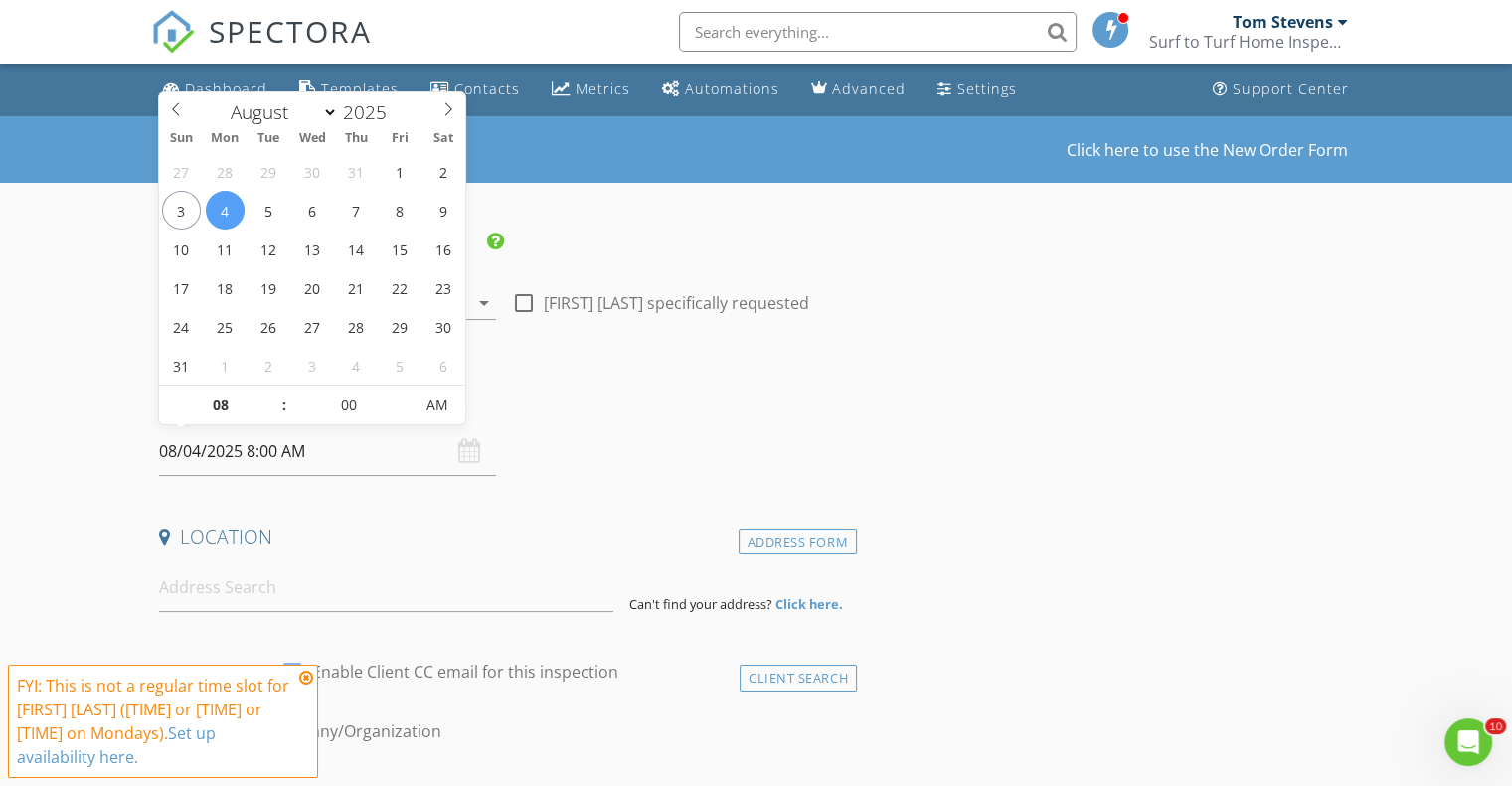 click on "08/04/2025 8:00 AM" at bounding box center (327, 451) 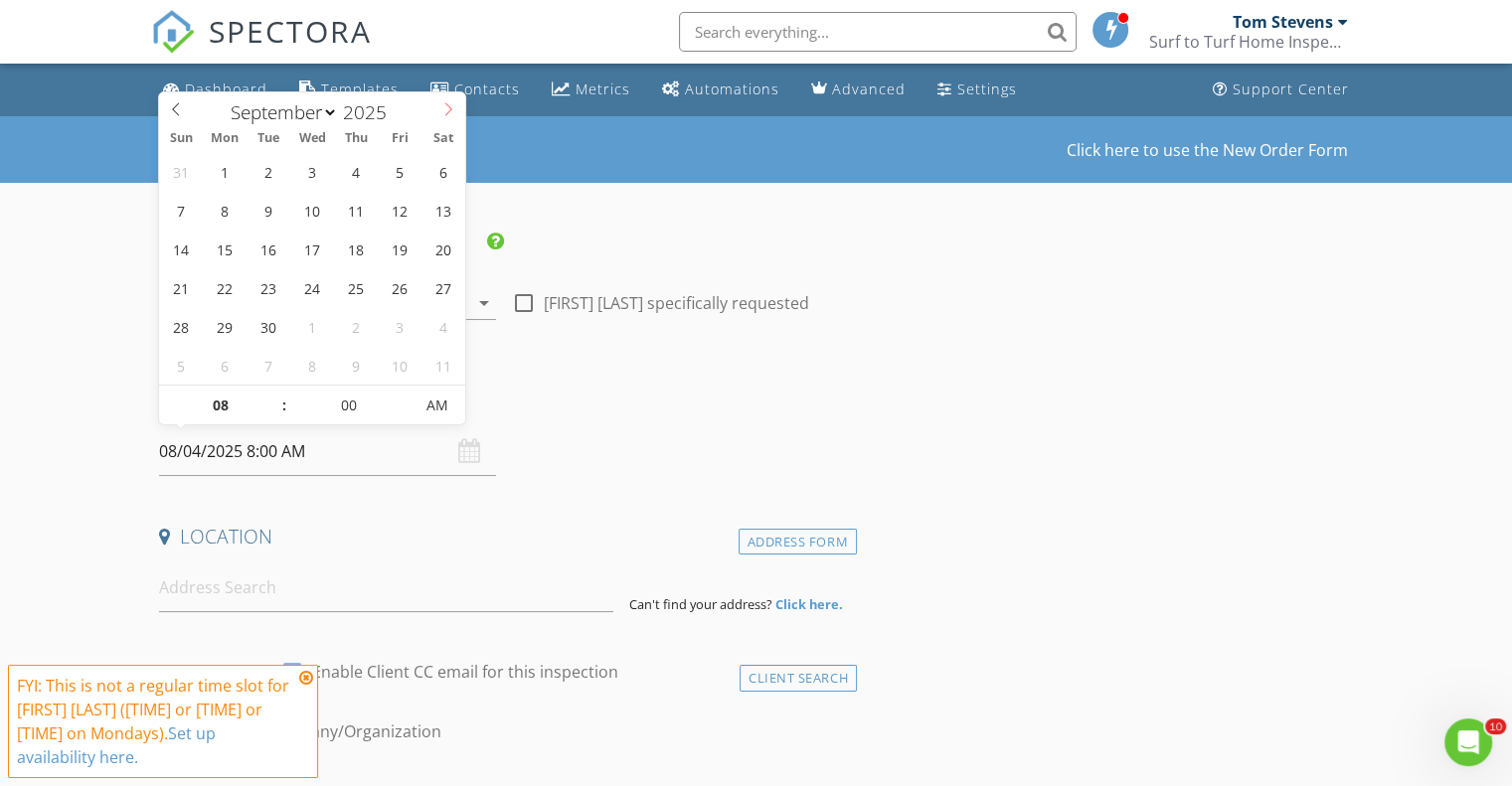 click at bounding box center [448, 106] 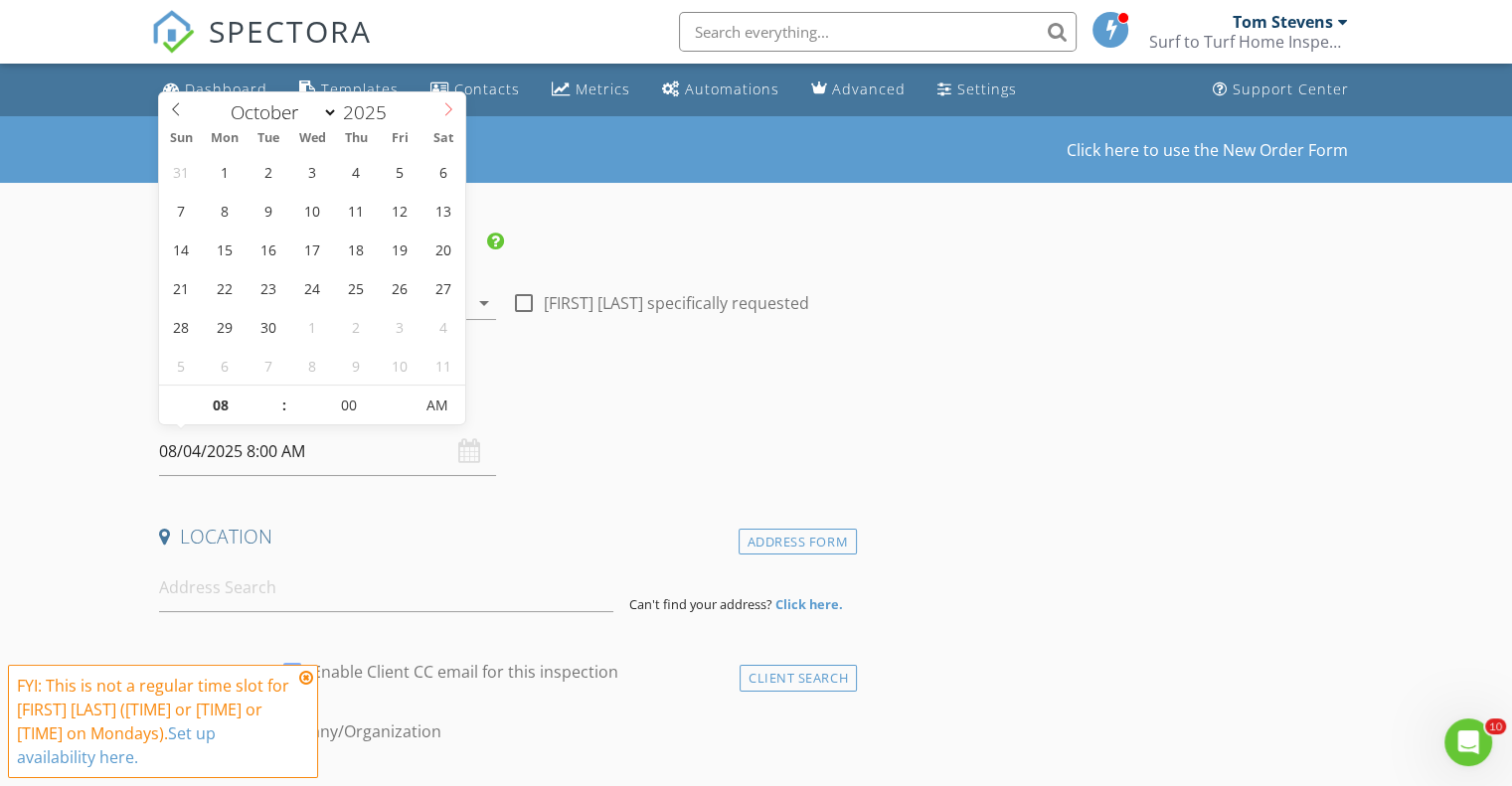 click at bounding box center [448, 106] 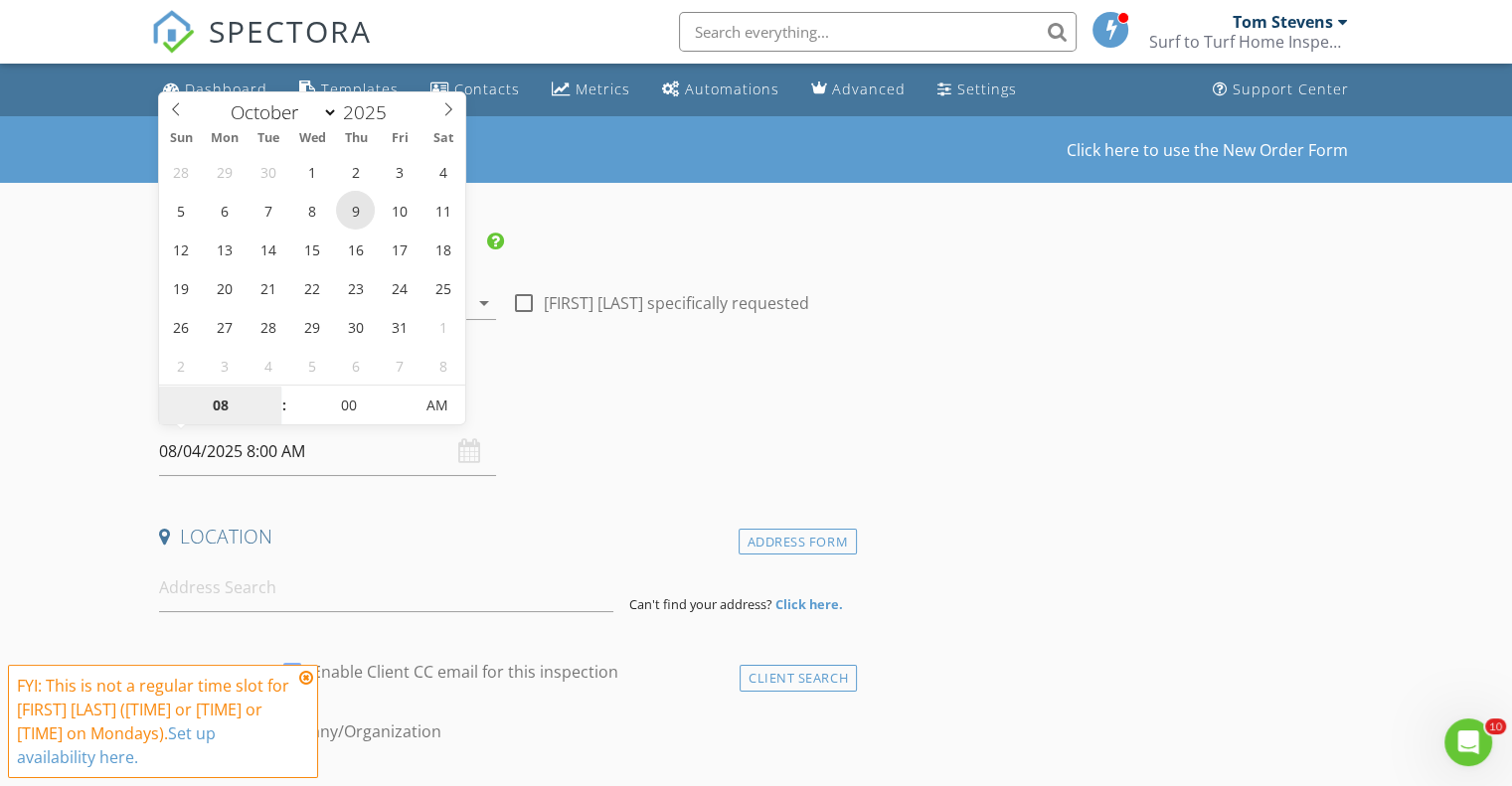 type on "10/09/2025 8:00 AM" 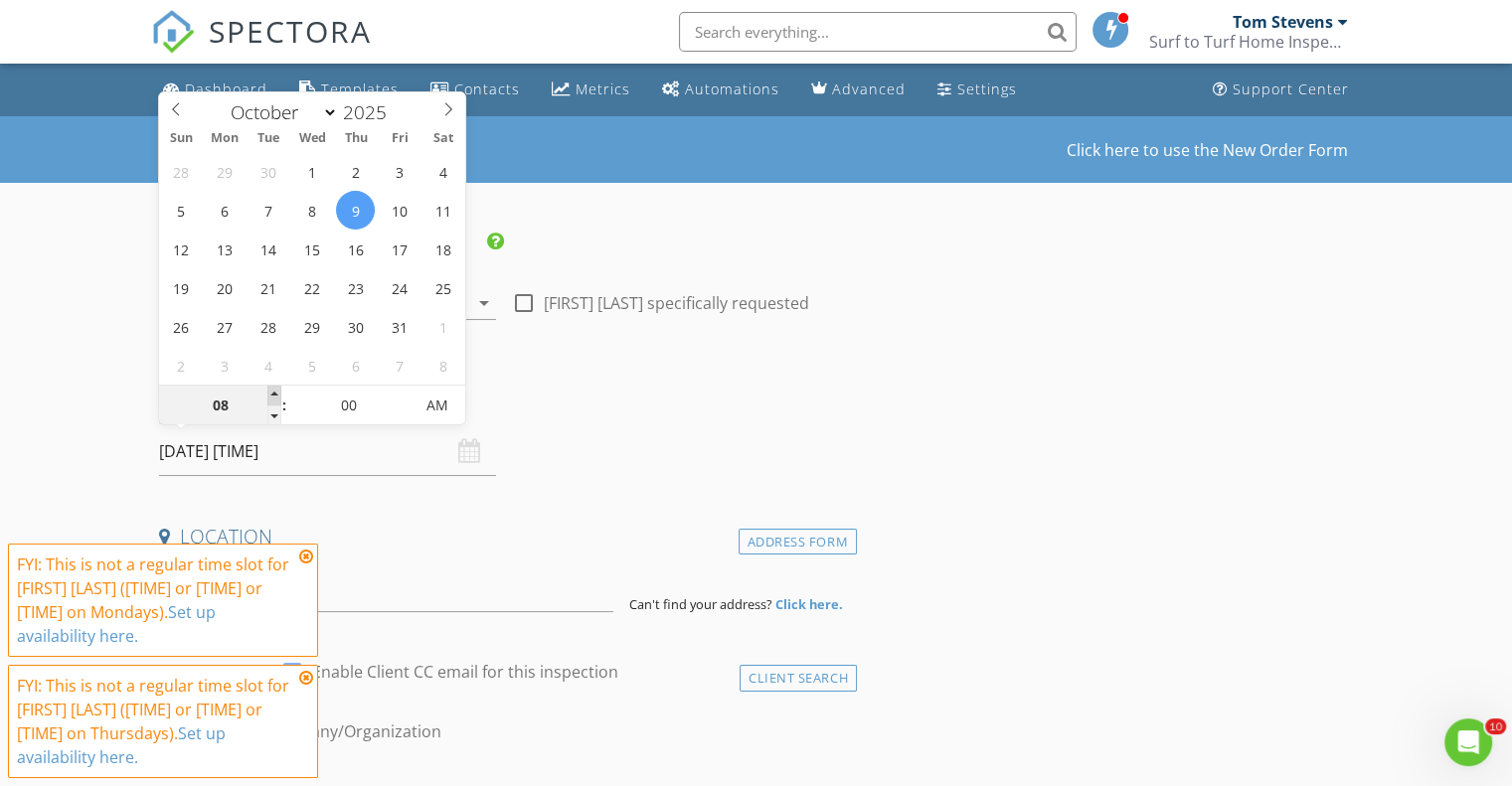 type on "09" 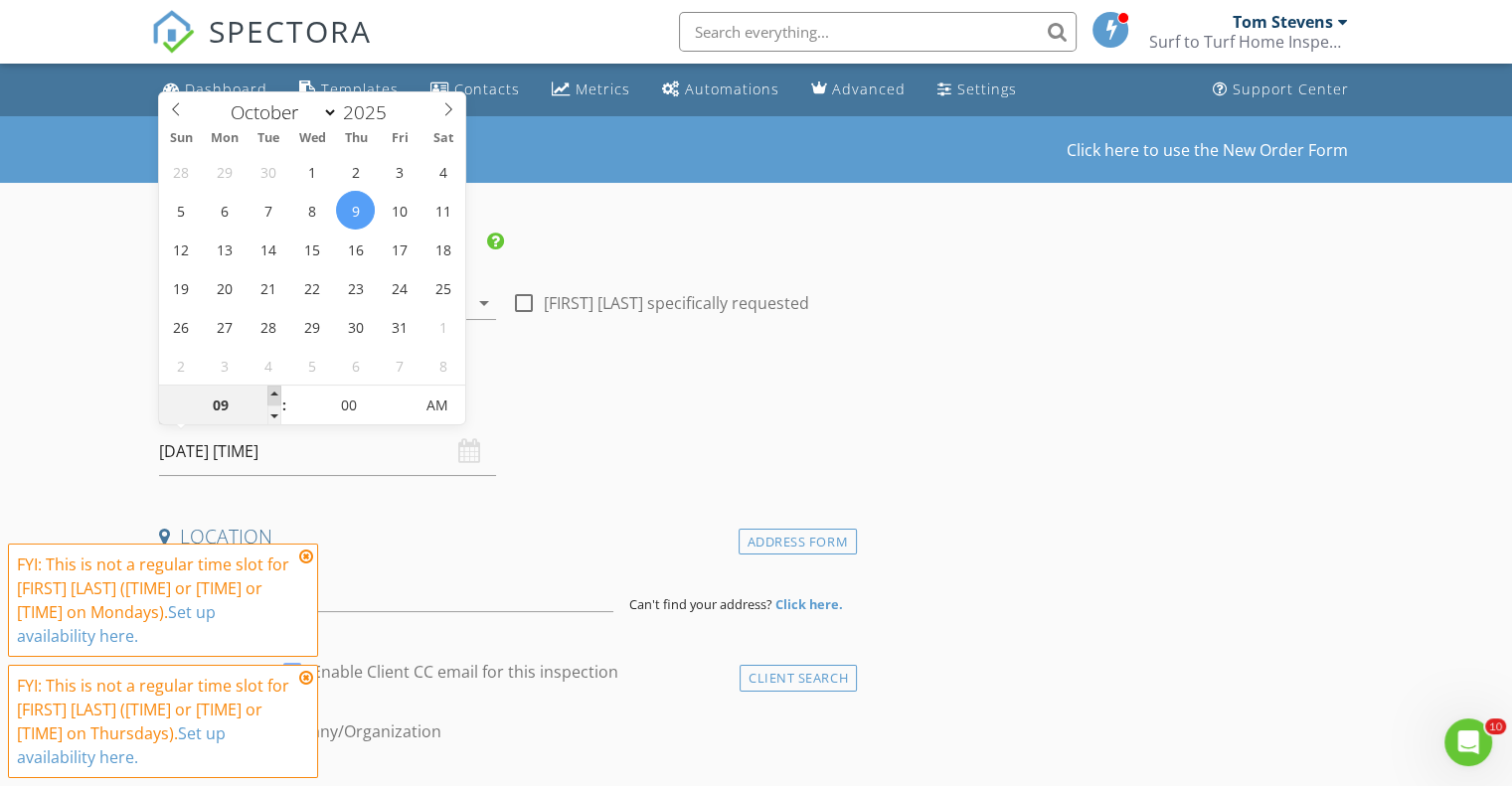 click at bounding box center [274, 395] 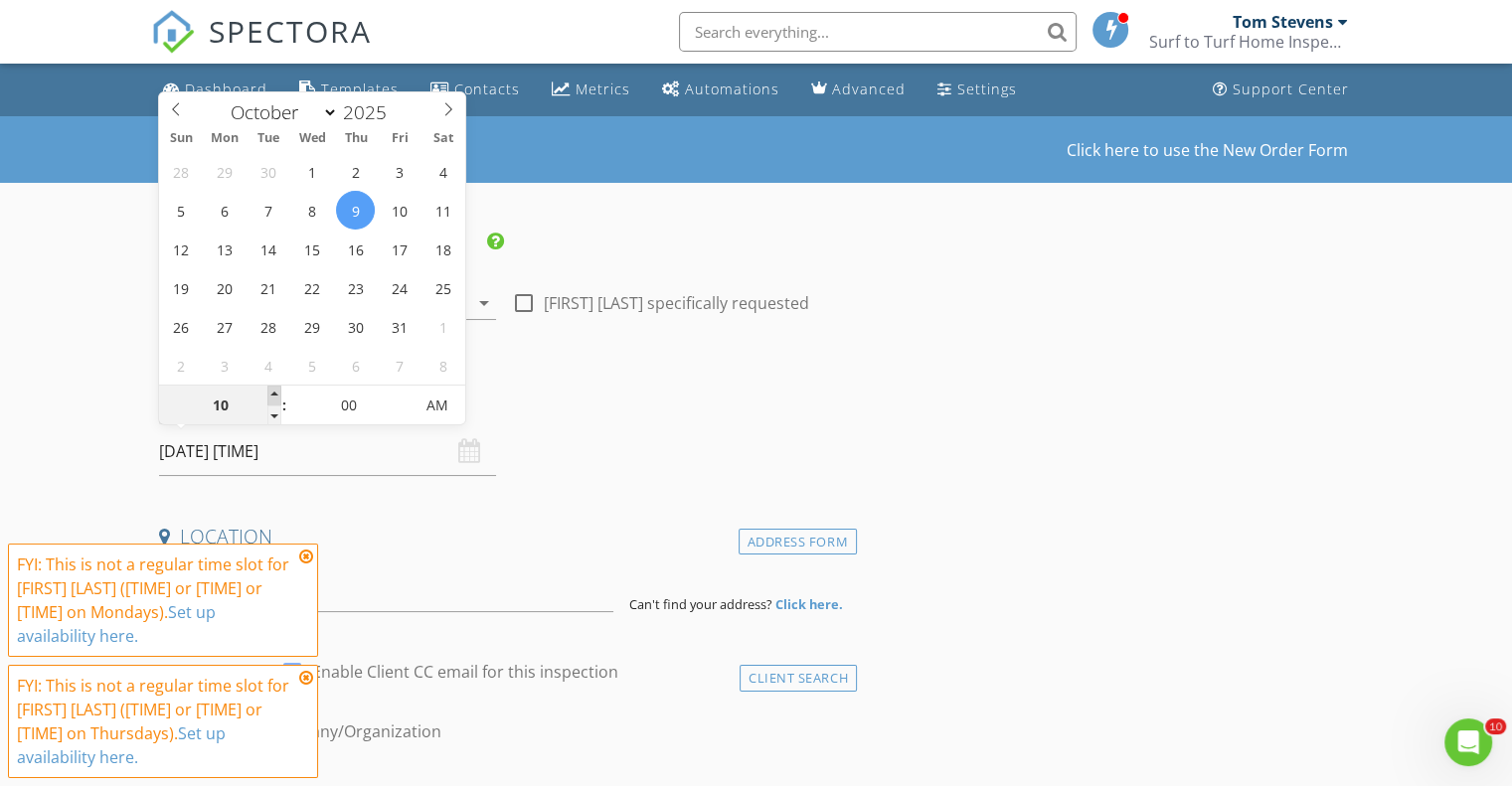 click at bounding box center [274, 395] 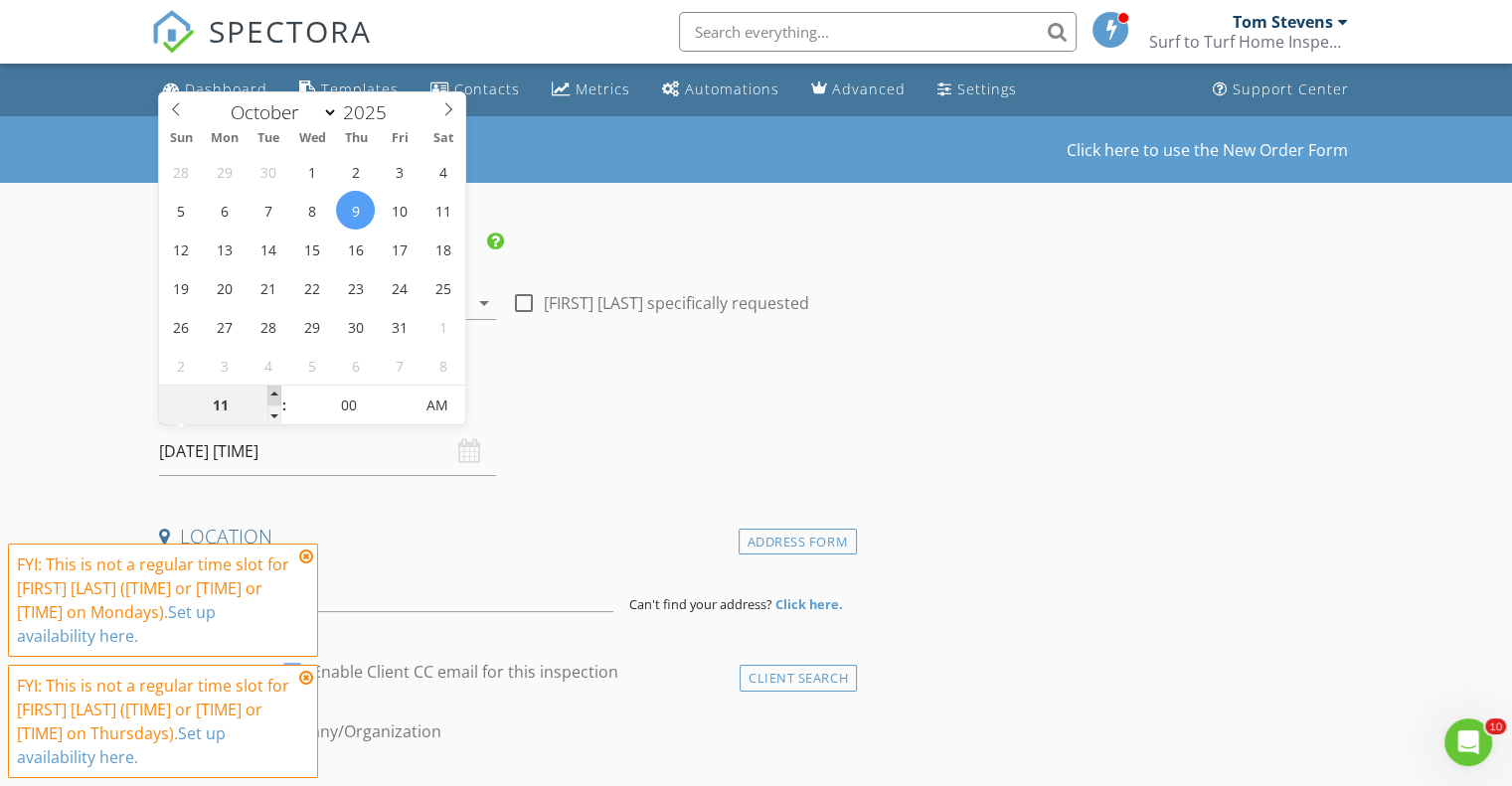 click at bounding box center (274, 395) 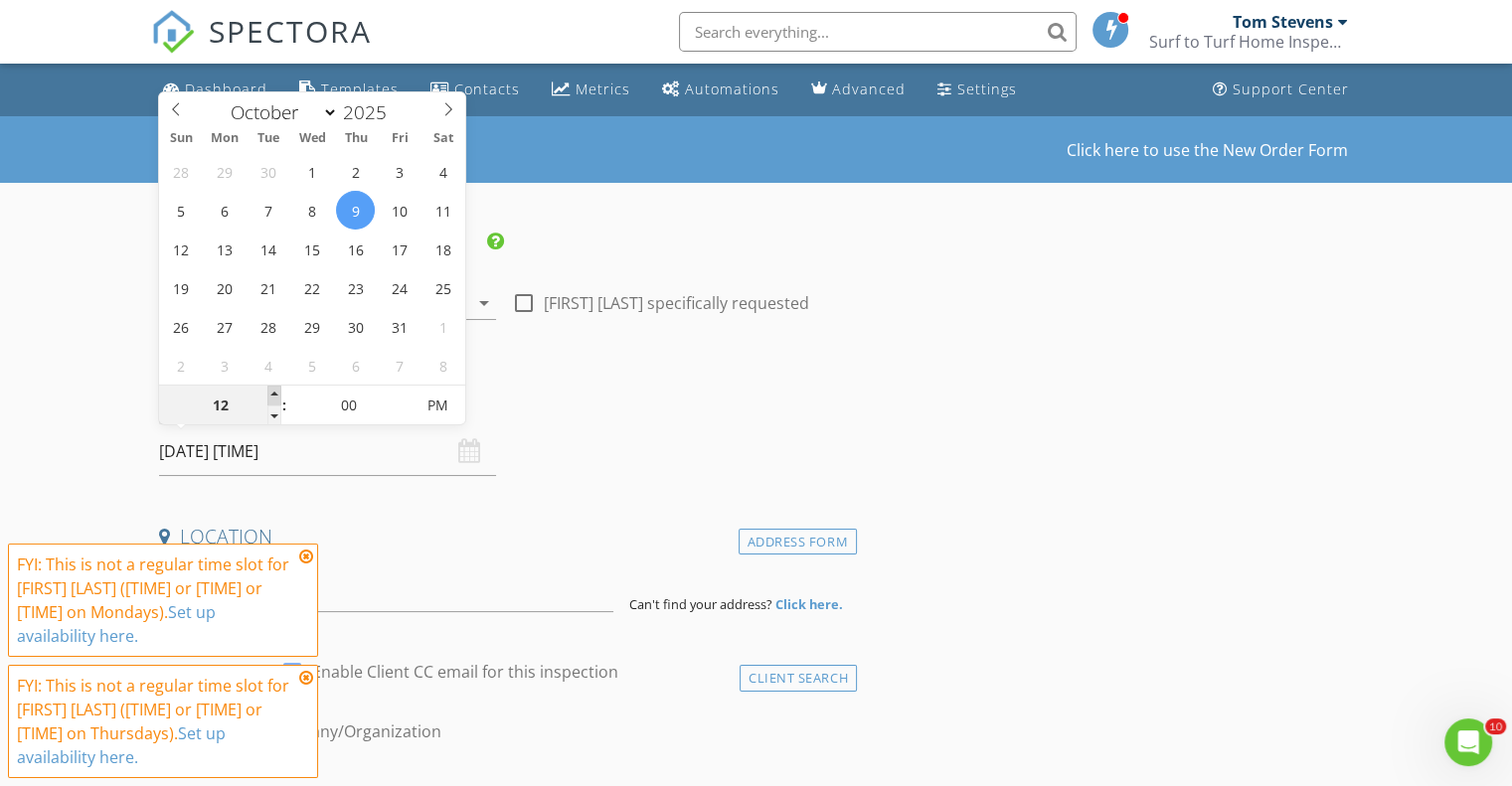 click at bounding box center (274, 395) 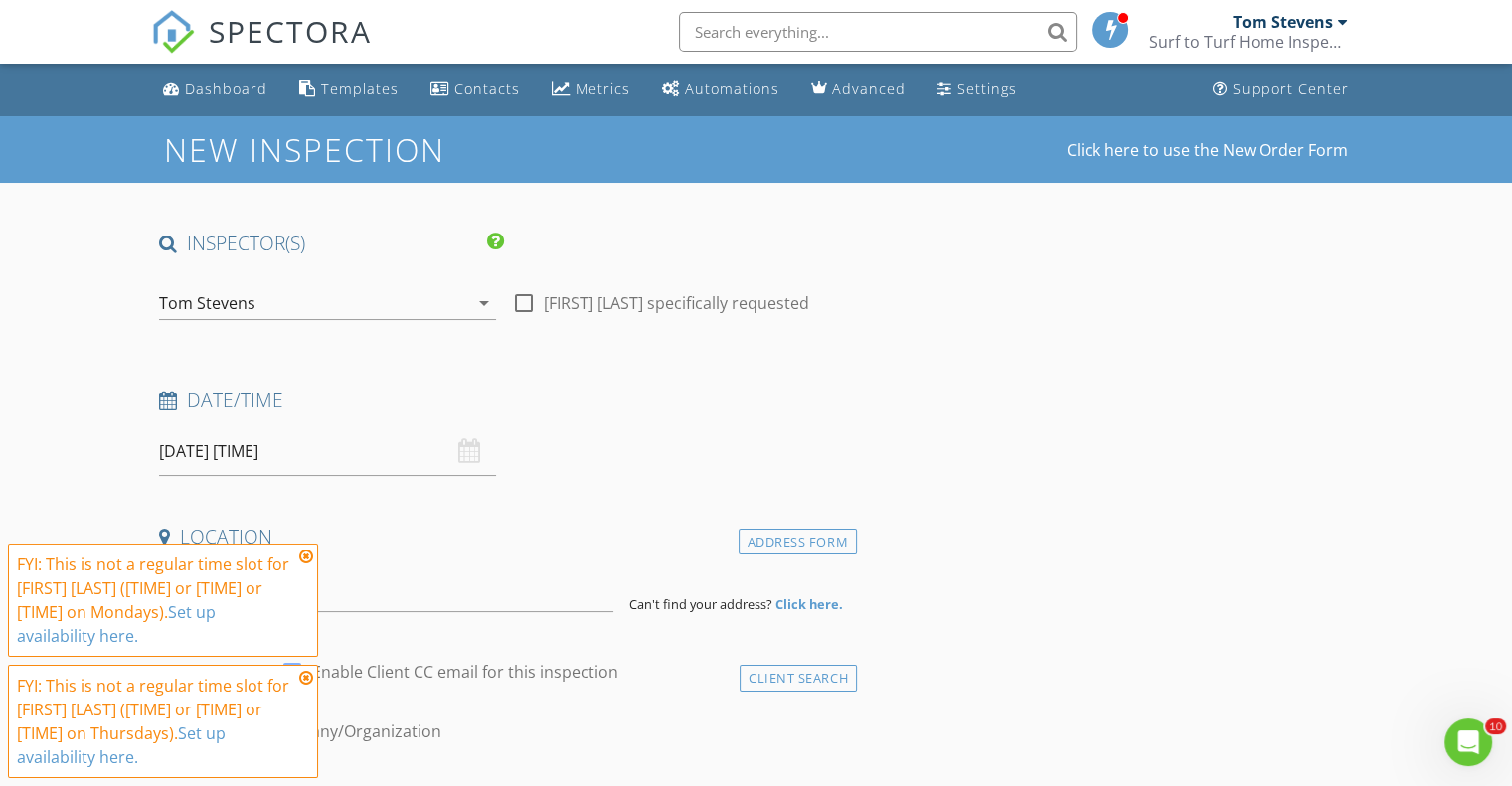 click at bounding box center [306, 556] 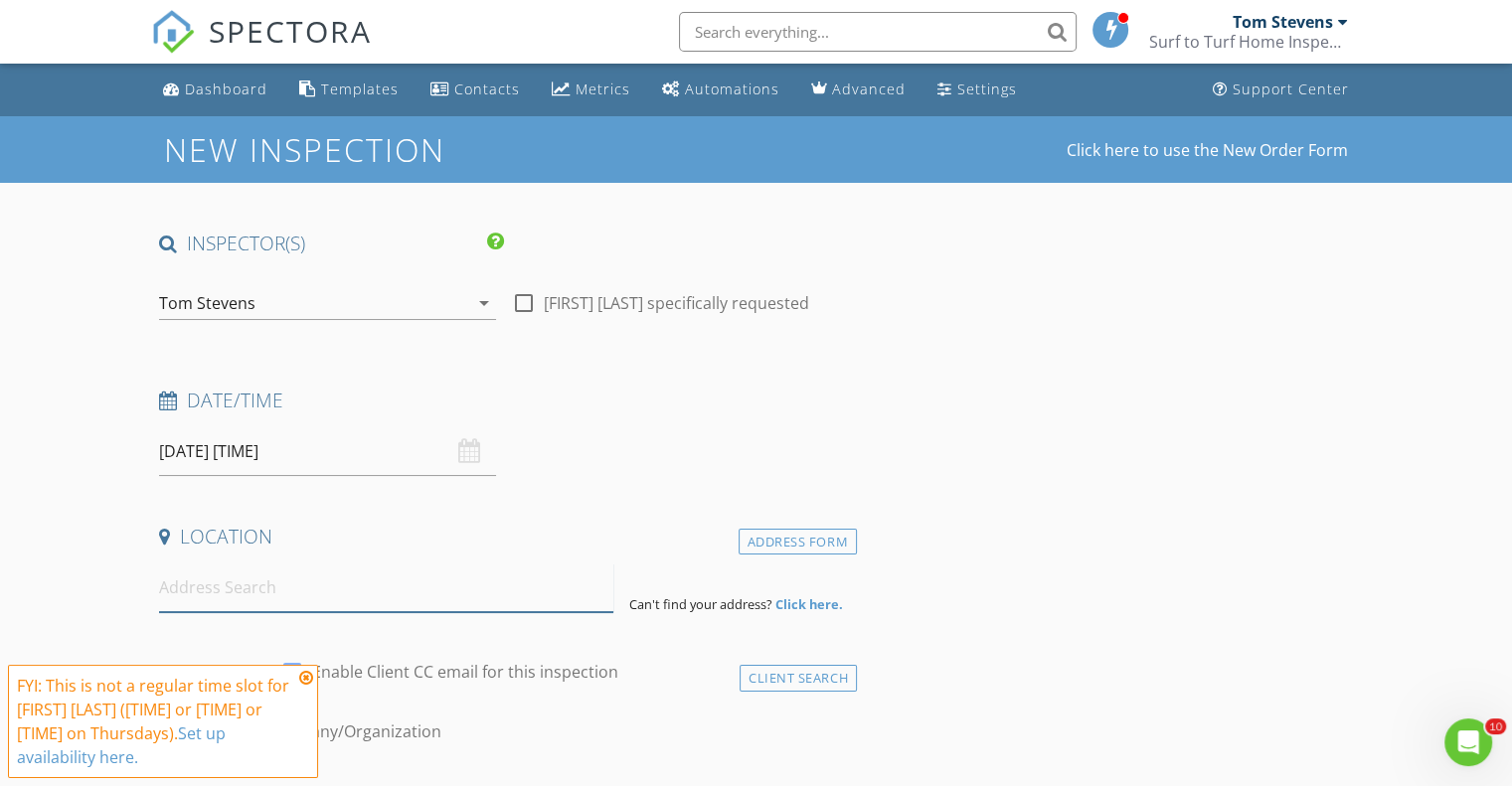 click at bounding box center (386, 587) 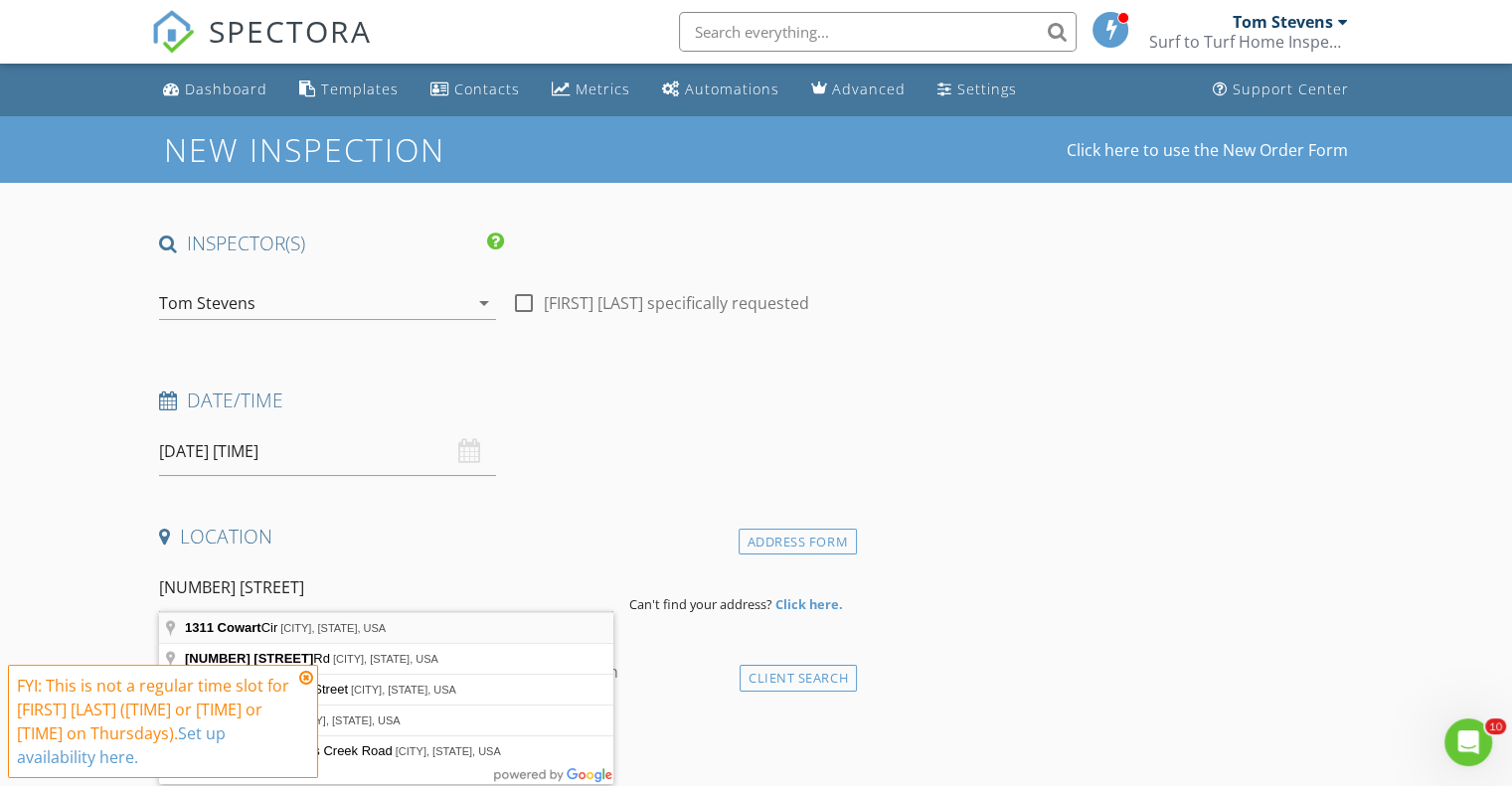 type on "1311 Cowart Cir, Wildwood, FL, USA" 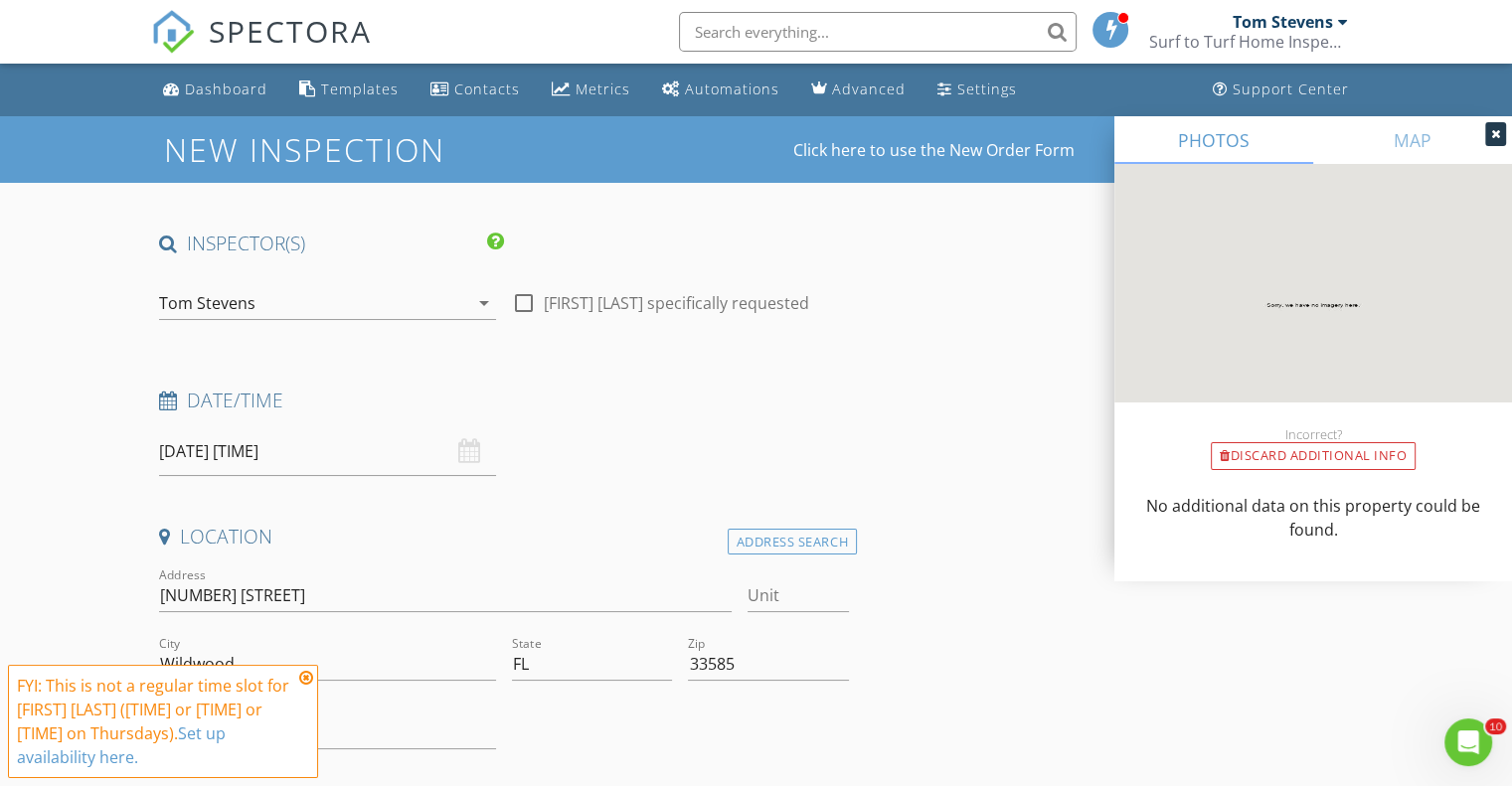 click at bounding box center [306, 678] 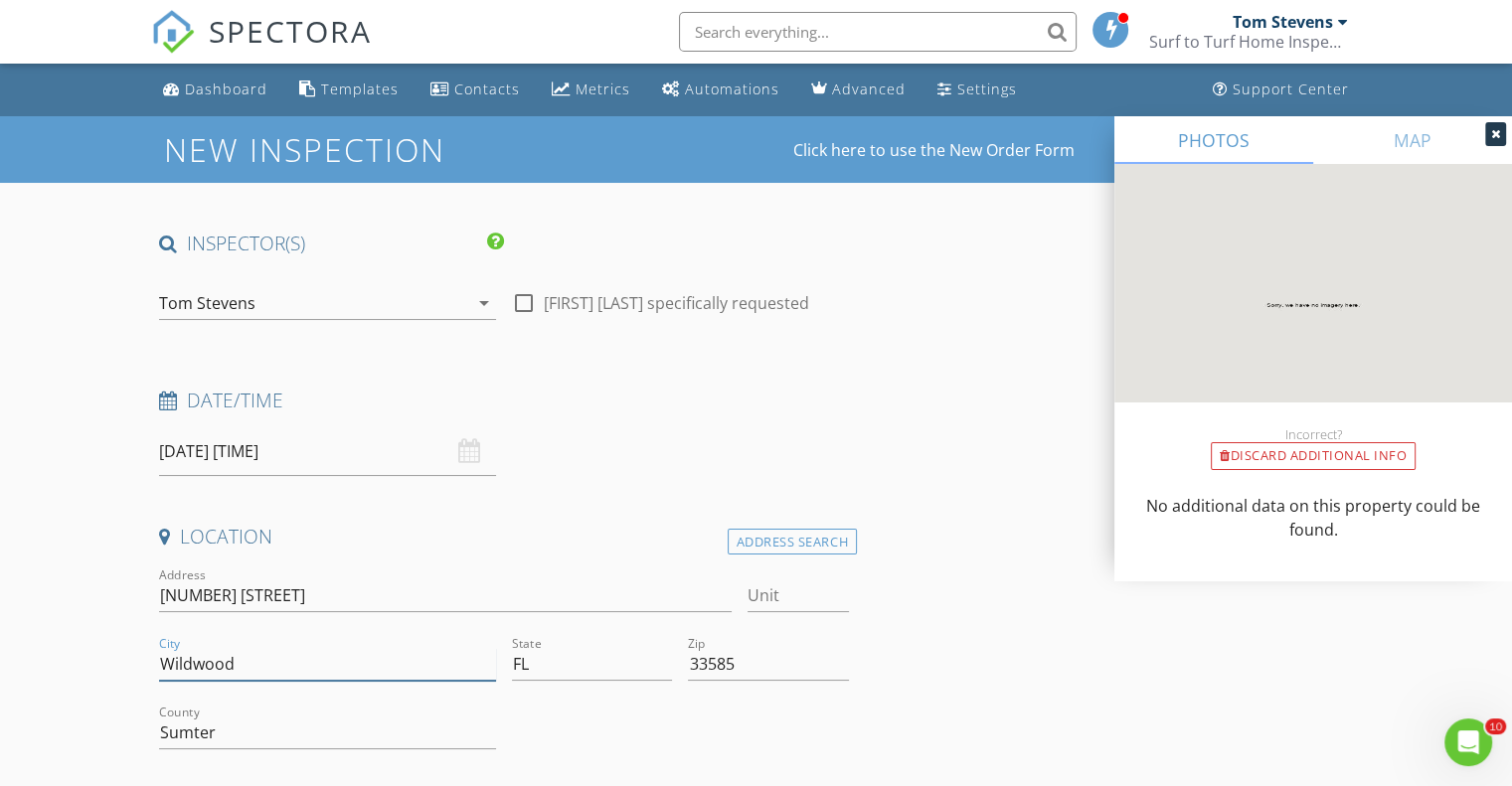 click on "Wildwood" at bounding box center [327, 664] 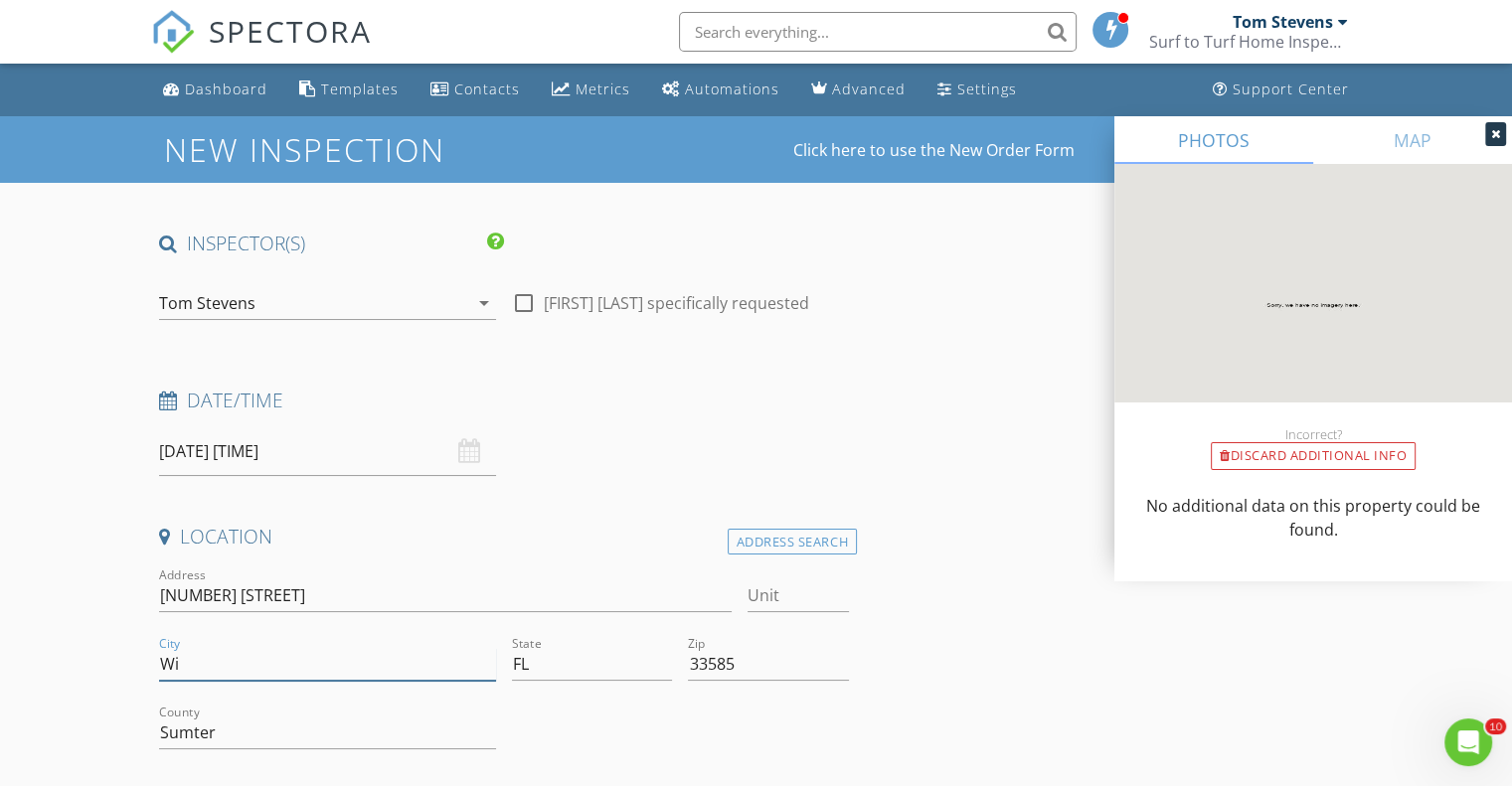 type on "W" 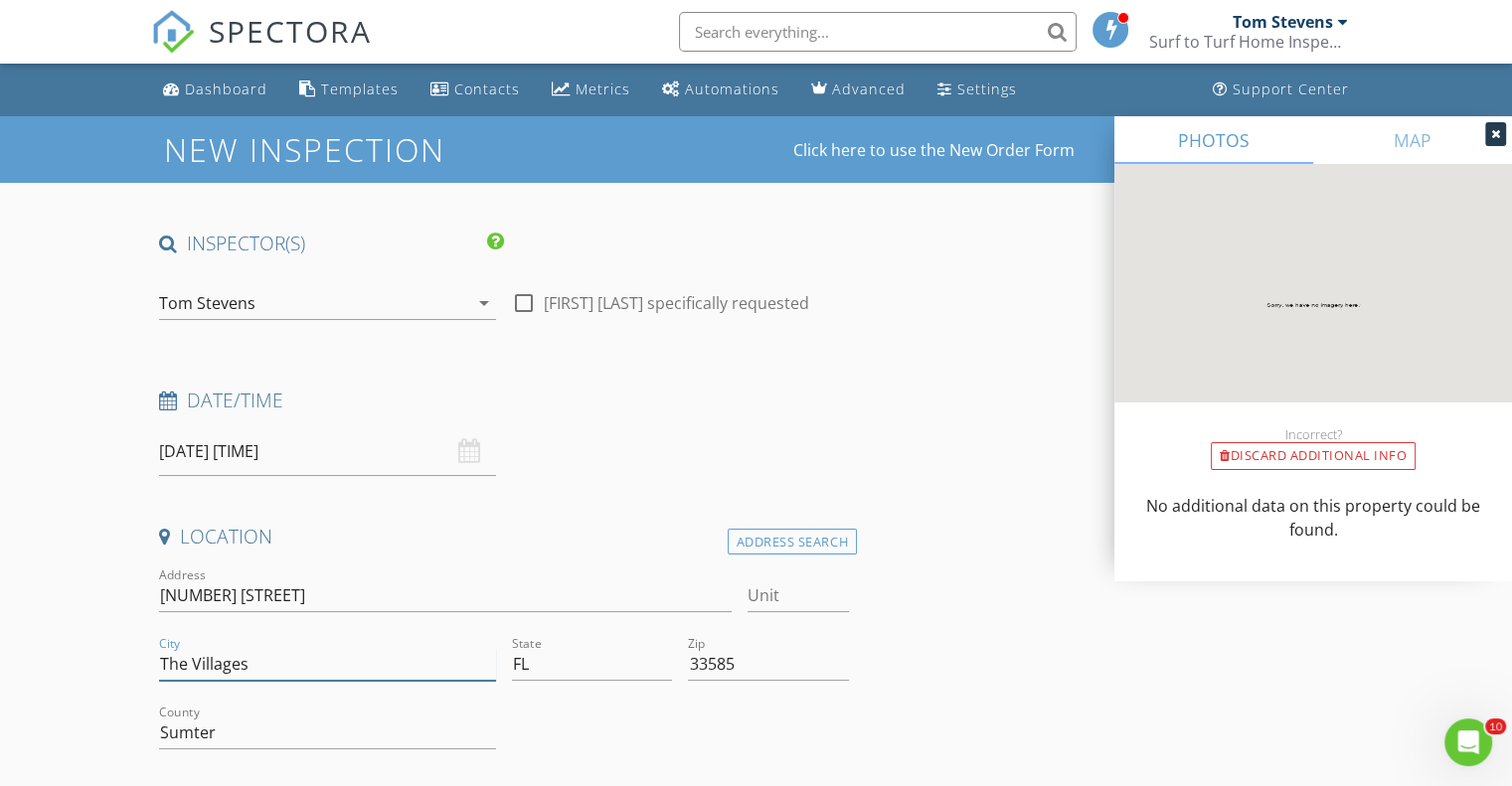 type on "The Villages" 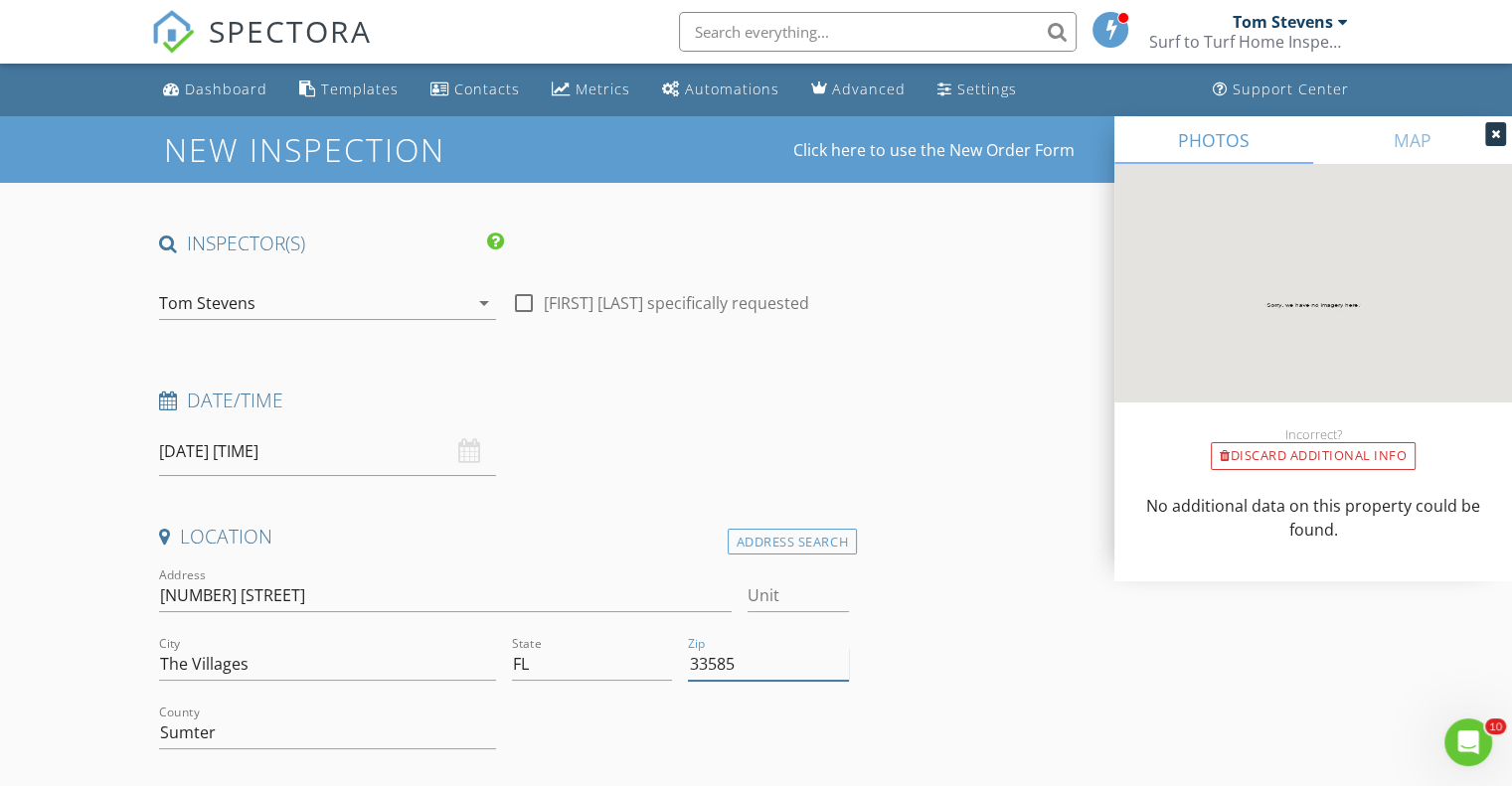 click on "33585" at bounding box center [767, 664] 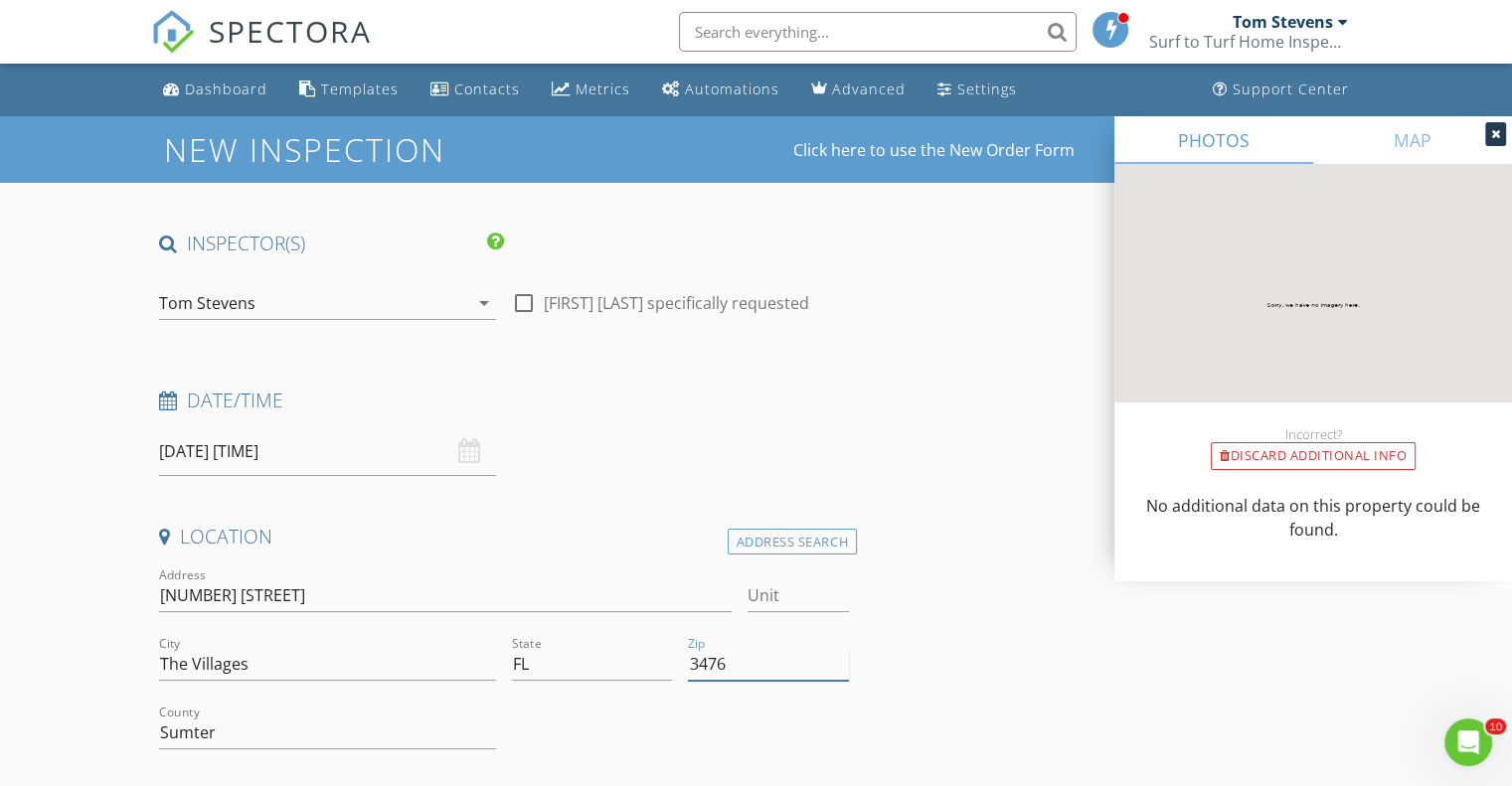 type on "34762" 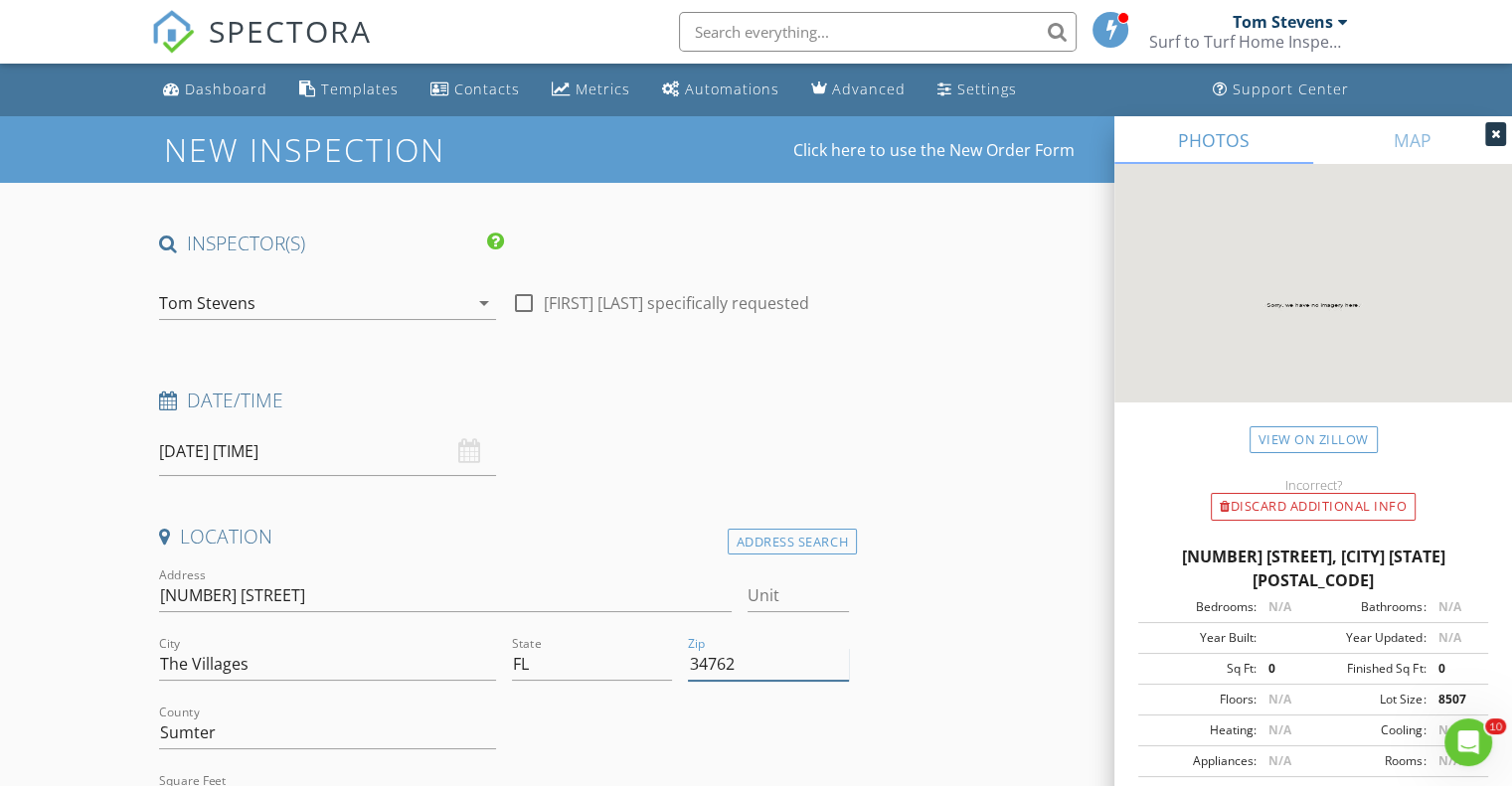 type on "0" 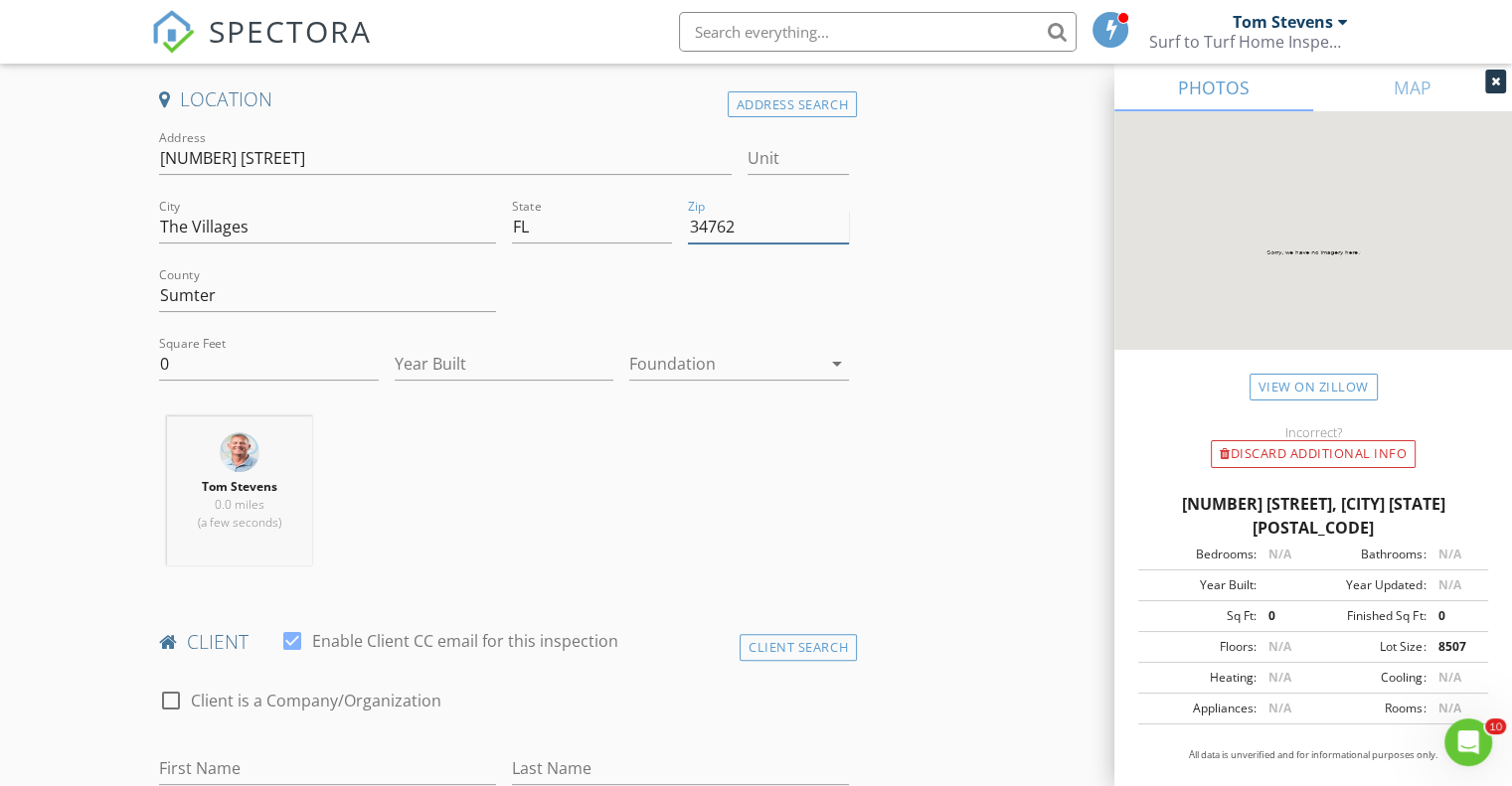 scroll, scrollTop: 441, scrollLeft: 0, axis: vertical 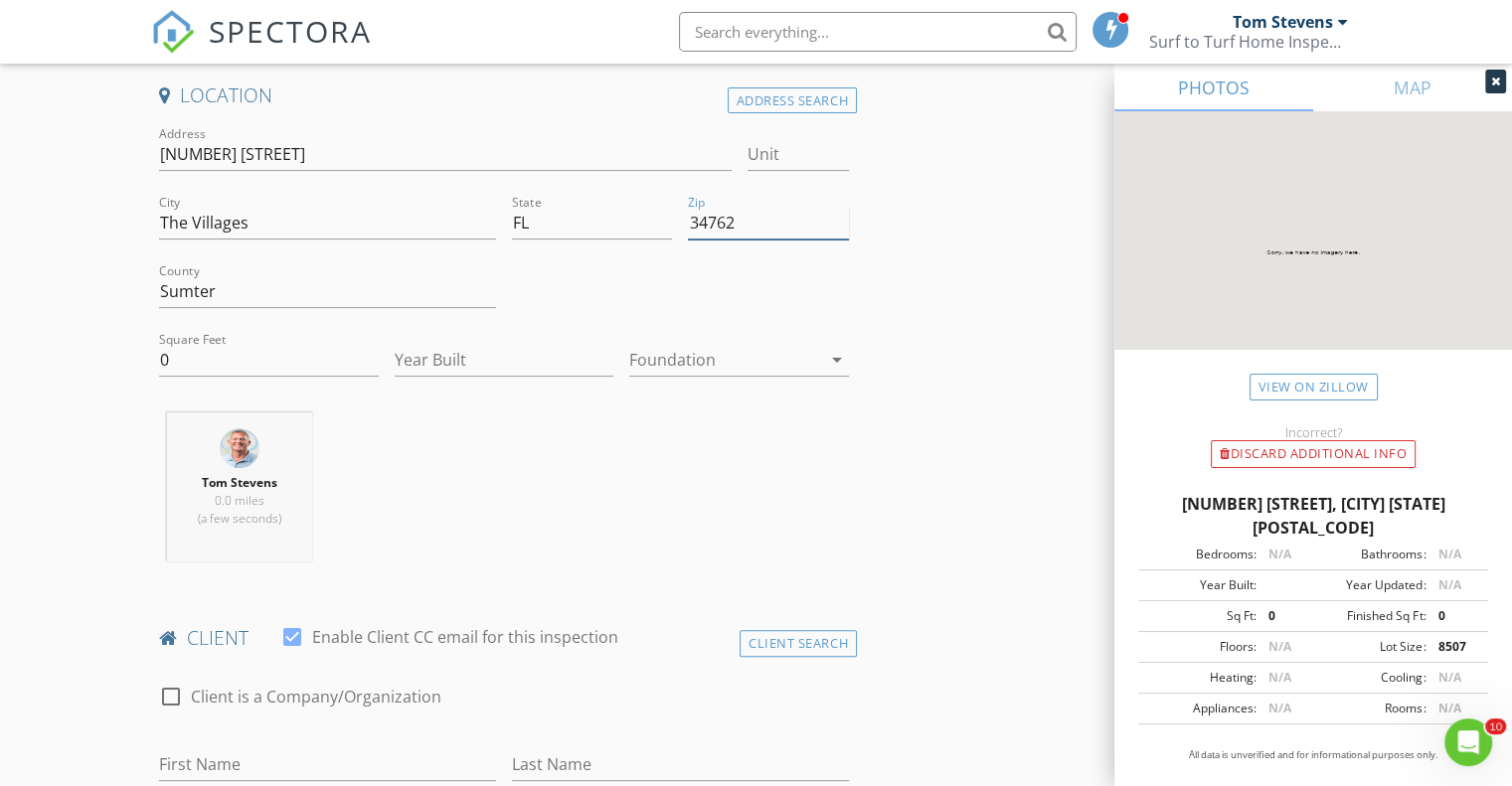 type on "34762" 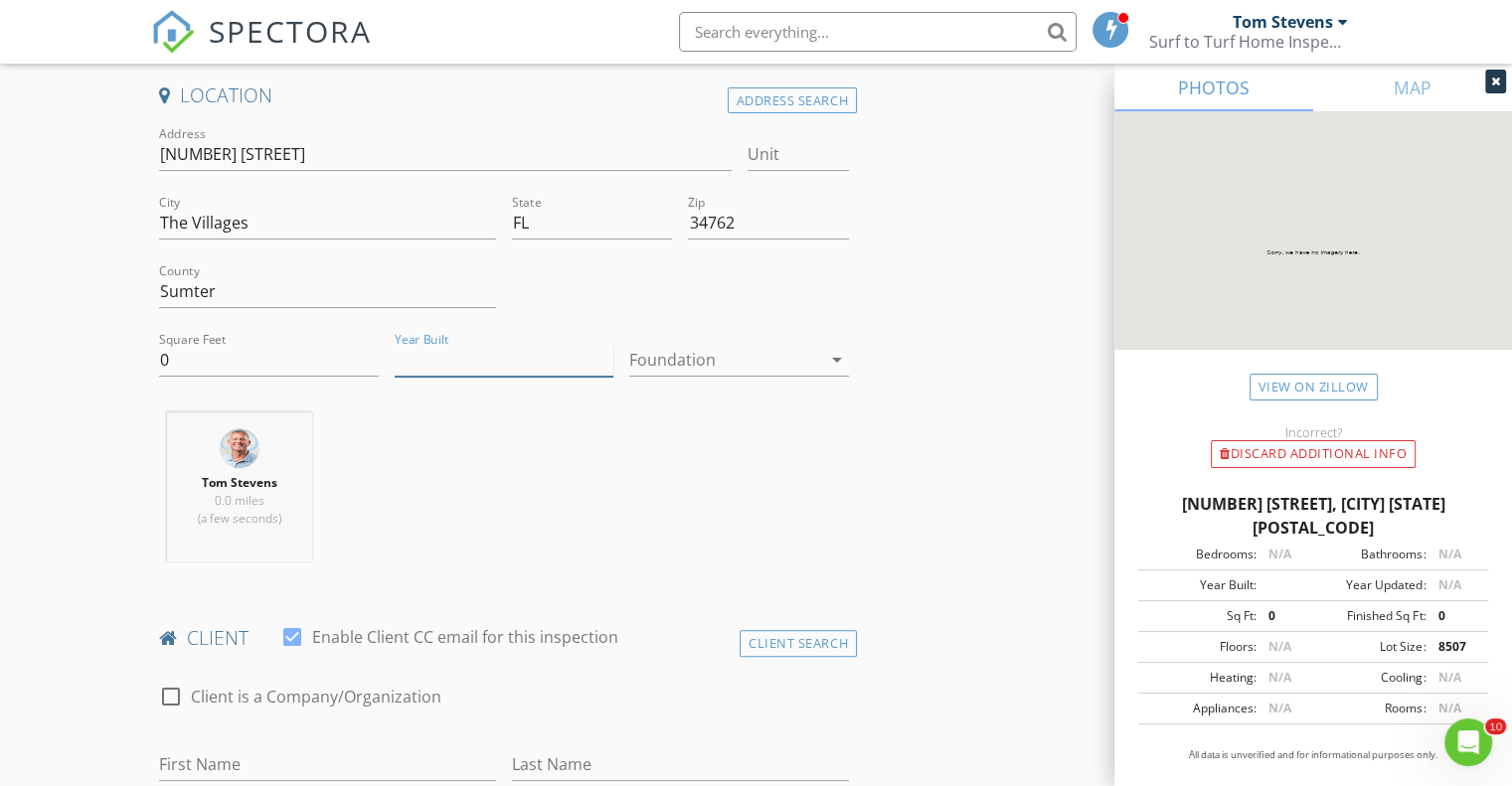 click on "Year Built" at bounding box center (504, 360) 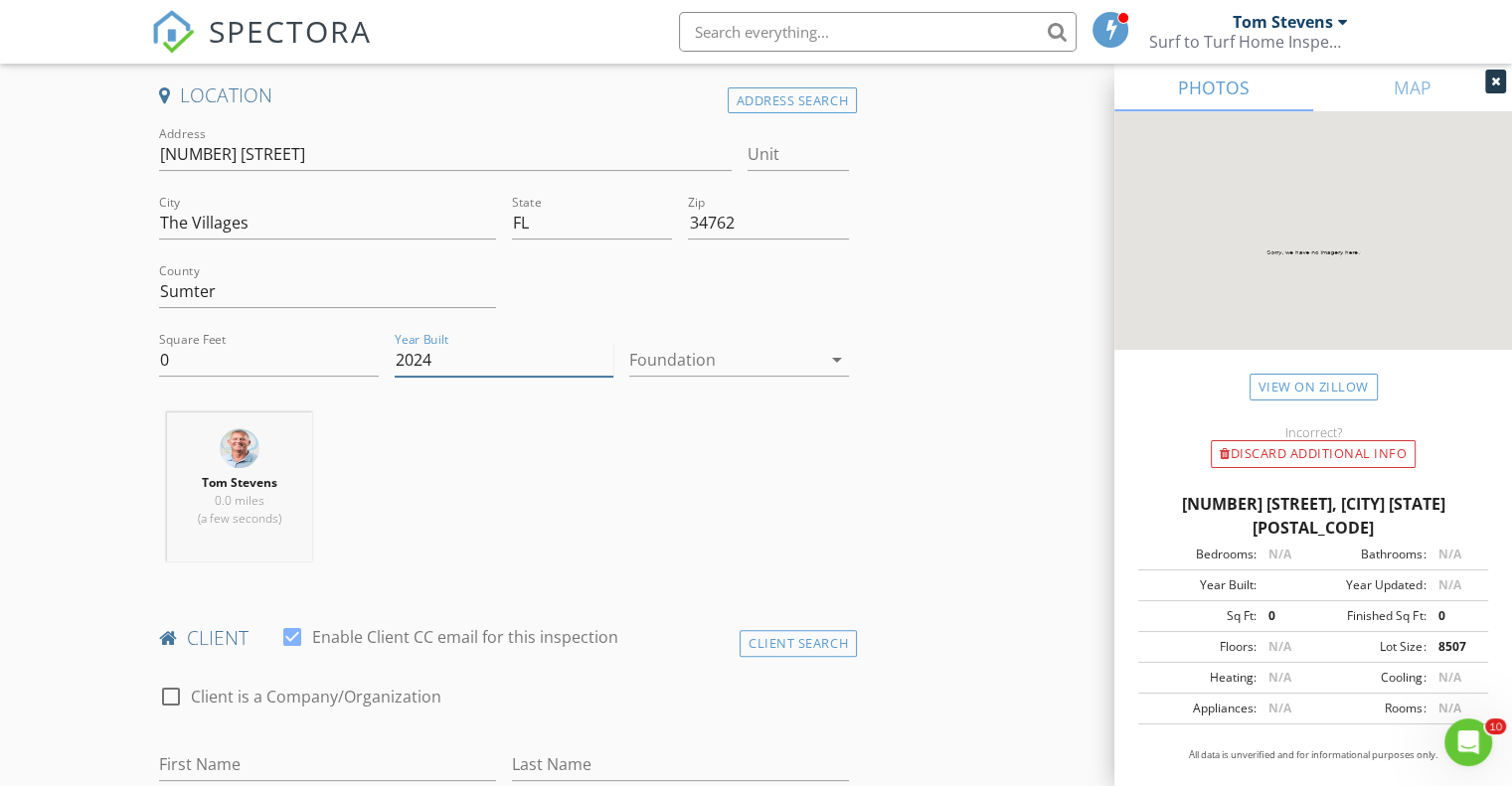 type on "2024" 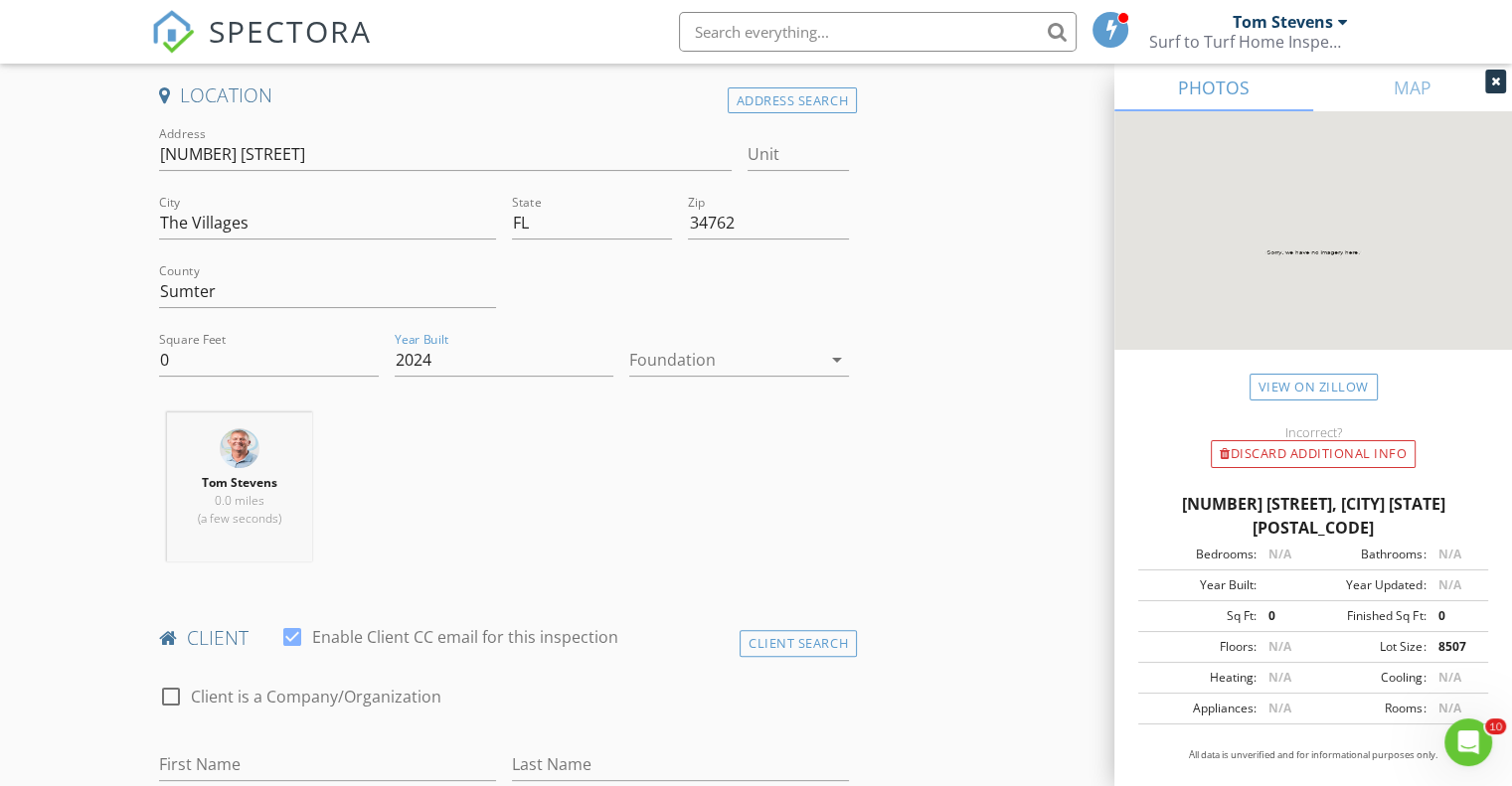 click on "arrow_drop_down" at bounding box center (837, 360) 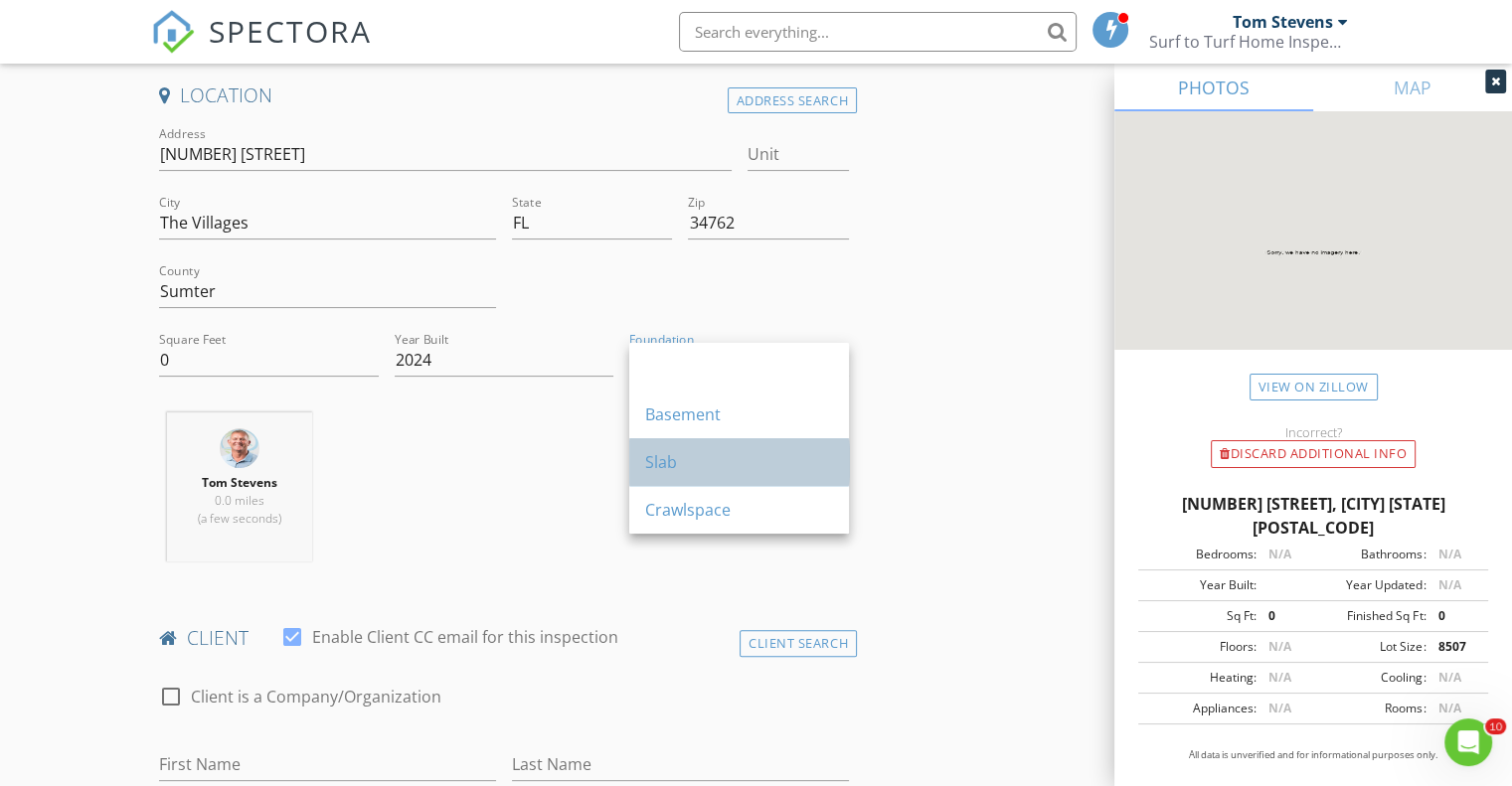click on "Slab" at bounding box center (739, 462) 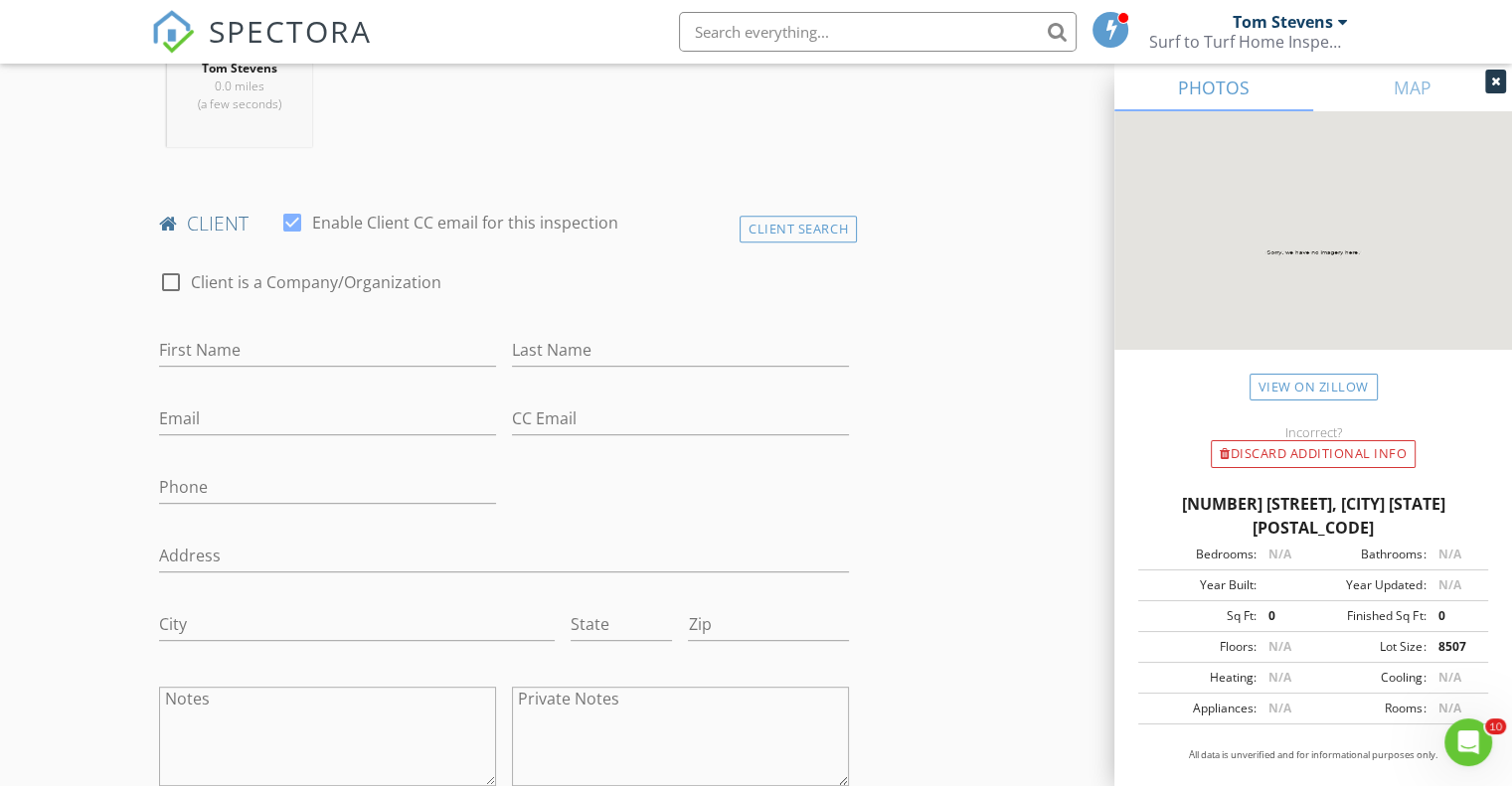 scroll, scrollTop: 890, scrollLeft: 0, axis: vertical 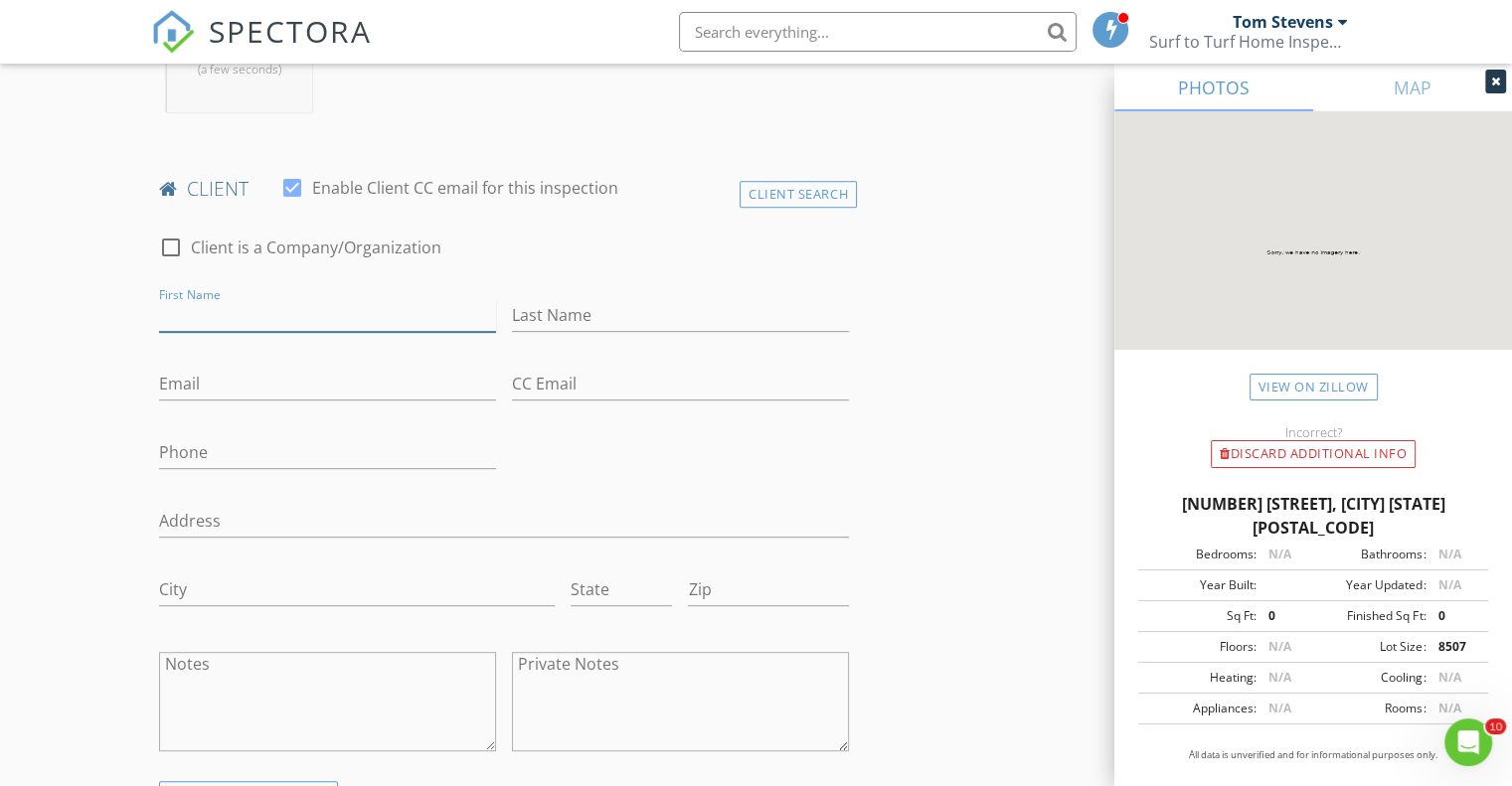 click on "First Name" at bounding box center [327, 315] 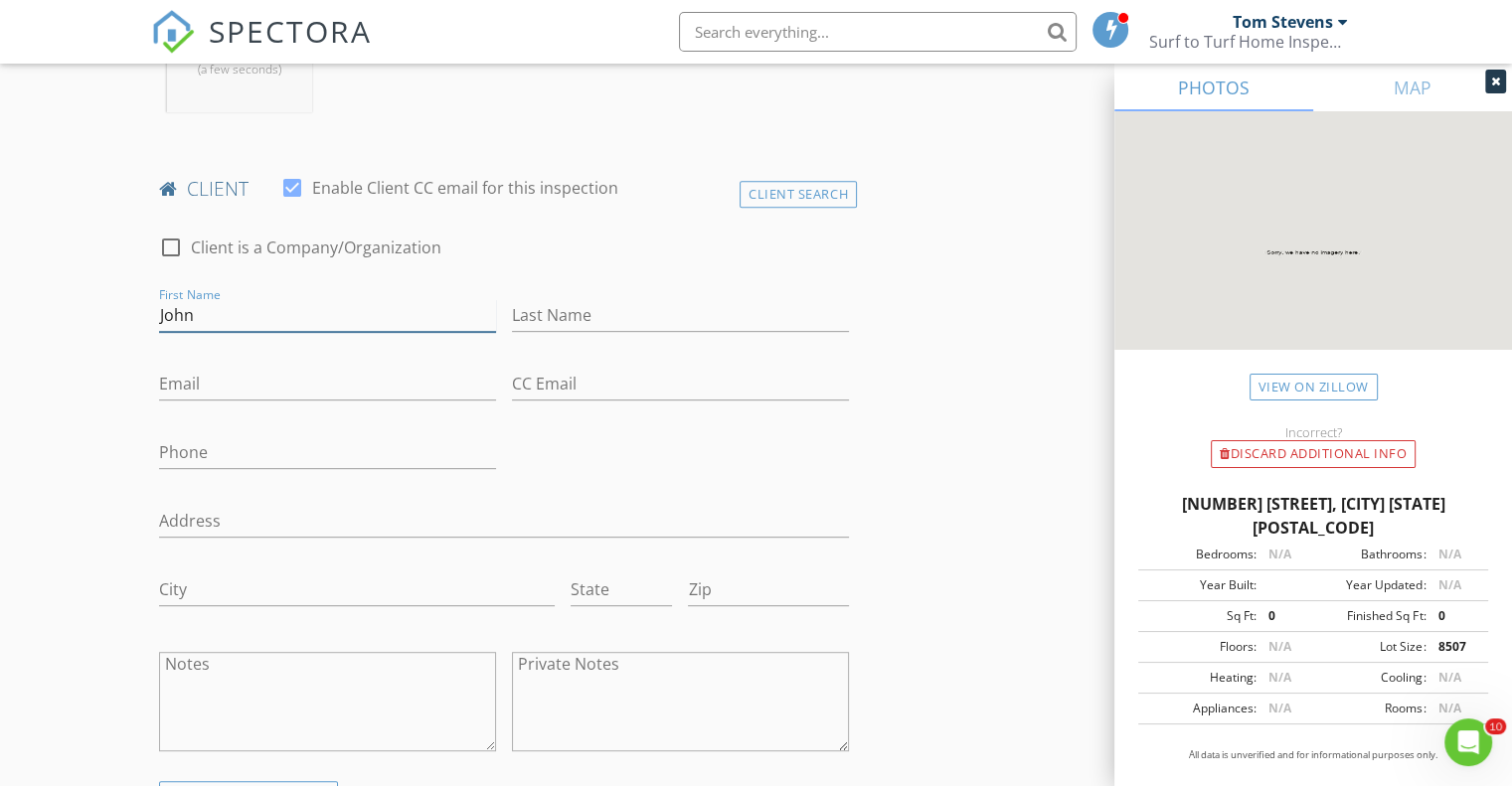 type on "John" 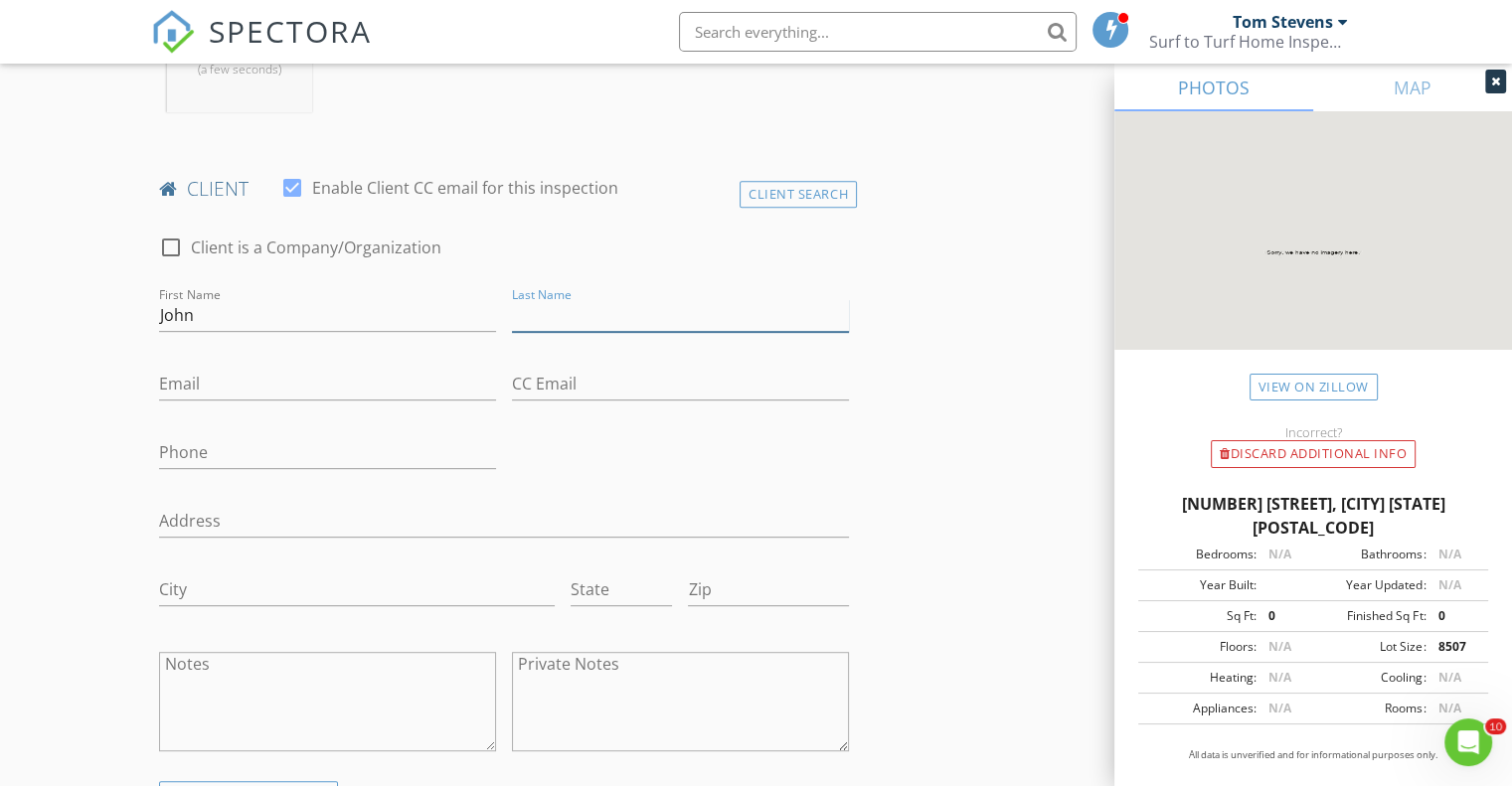 click on "Last Name" at bounding box center [680, 315] 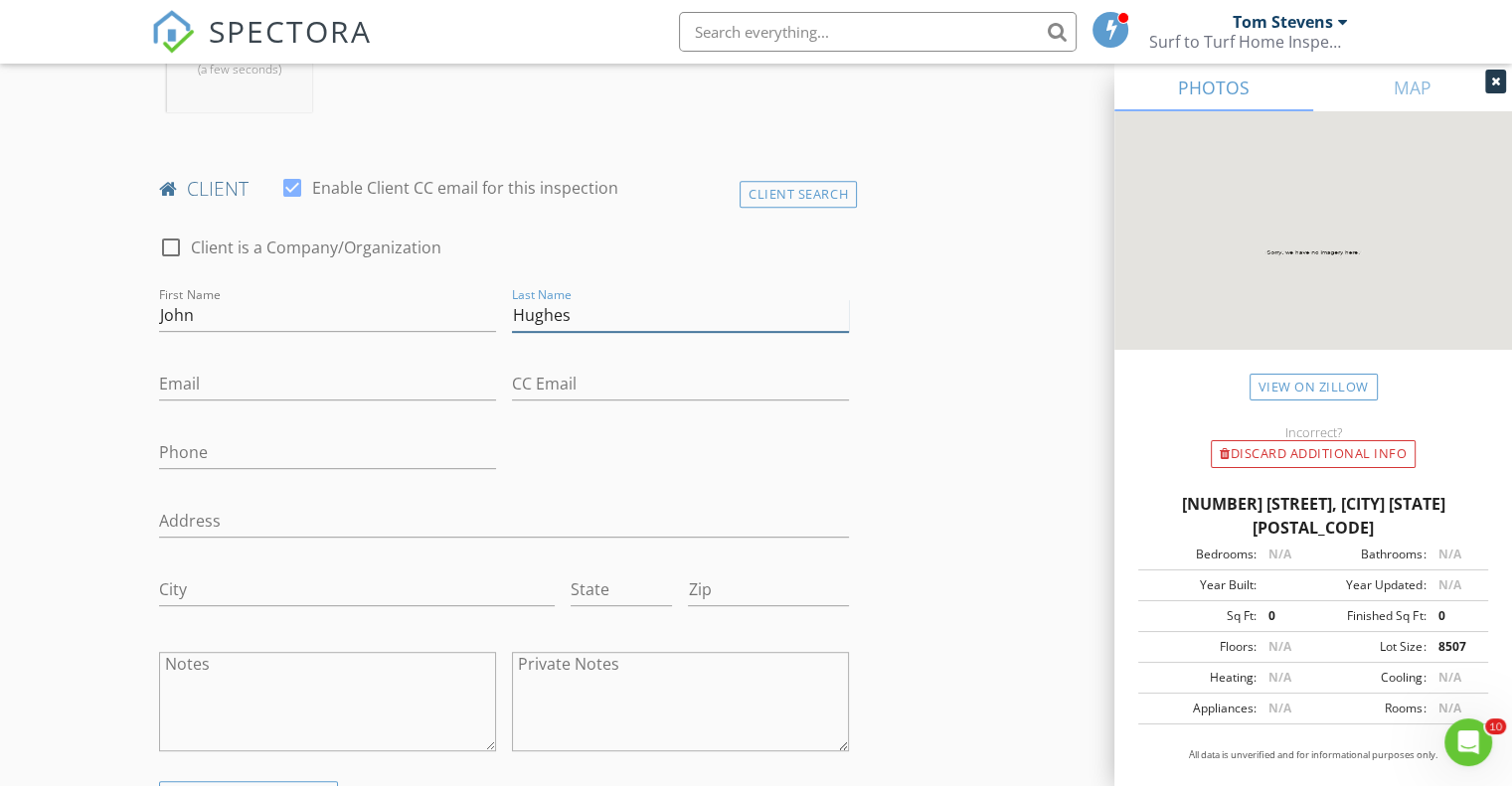 type on "Hughes" 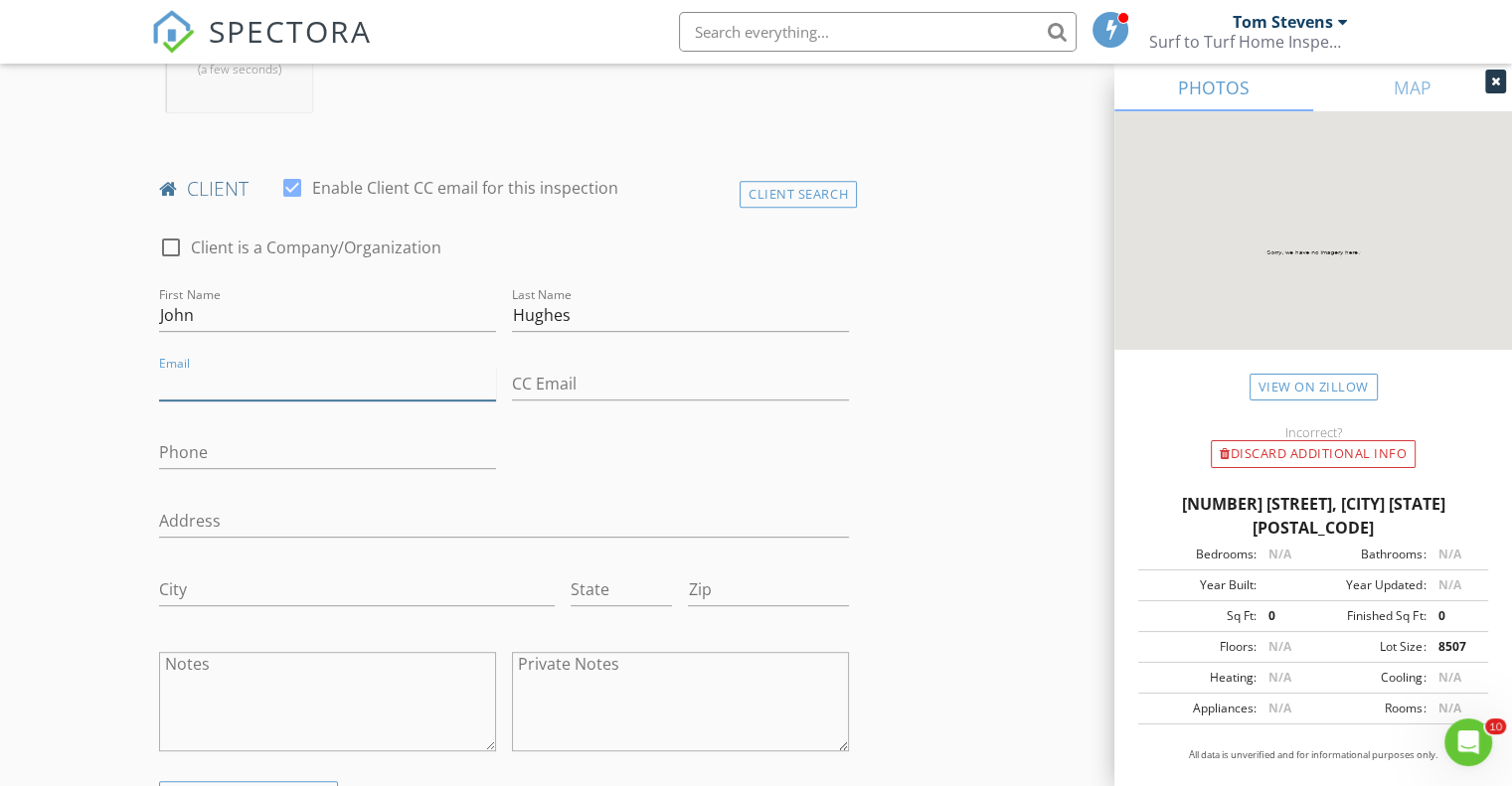 click on "Email" at bounding box center [327, 384] 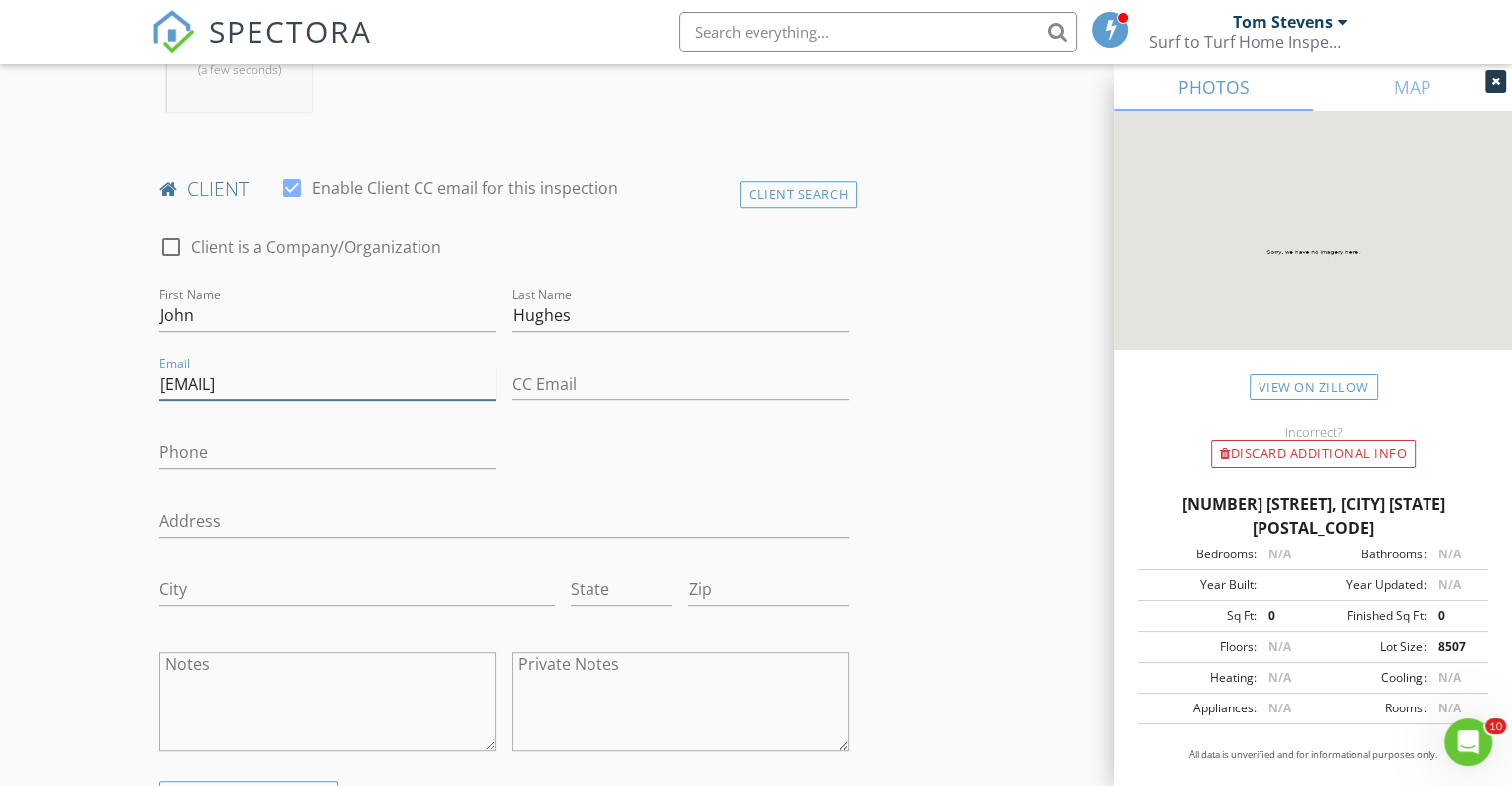 type on "johnphughes_2000@yahoo.com" 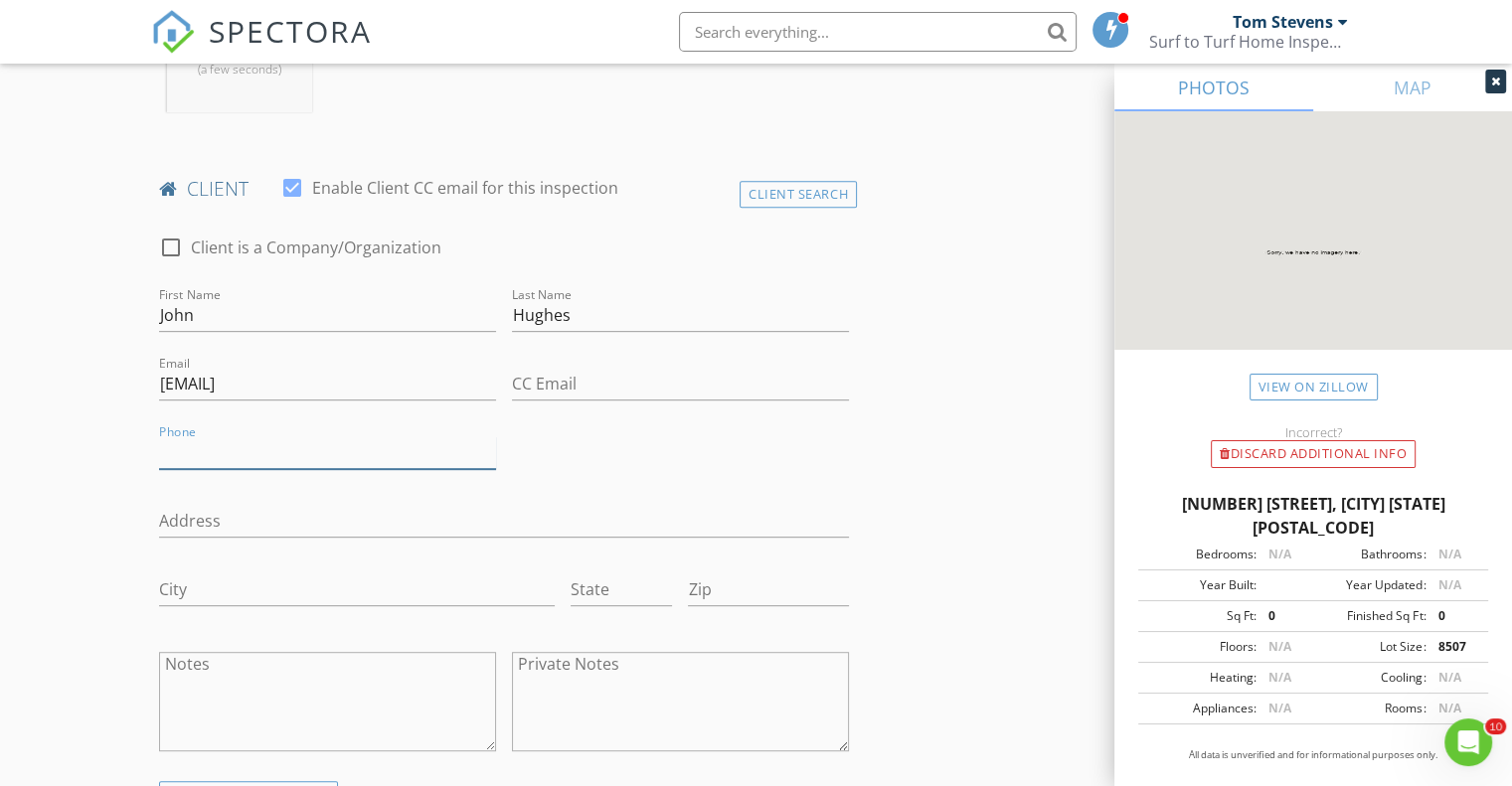 click on "Phone" at bounding box center [327, 452] 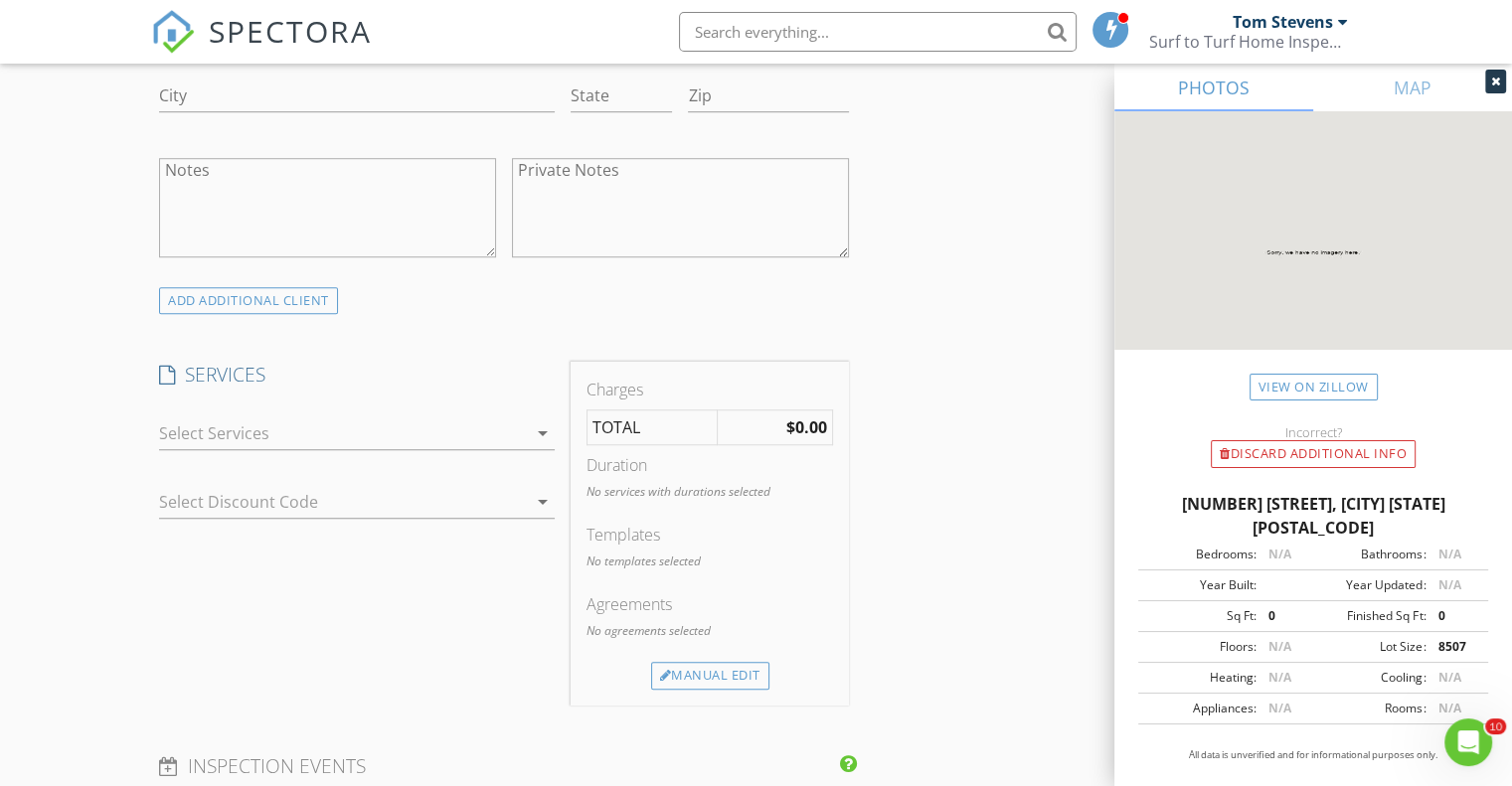 scroll, scrollTop: 1407, scrollLeft: 0, axis: vertical 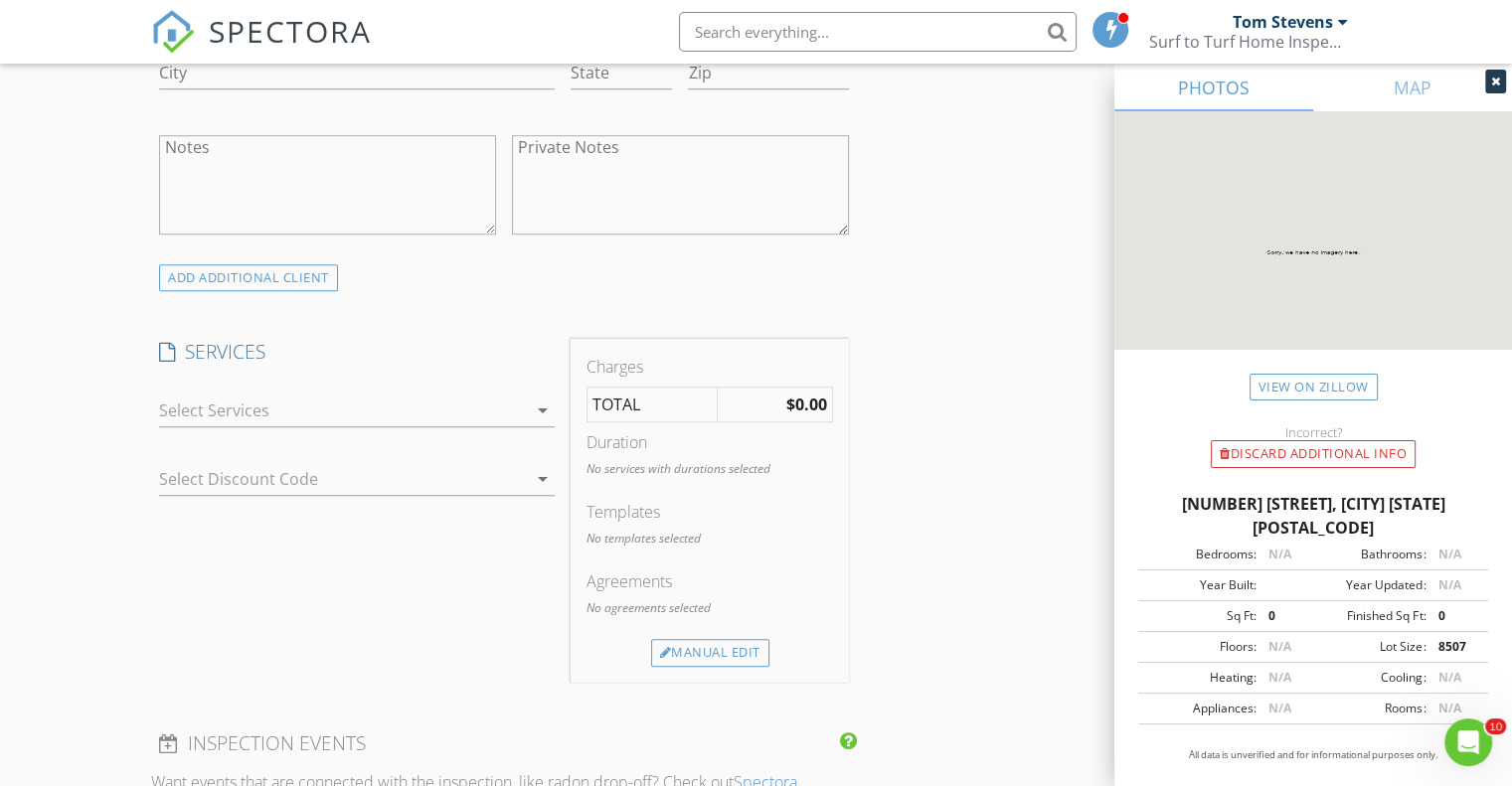 click on "arrow_drop_down" at bounding box center [543, 410] 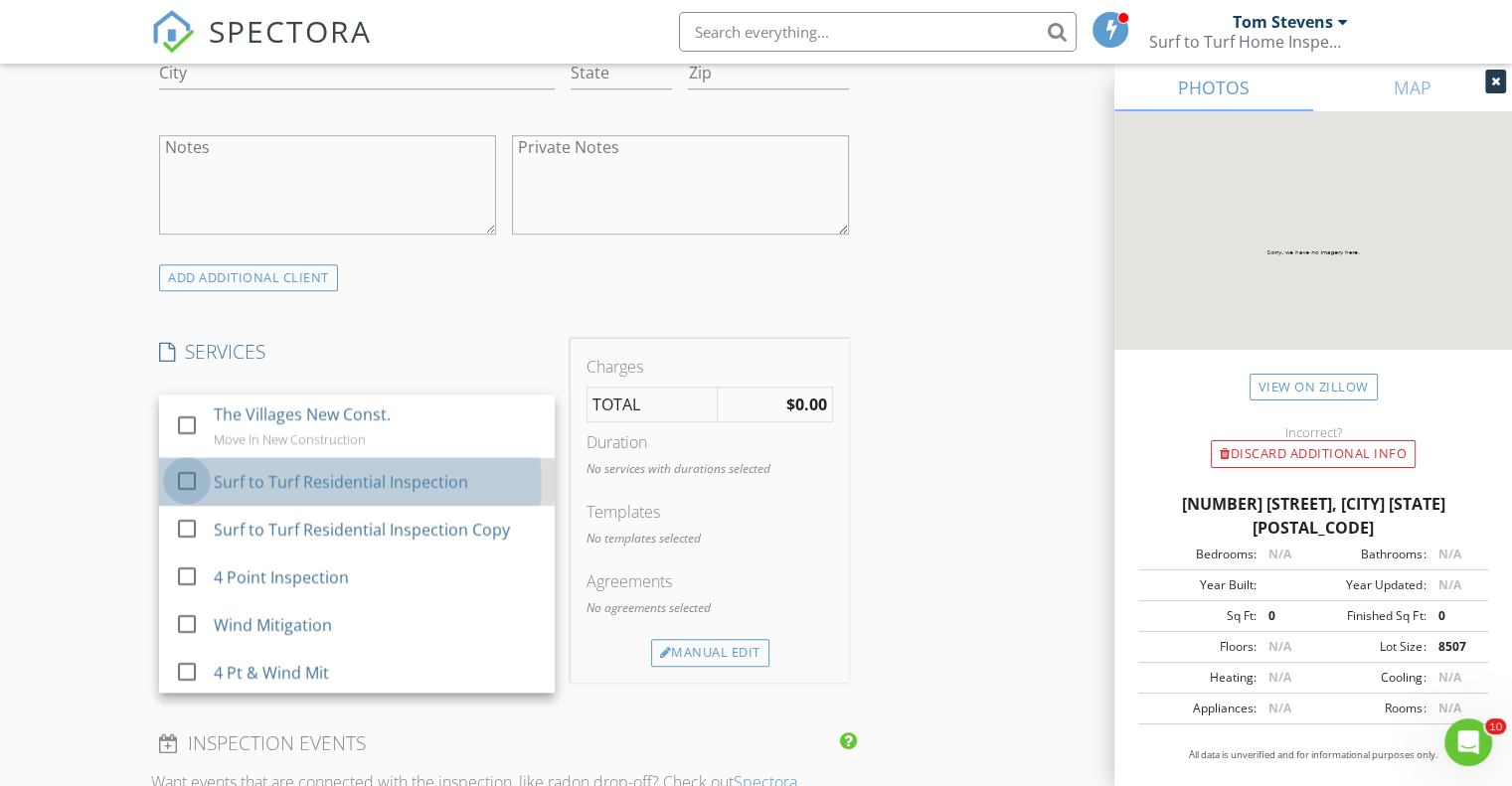 click at bounding box center [187, 481] 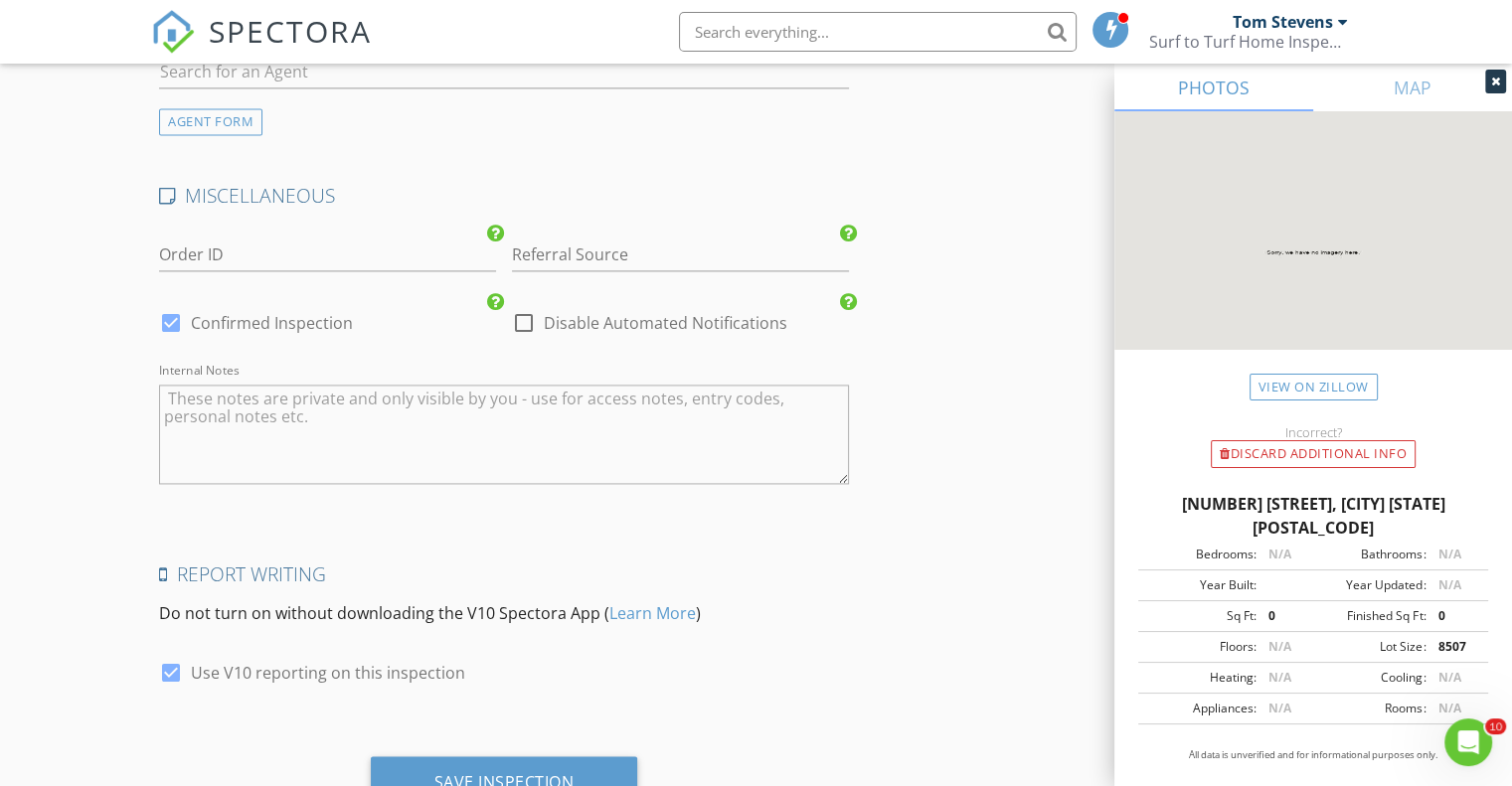 scroll, scrollTop: 2775, scrollLeft: 0, axis: vertical 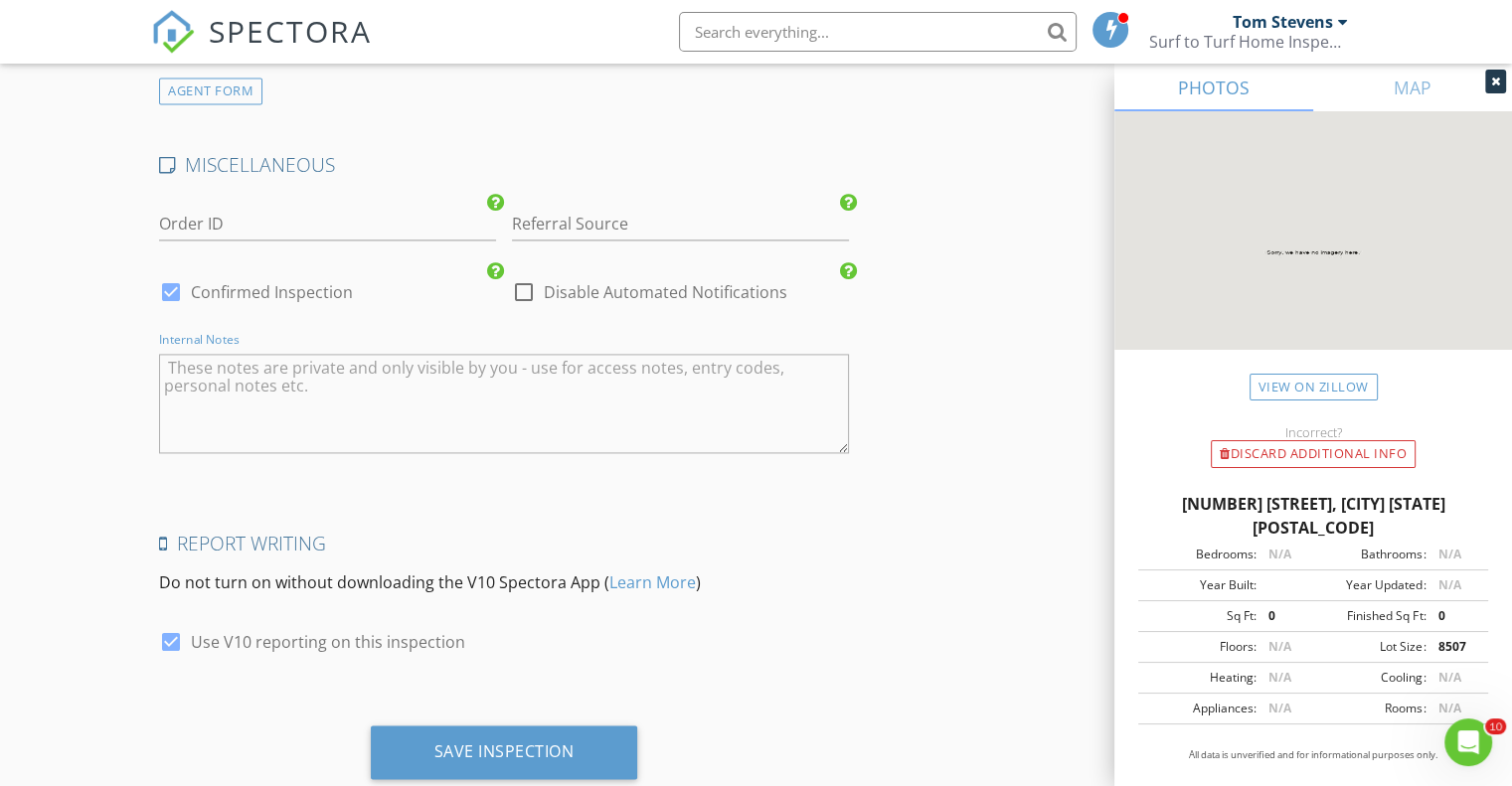 click at bounding box center (504, 403) 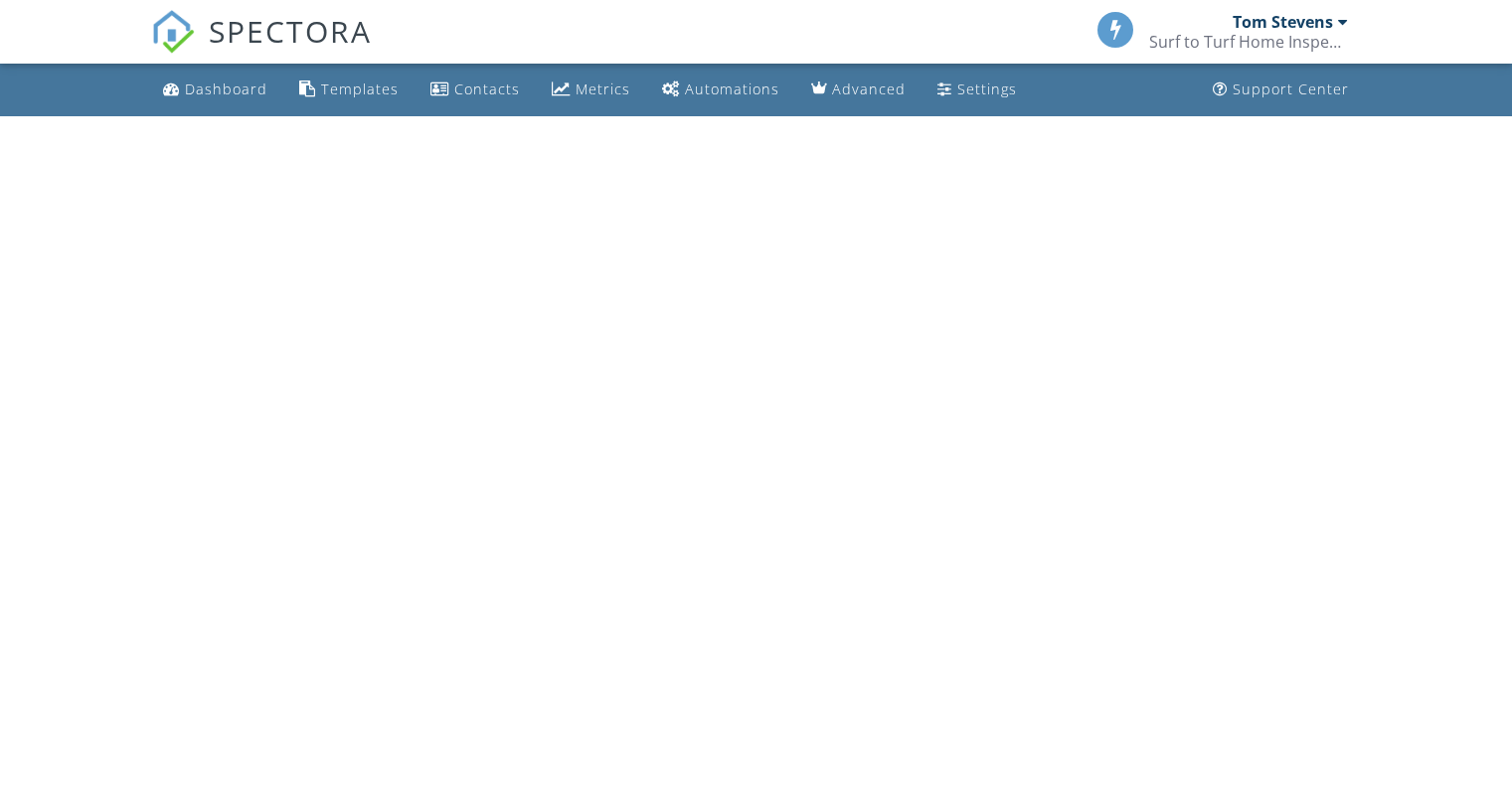 scroll, scrollTop: 0, scrollLeft: 0, axis: both 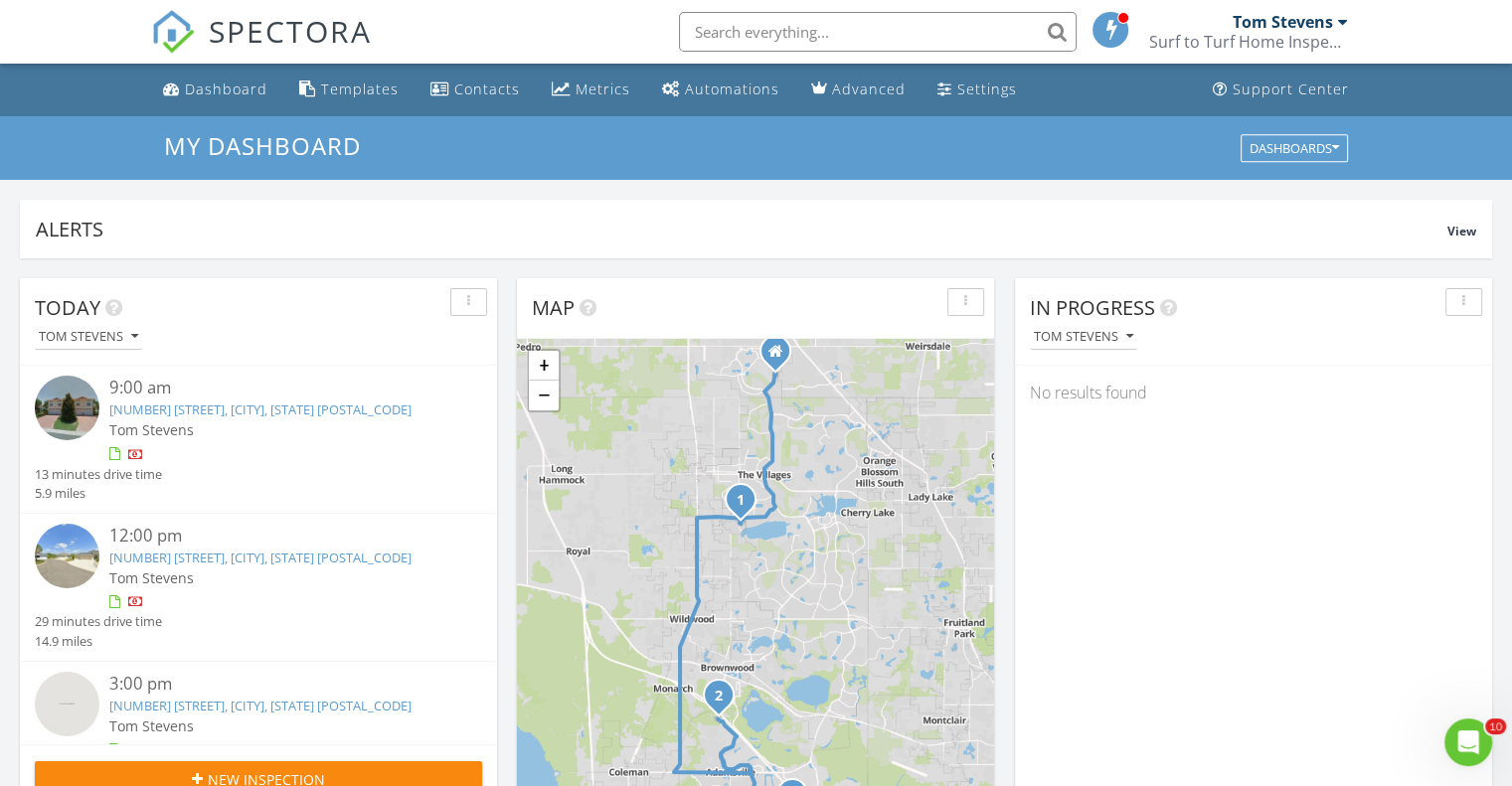 click at bounding box center (1343, 22) 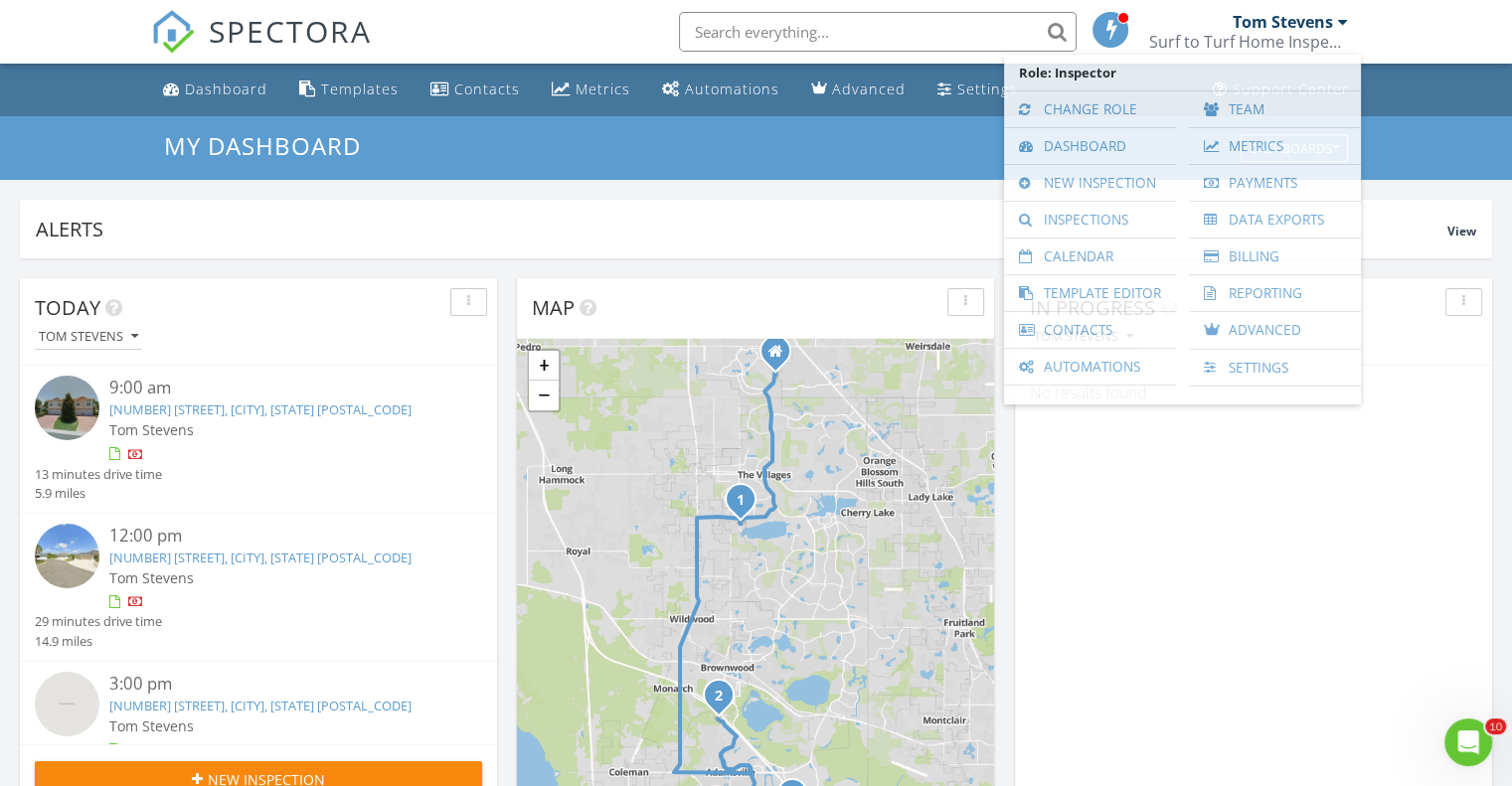 scroll, scrollTop: 9, scrollLeft: 10, axis: both 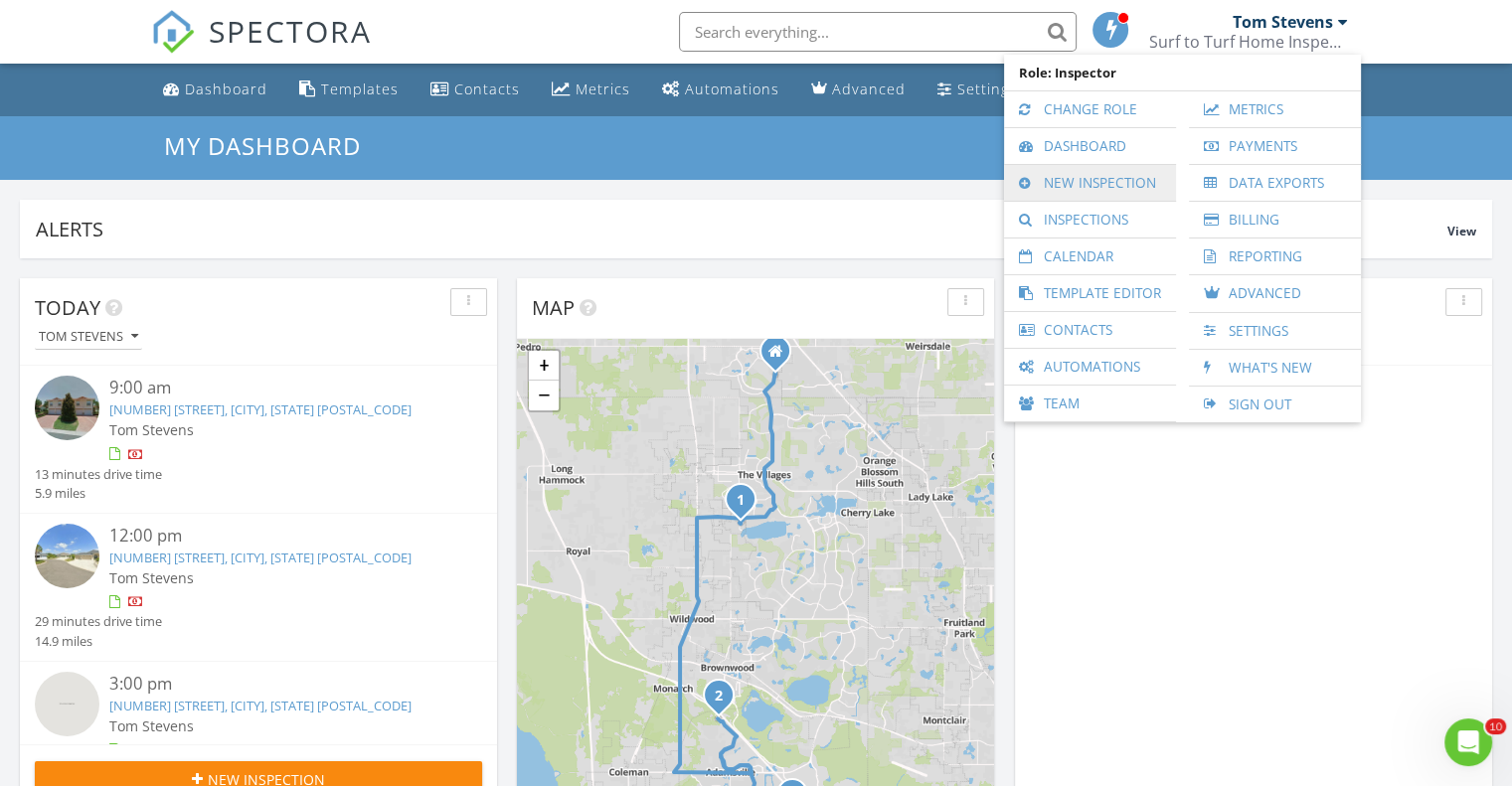 click on "New Inspection" at bounding box center (1090, 183) 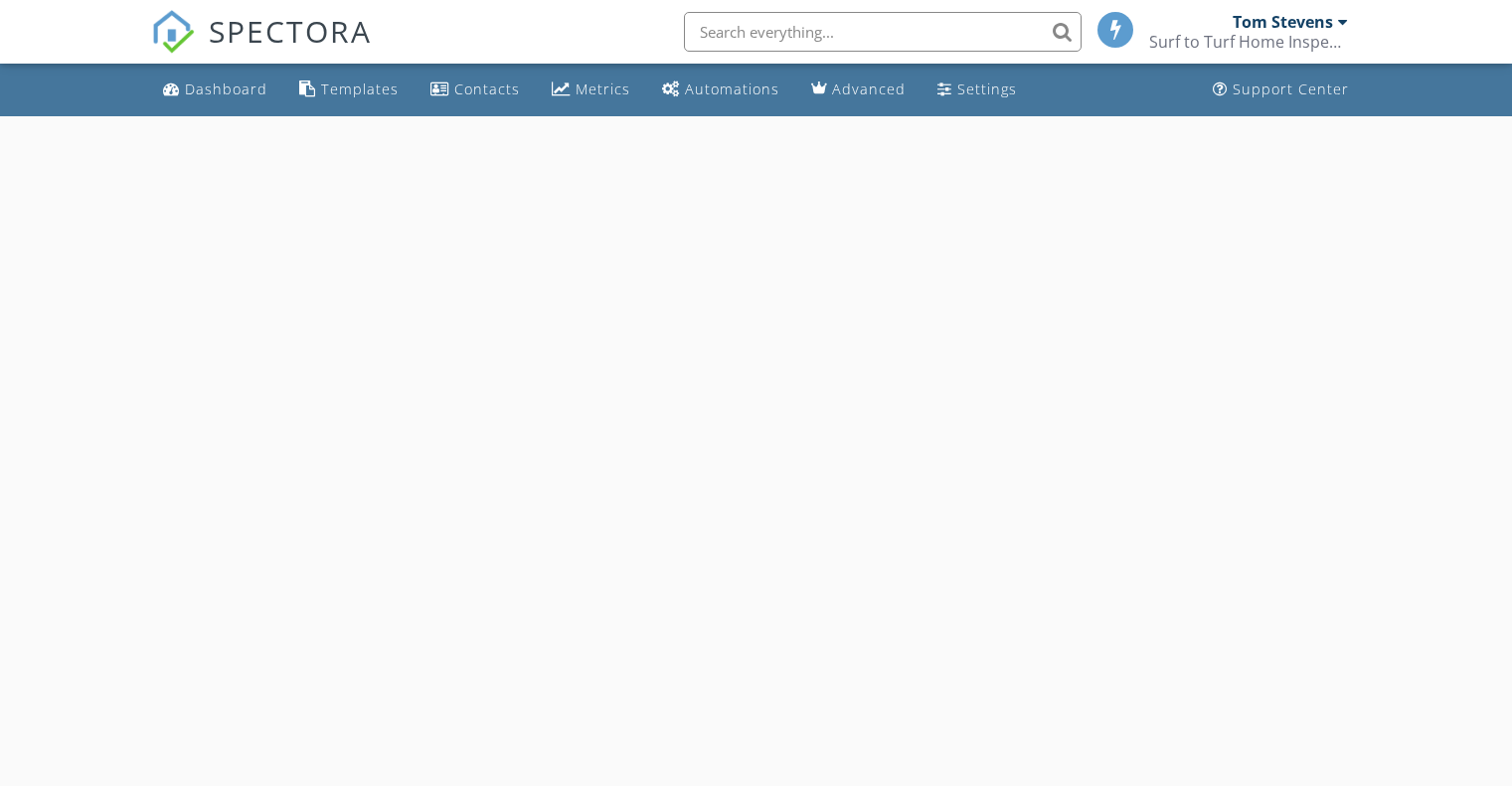 scroll, scrollTop: 0, scrollLeft: 0, axis: both 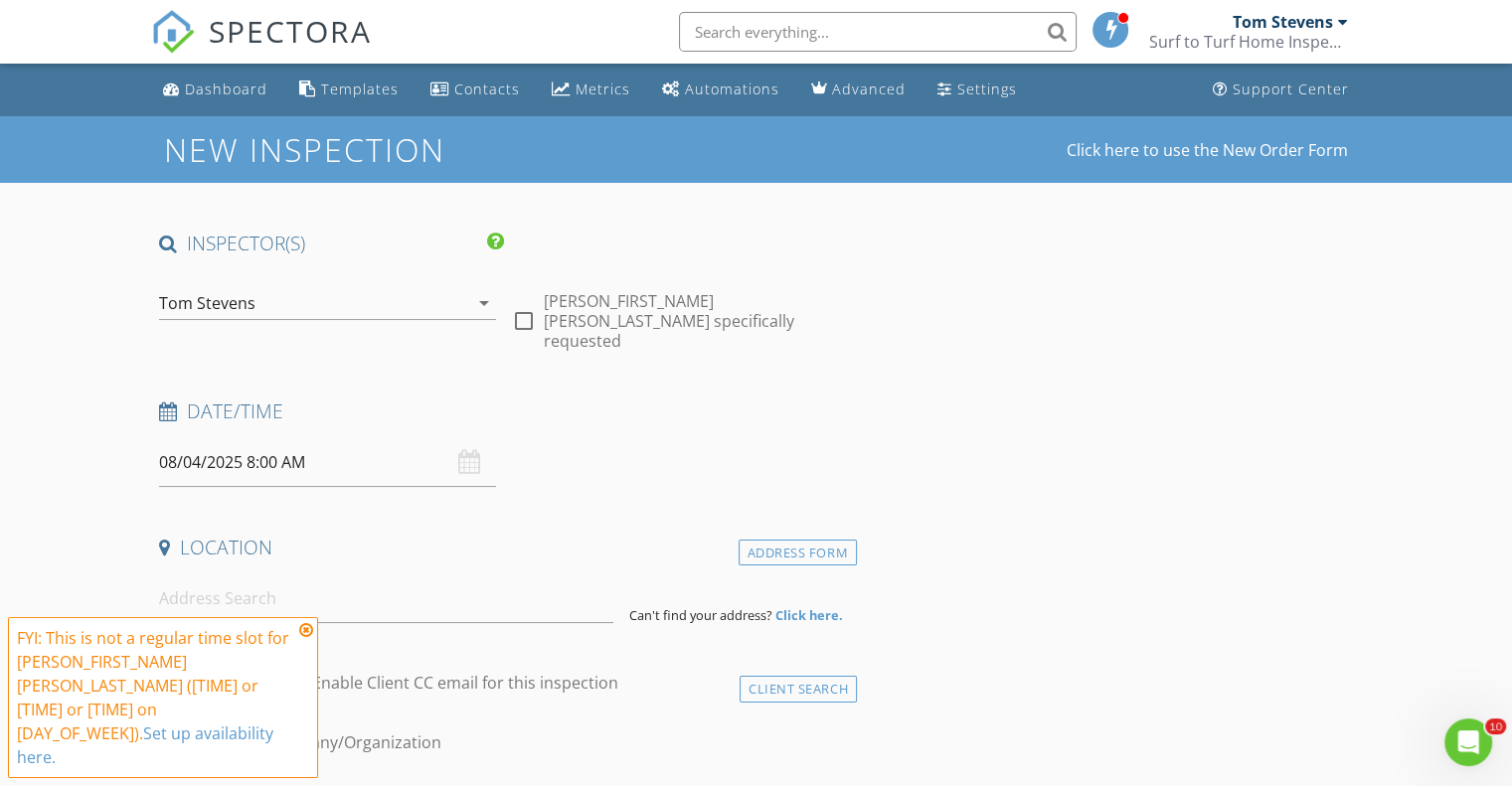 click on "08/04/2025 8:00 AM" at bounding box center (327, 462) 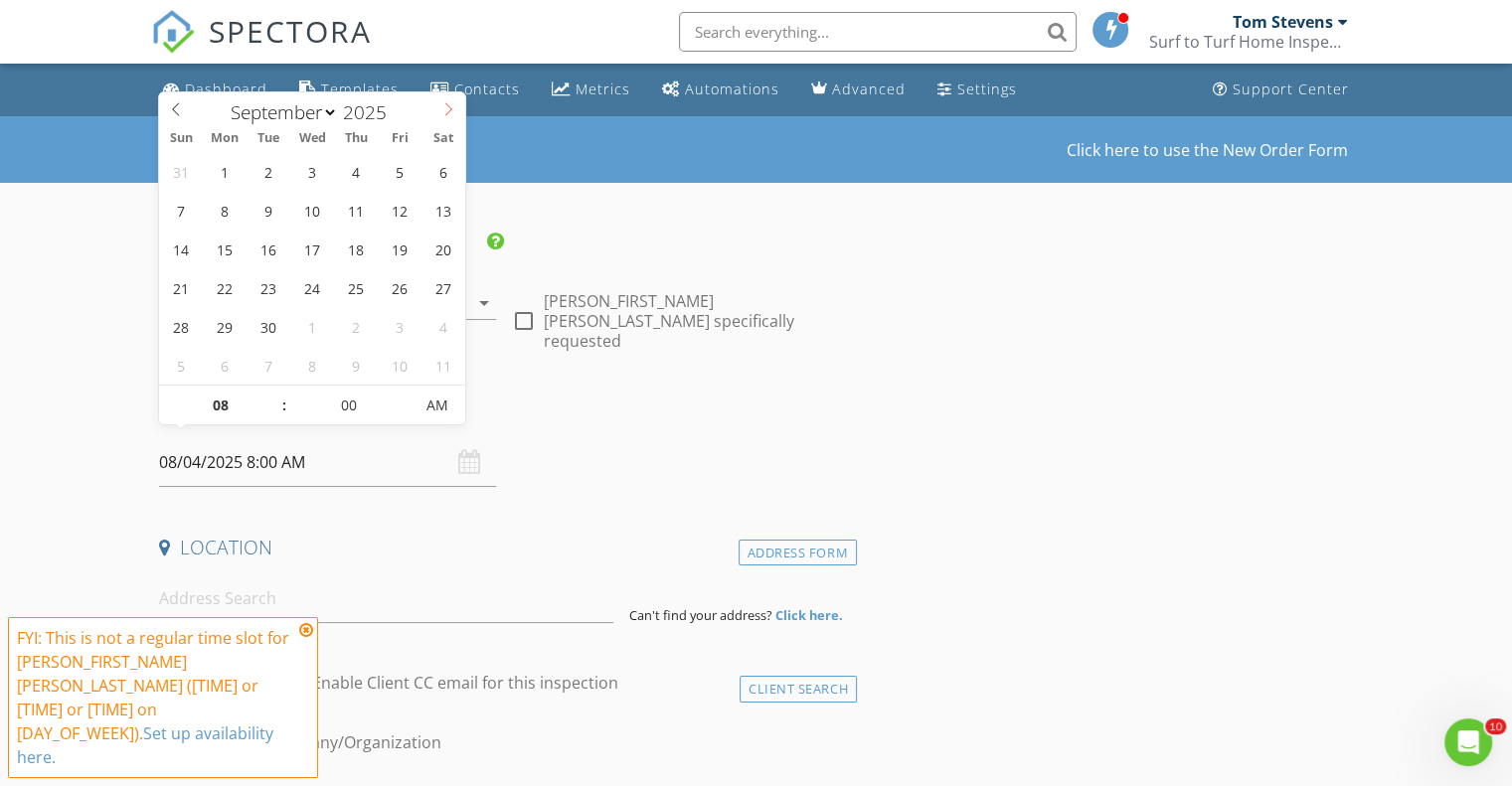 click at bounding box center (448, 106) 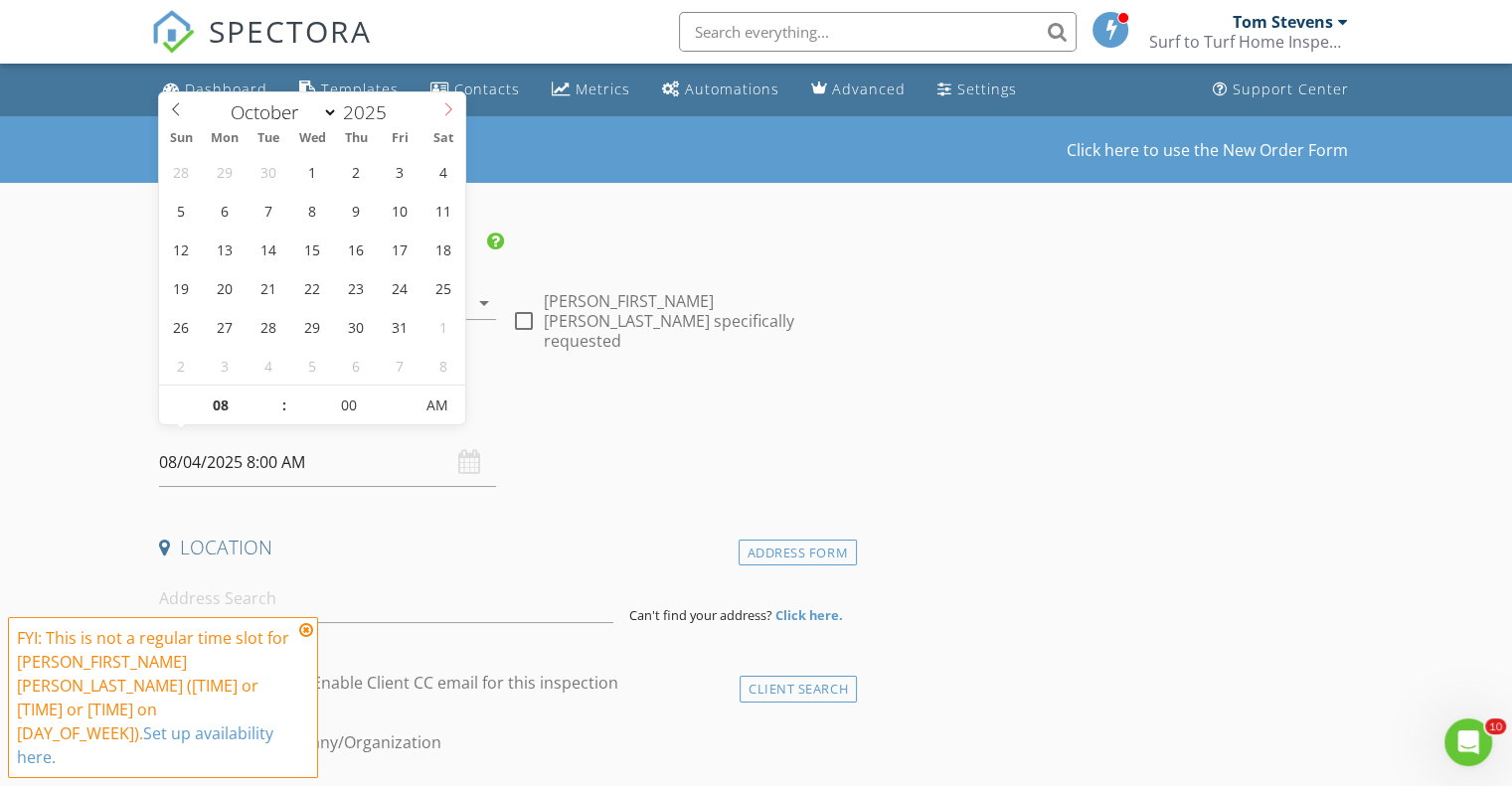 click at bounding box center [448, 106] 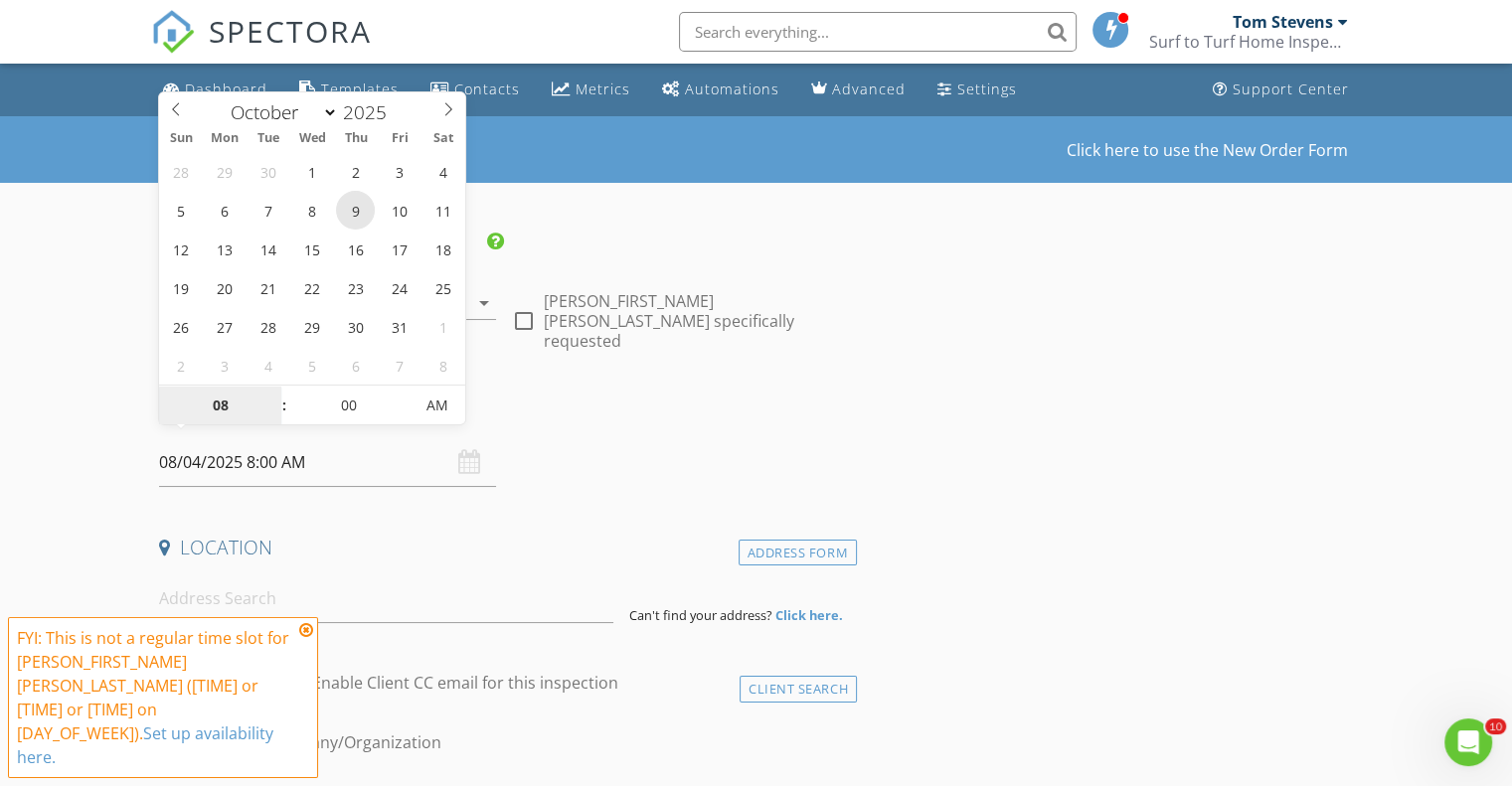 type on "10/09/2025 8:00 AM" 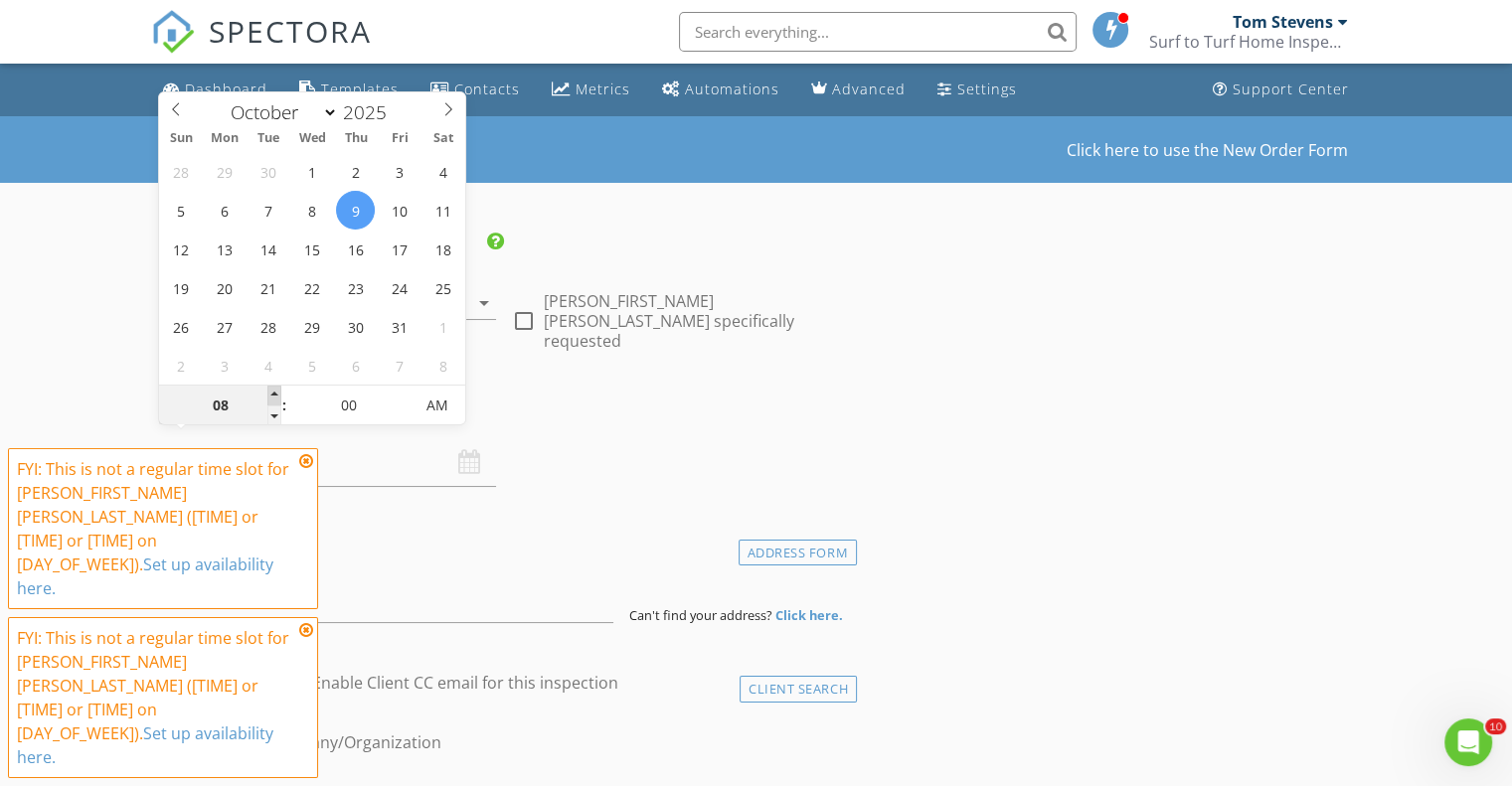 type on "09" 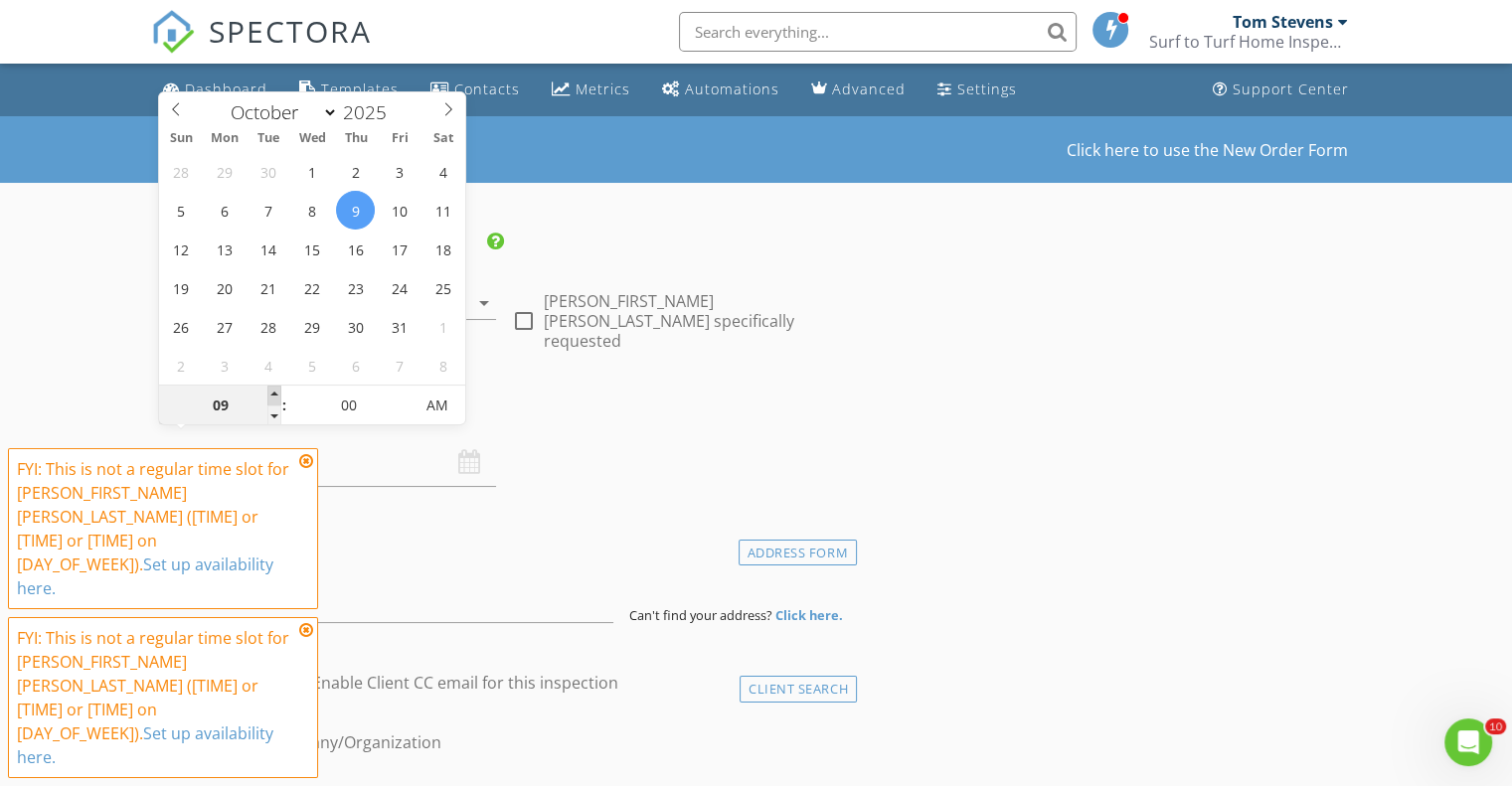 click at bounding box center [274, 395] 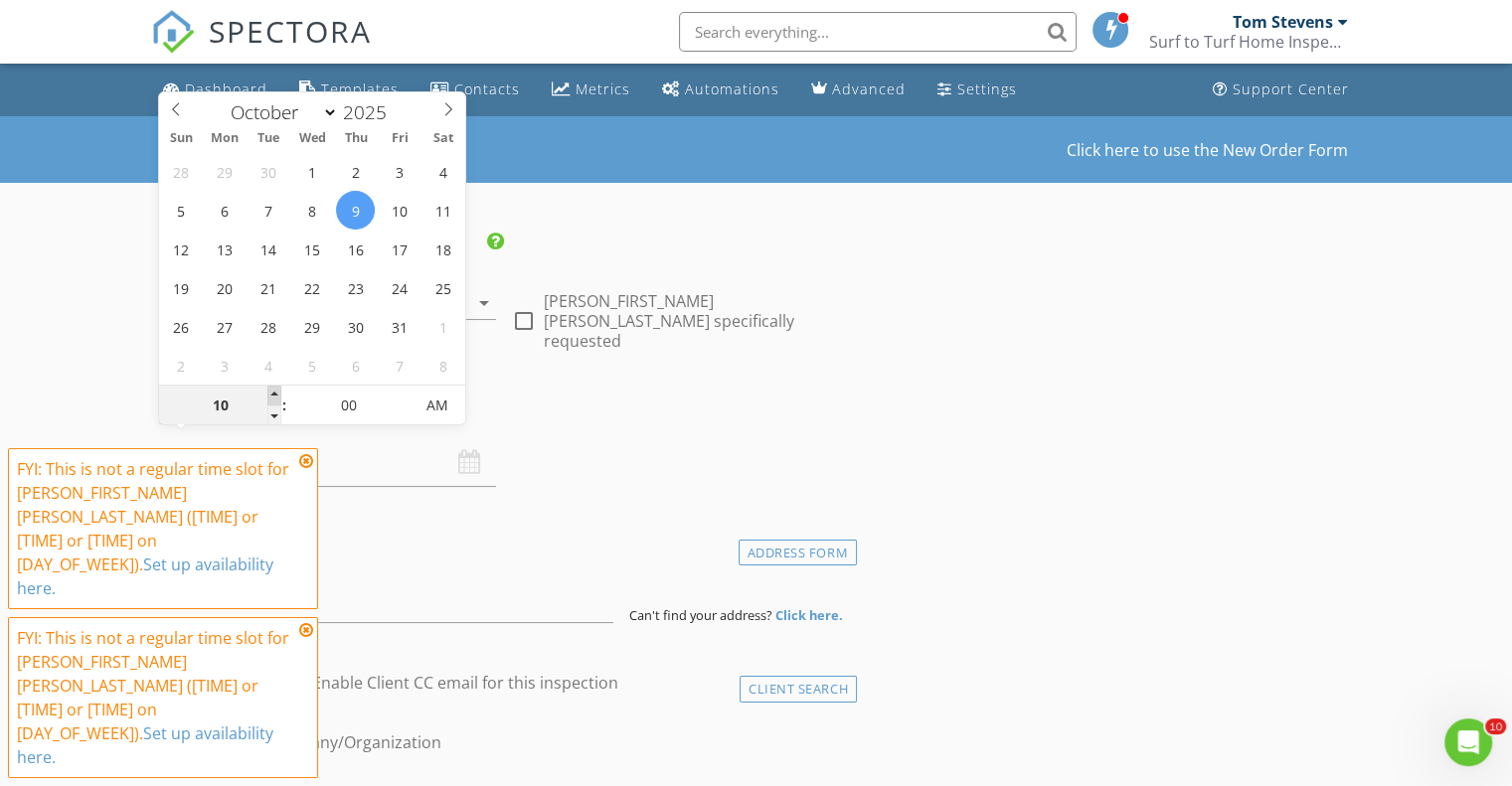 click at bounding box center (274, 395) 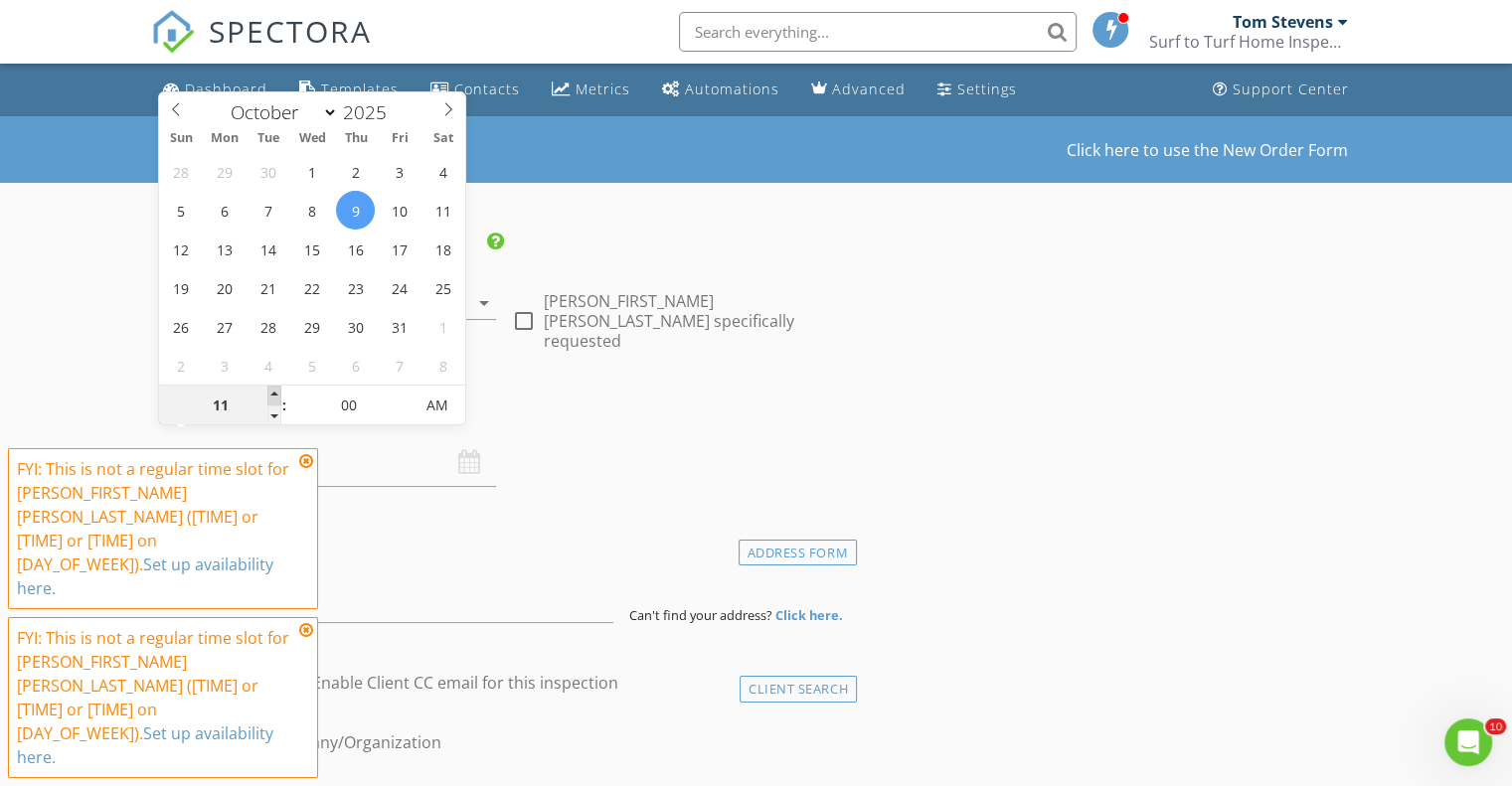 click at bounding box center [274, 395] 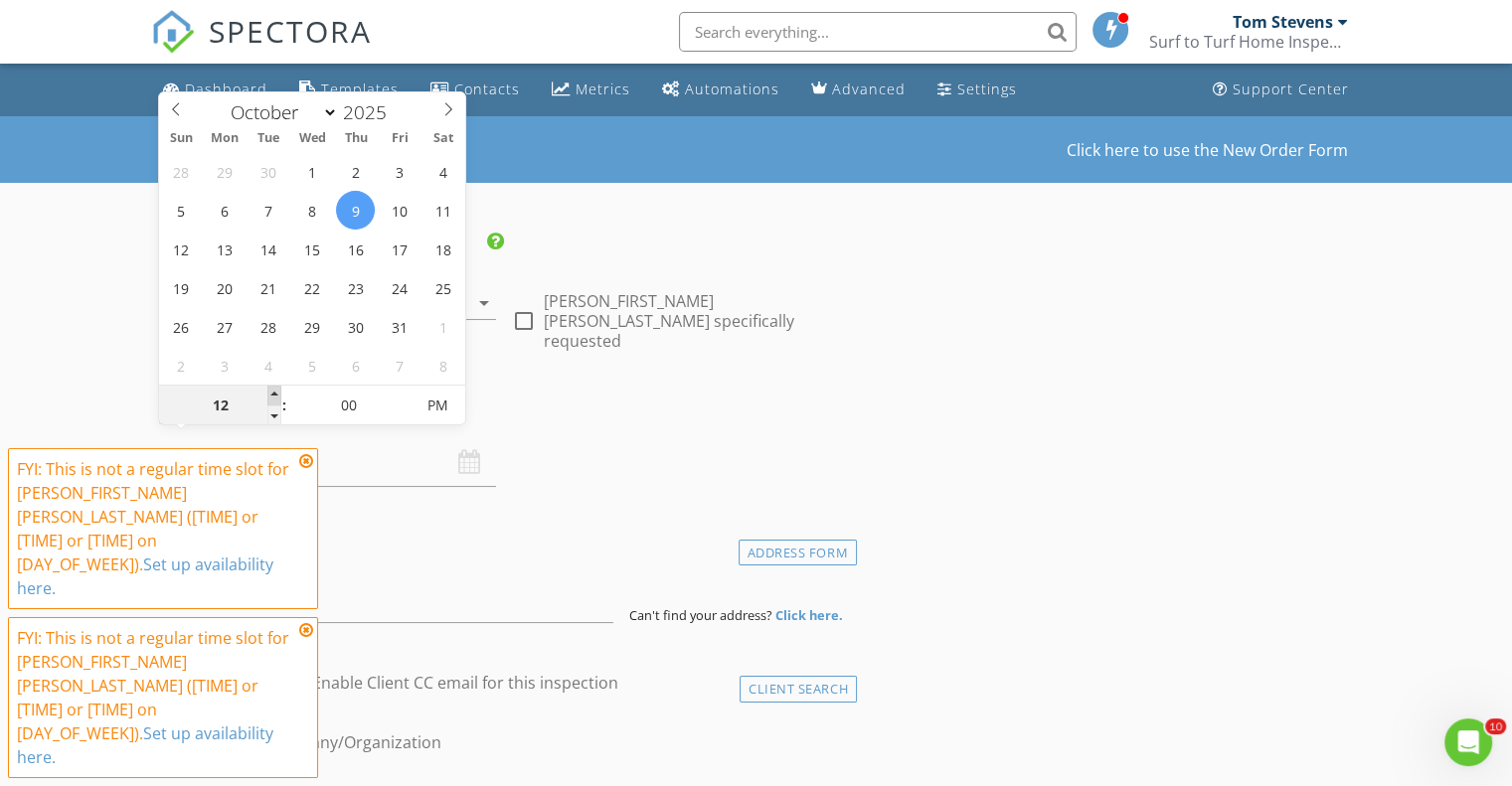 click at bounding box center [274, 395] 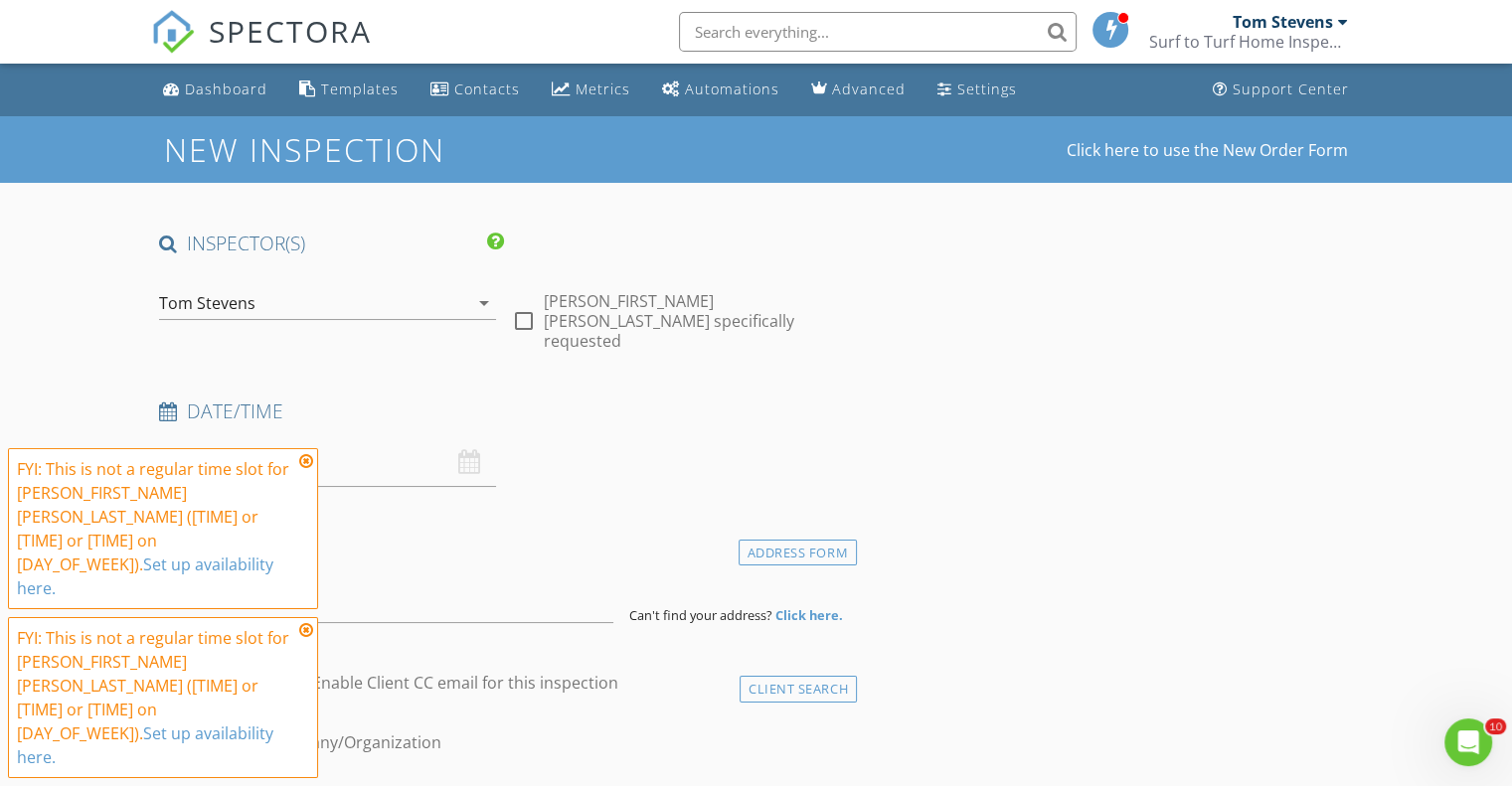 click at bounding box center [306, 461] 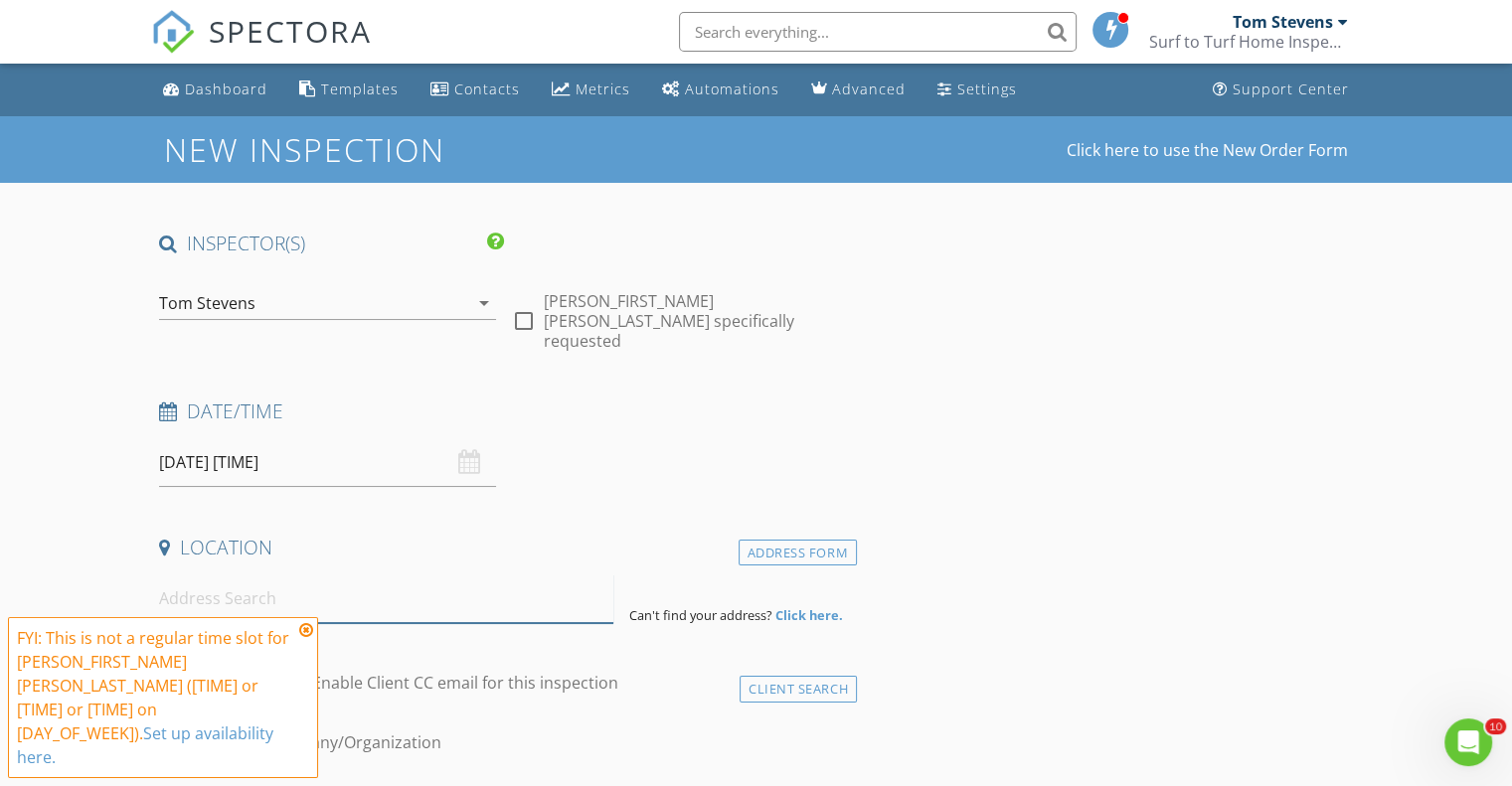click at bounding box center (386, 598) 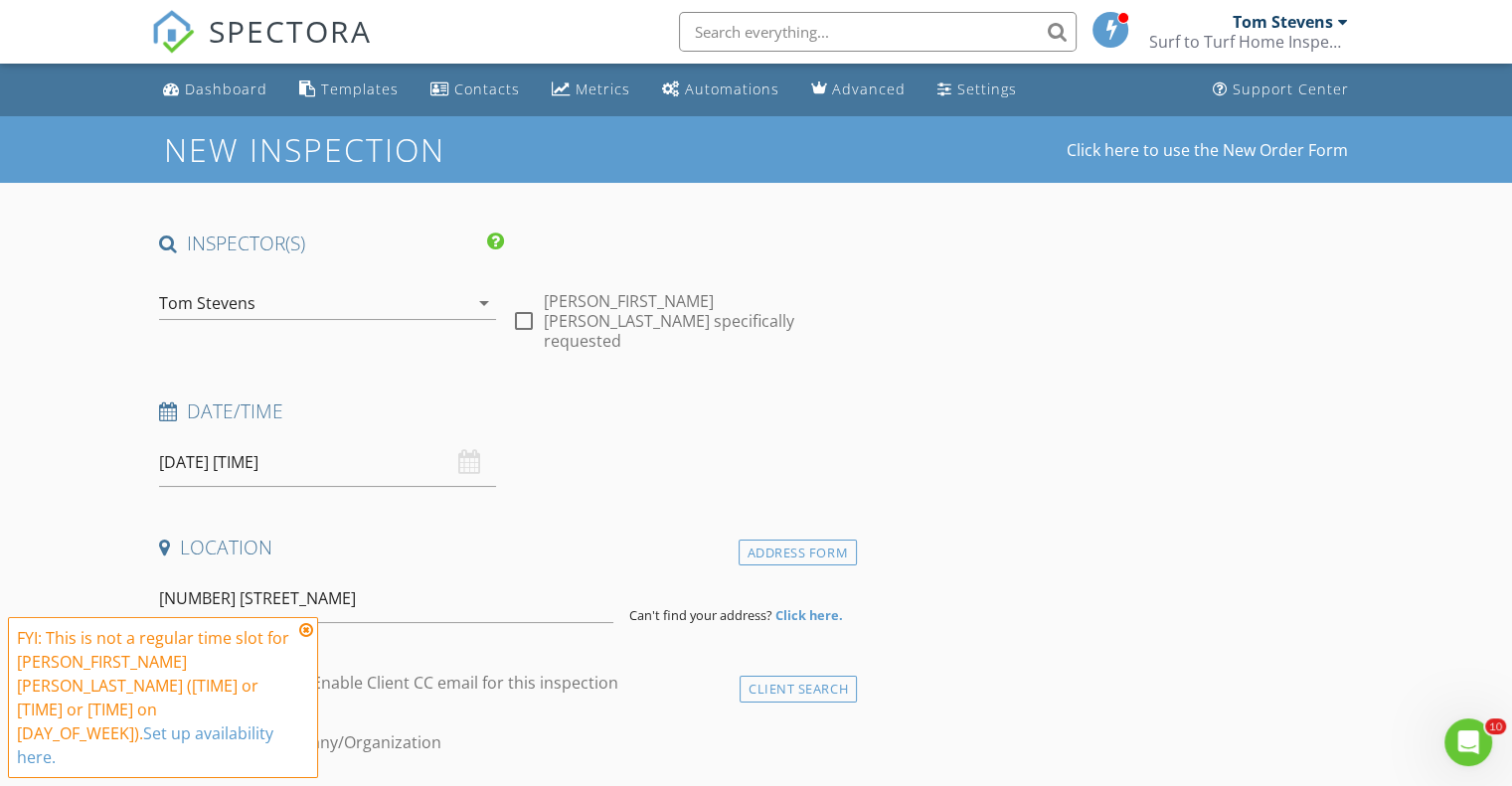 type on "[NUMBER] [STREET], [CITY], [STATE], USA" 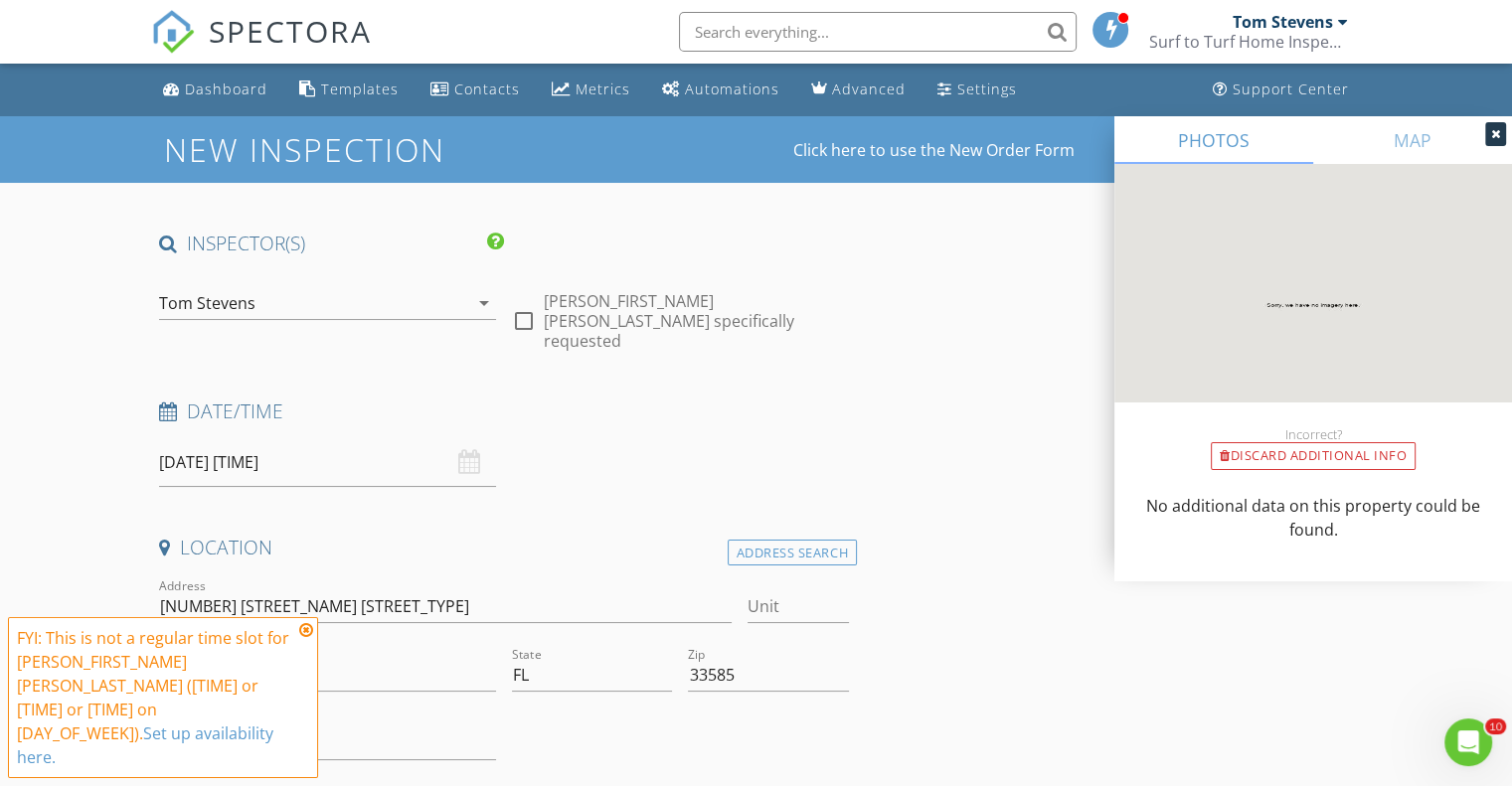 click at bounding box center (306, 630) 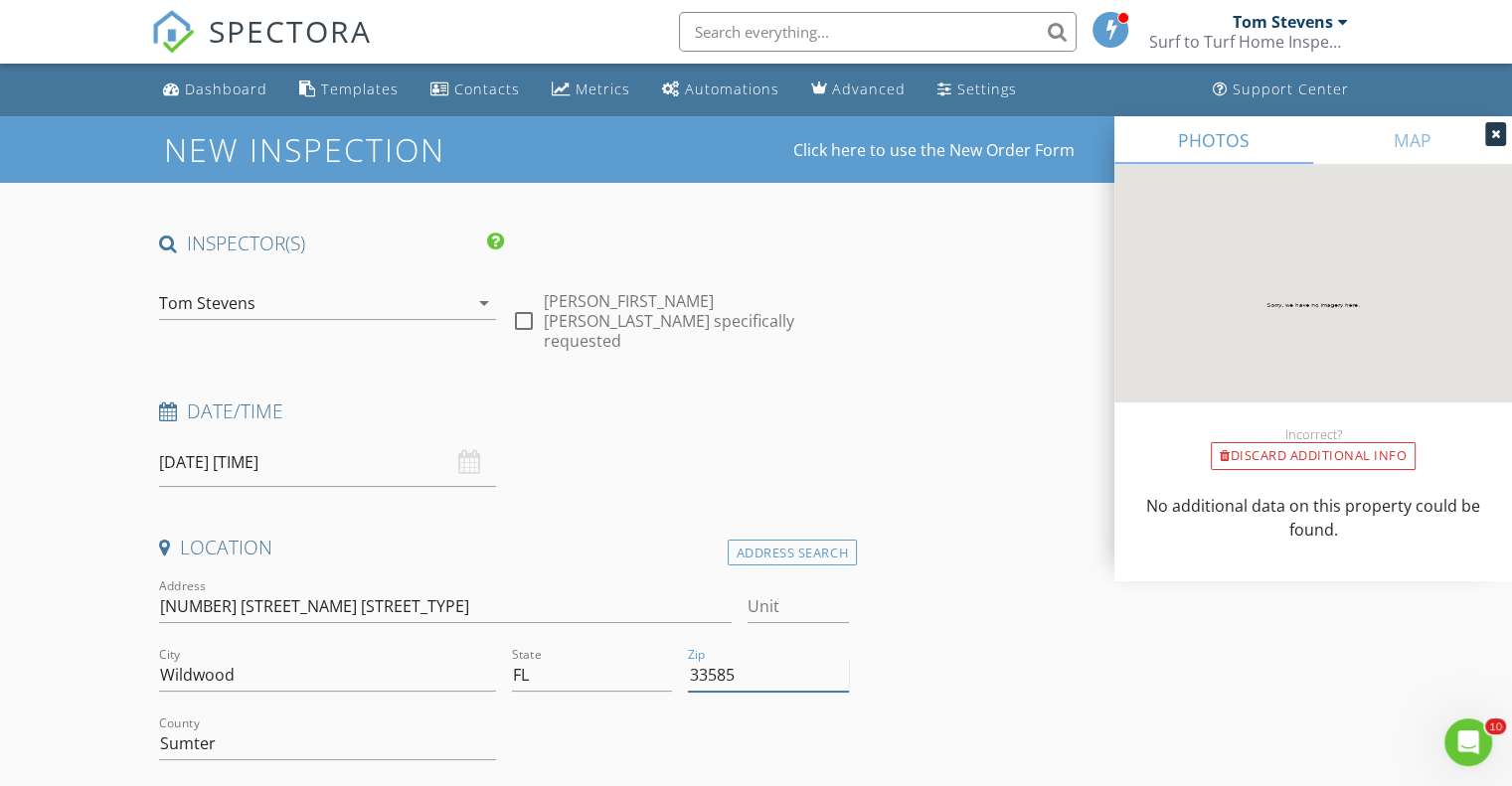 click on "33585" at bounding box center (767, 675) 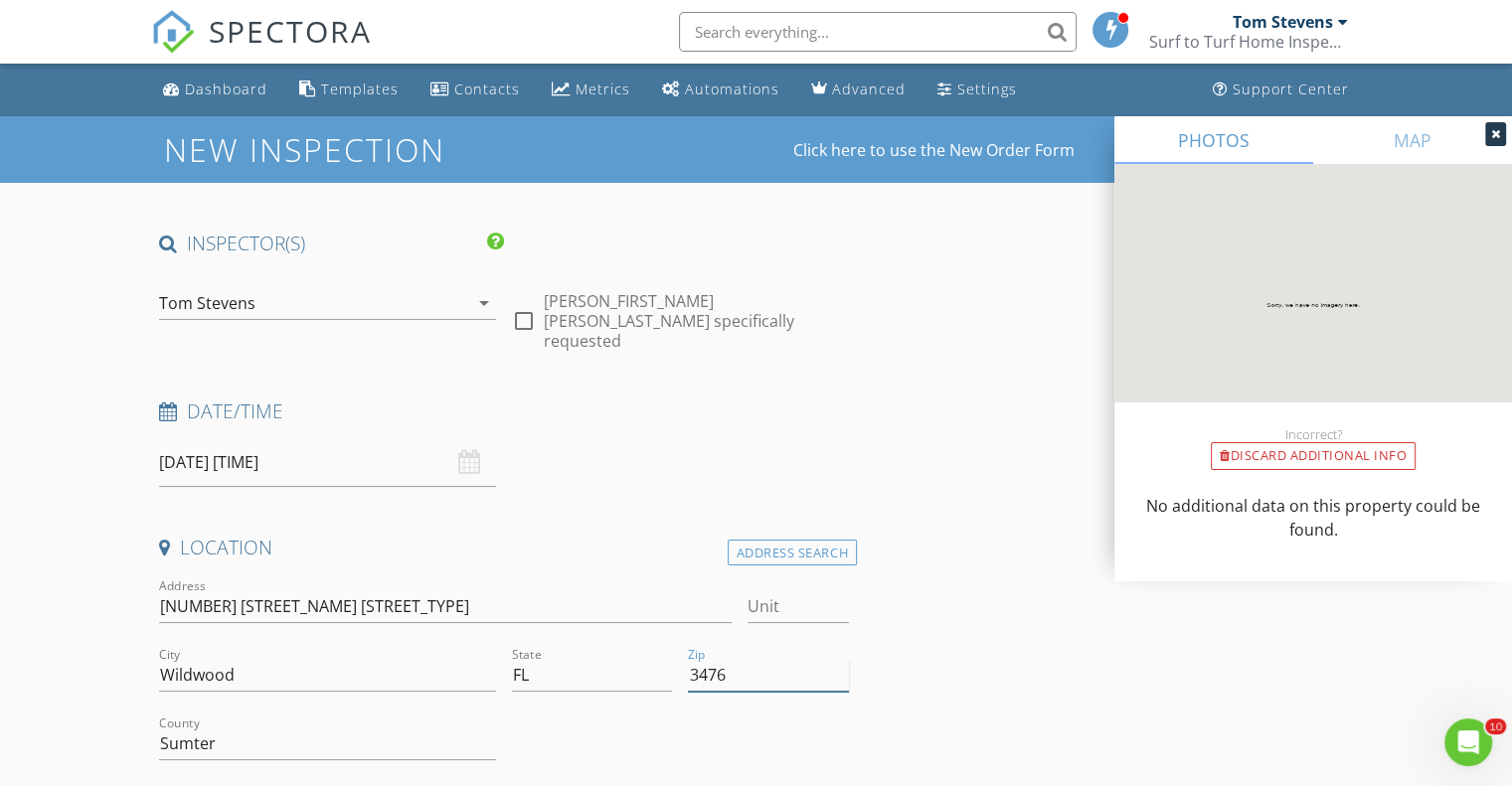type on "34762" 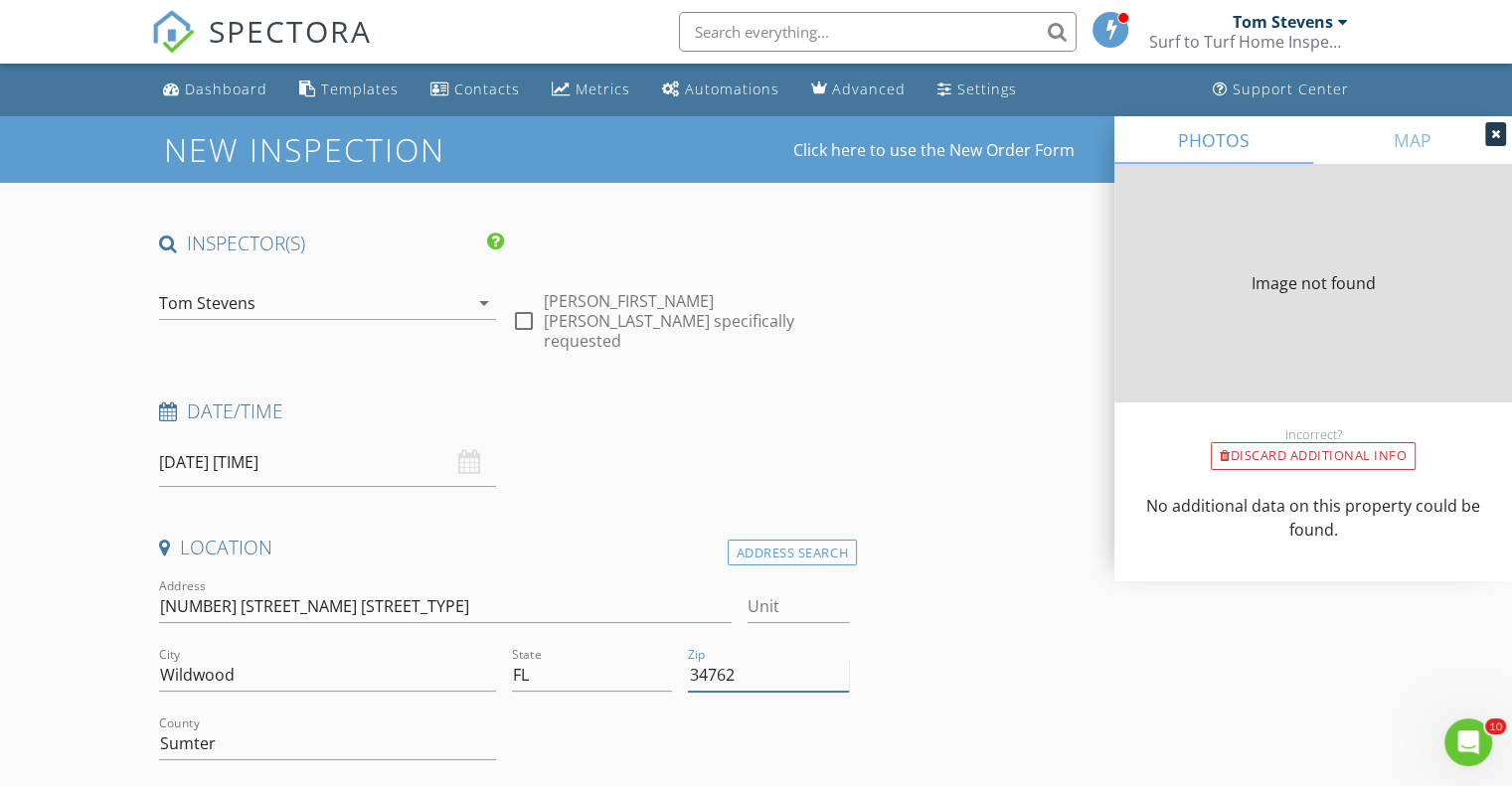 type on "0" 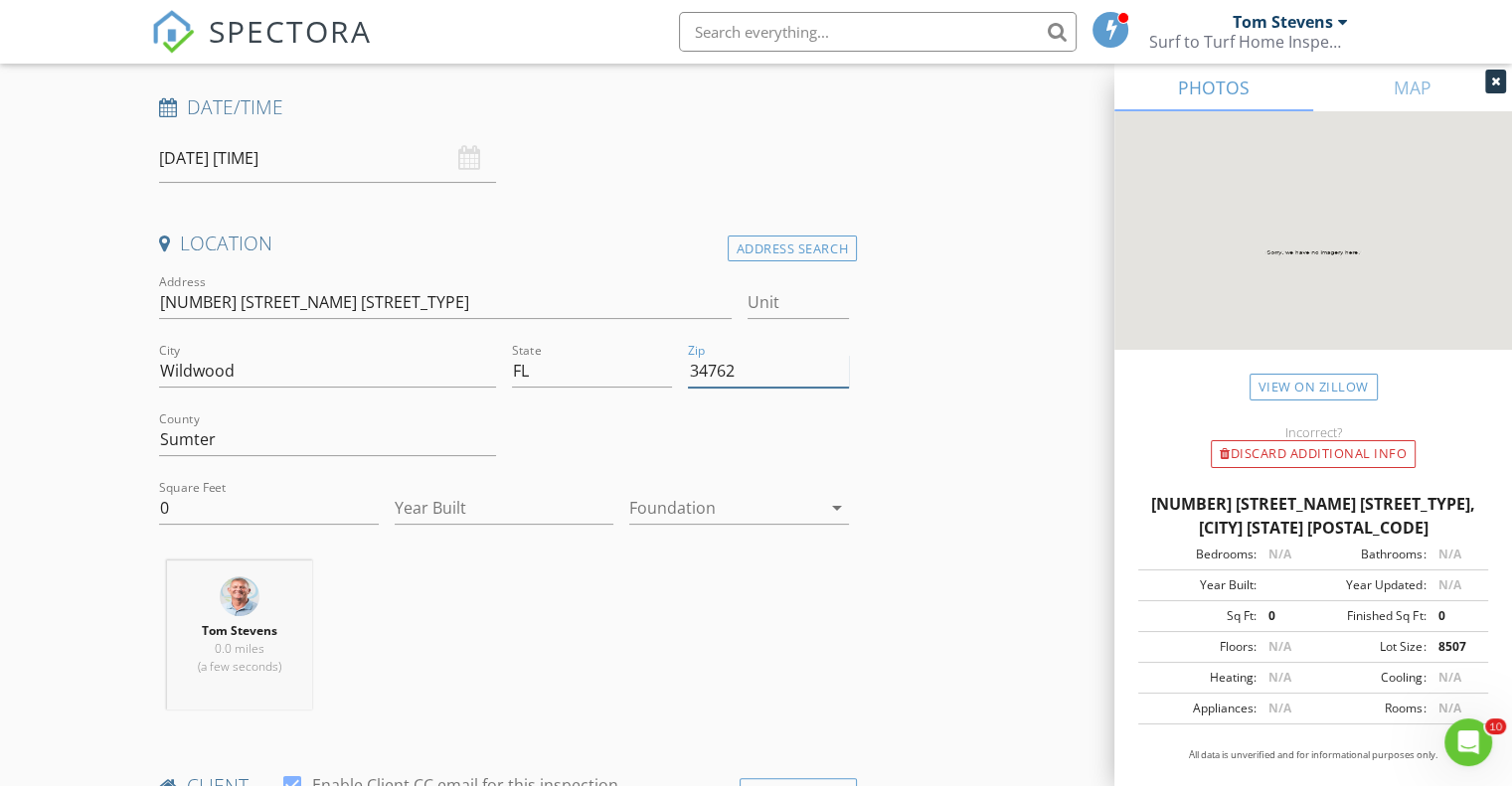 scroll, scrollTop: 358, scrollLeft: 0, axis: vertical 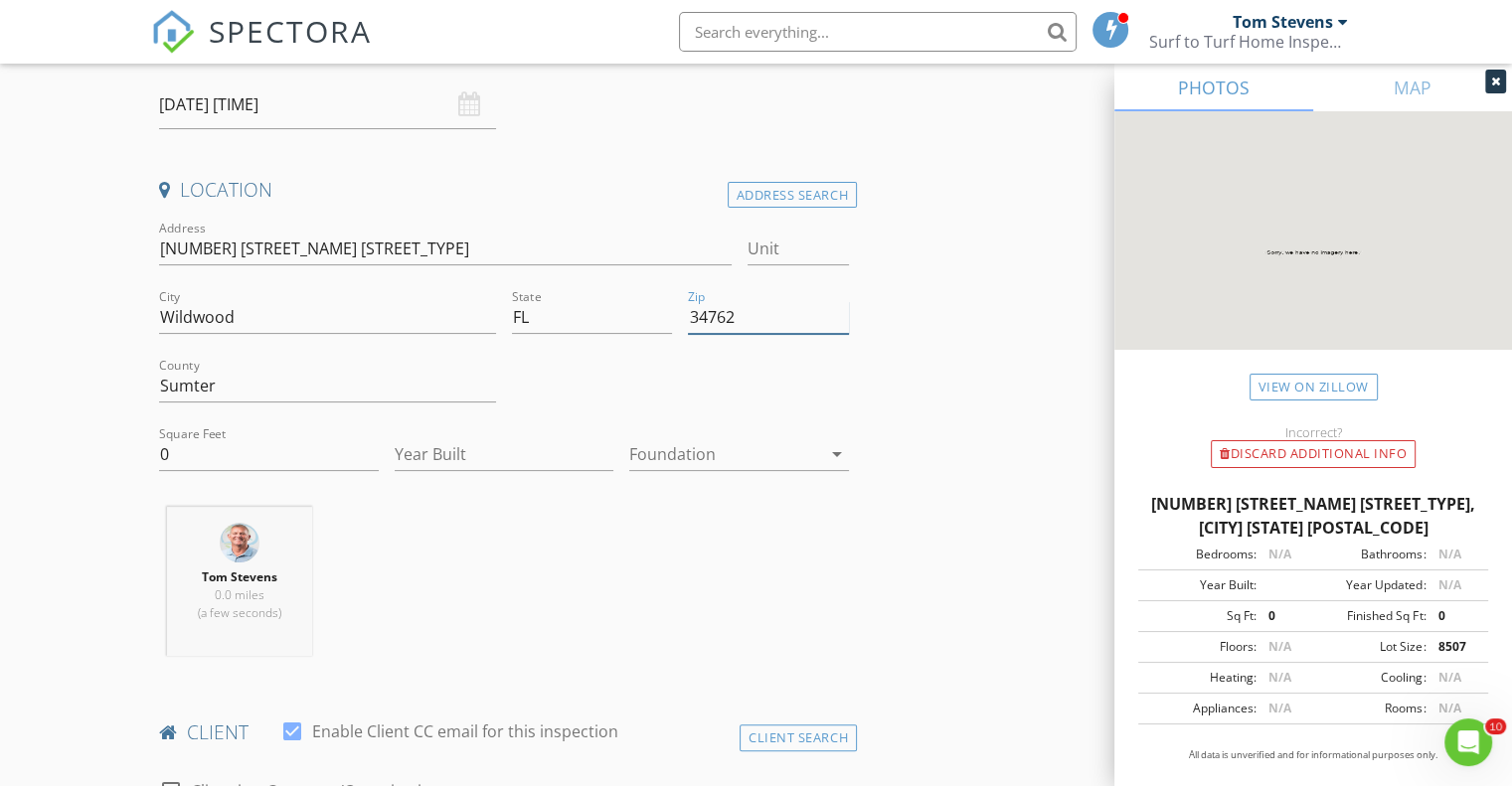 type on "34762" 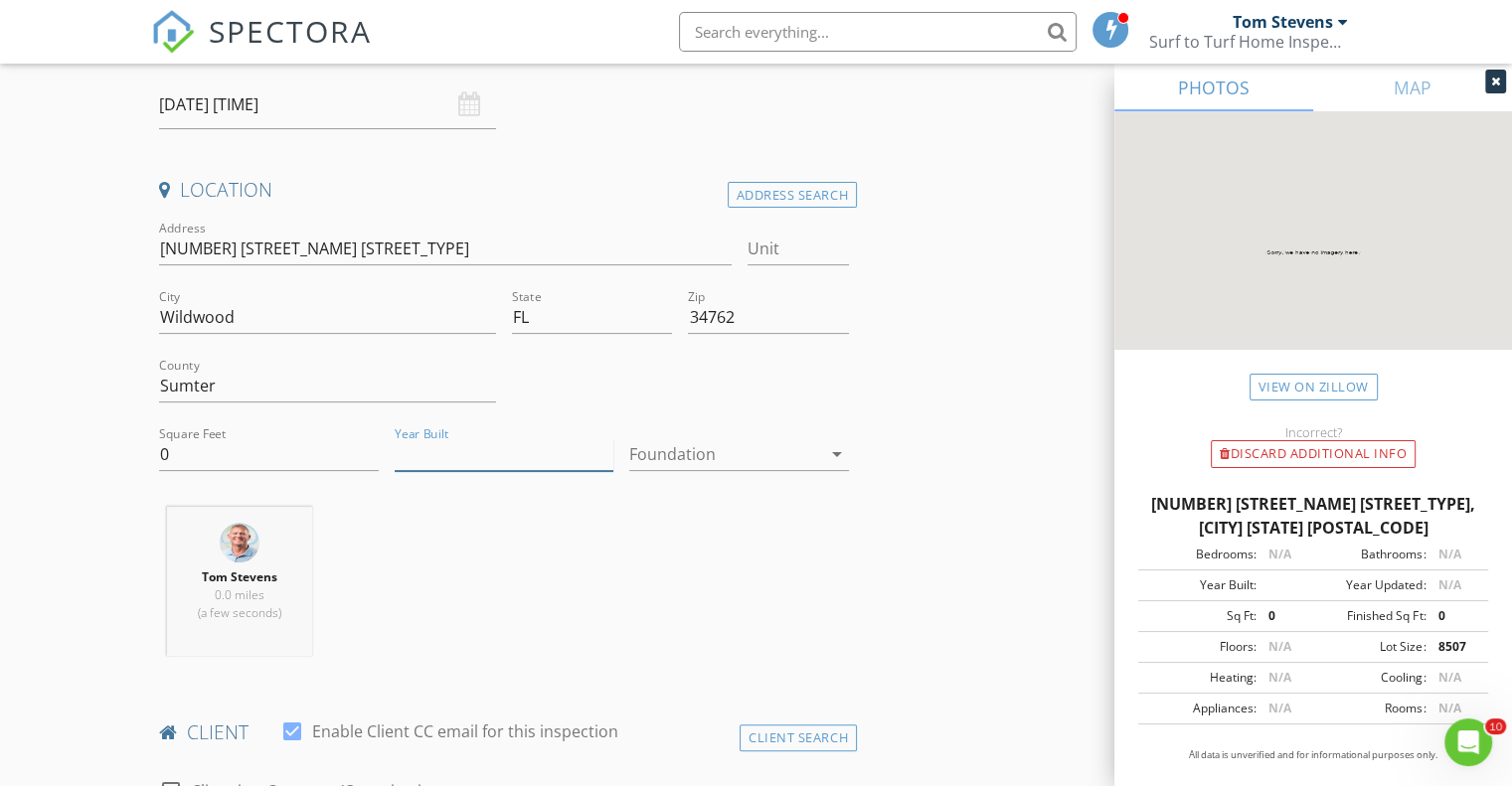 click on "Year Built" at bounding box center (504, 454) 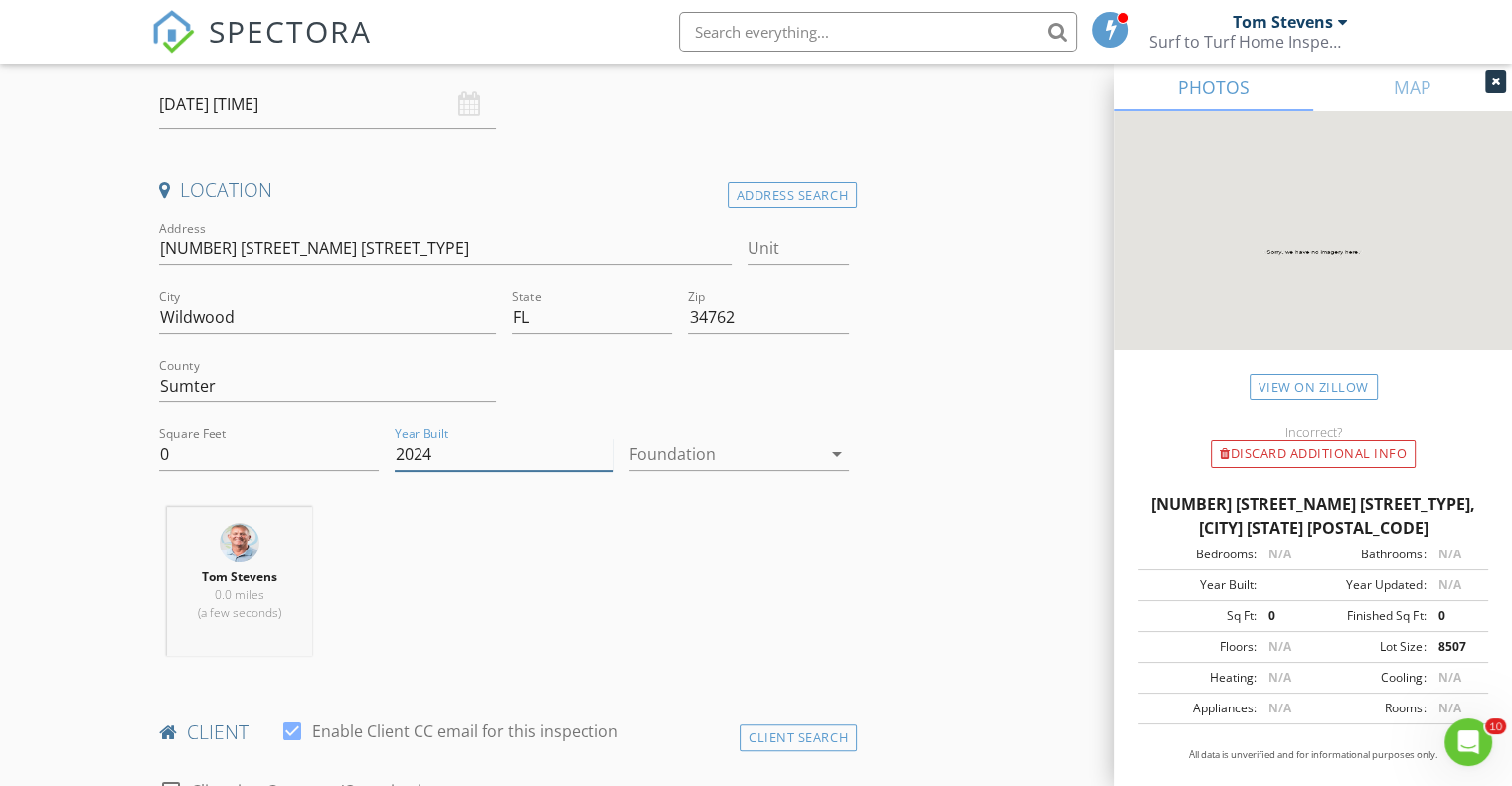 type on "2024" 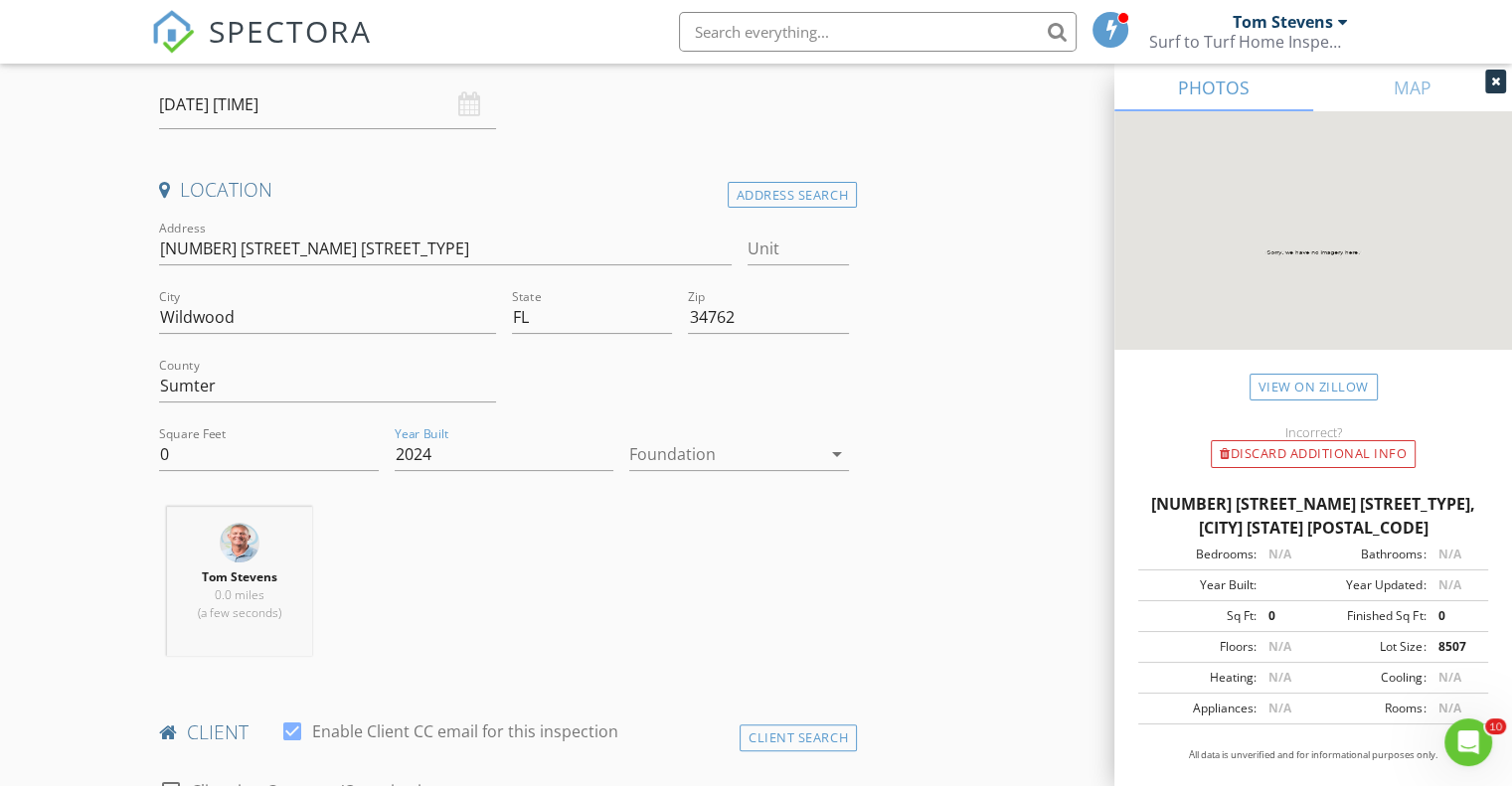 click on "arrow_drop_down" at bounding box center [837, 454] 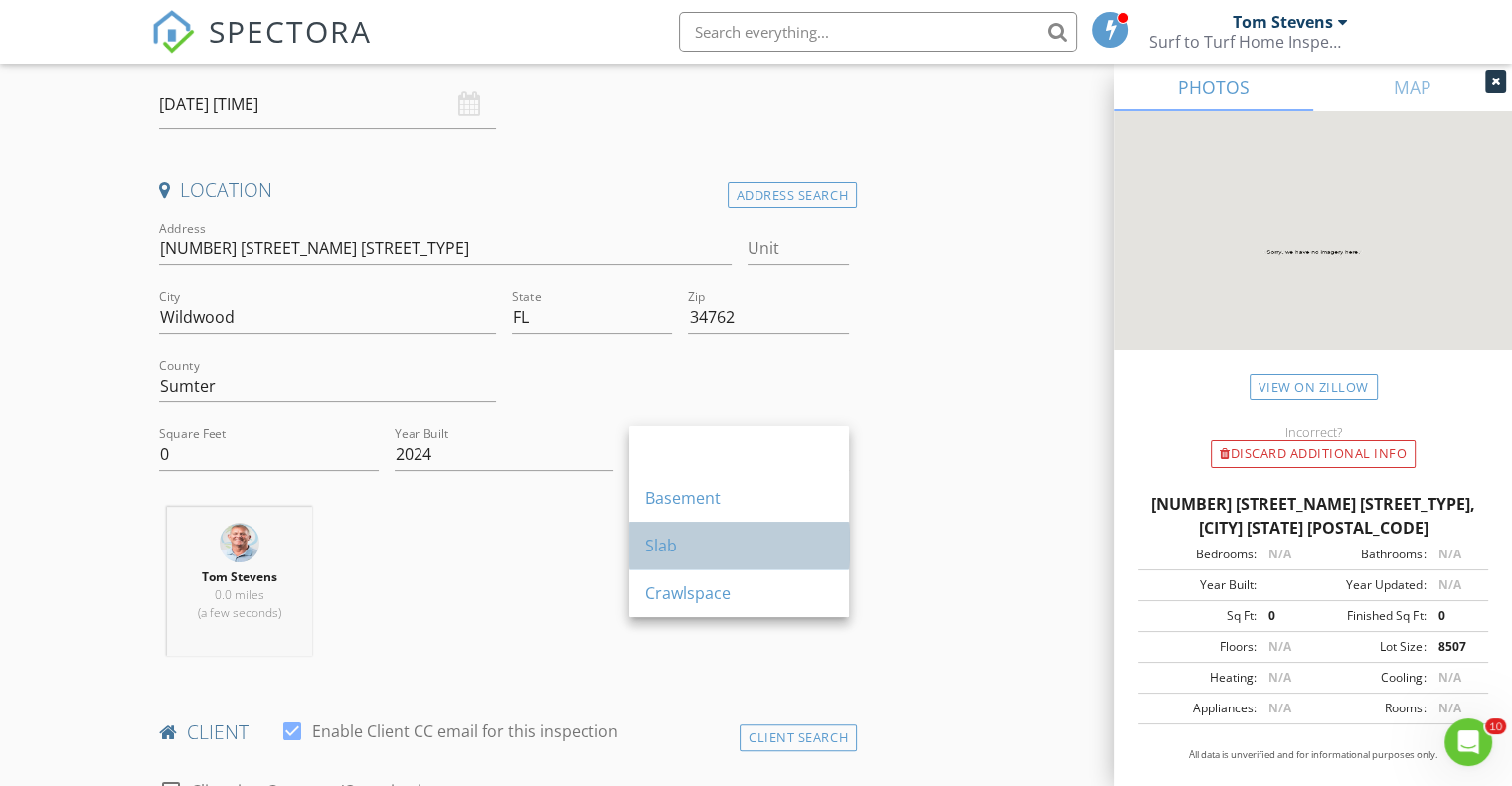 click on "Slab" at bounding box center [739, 546] 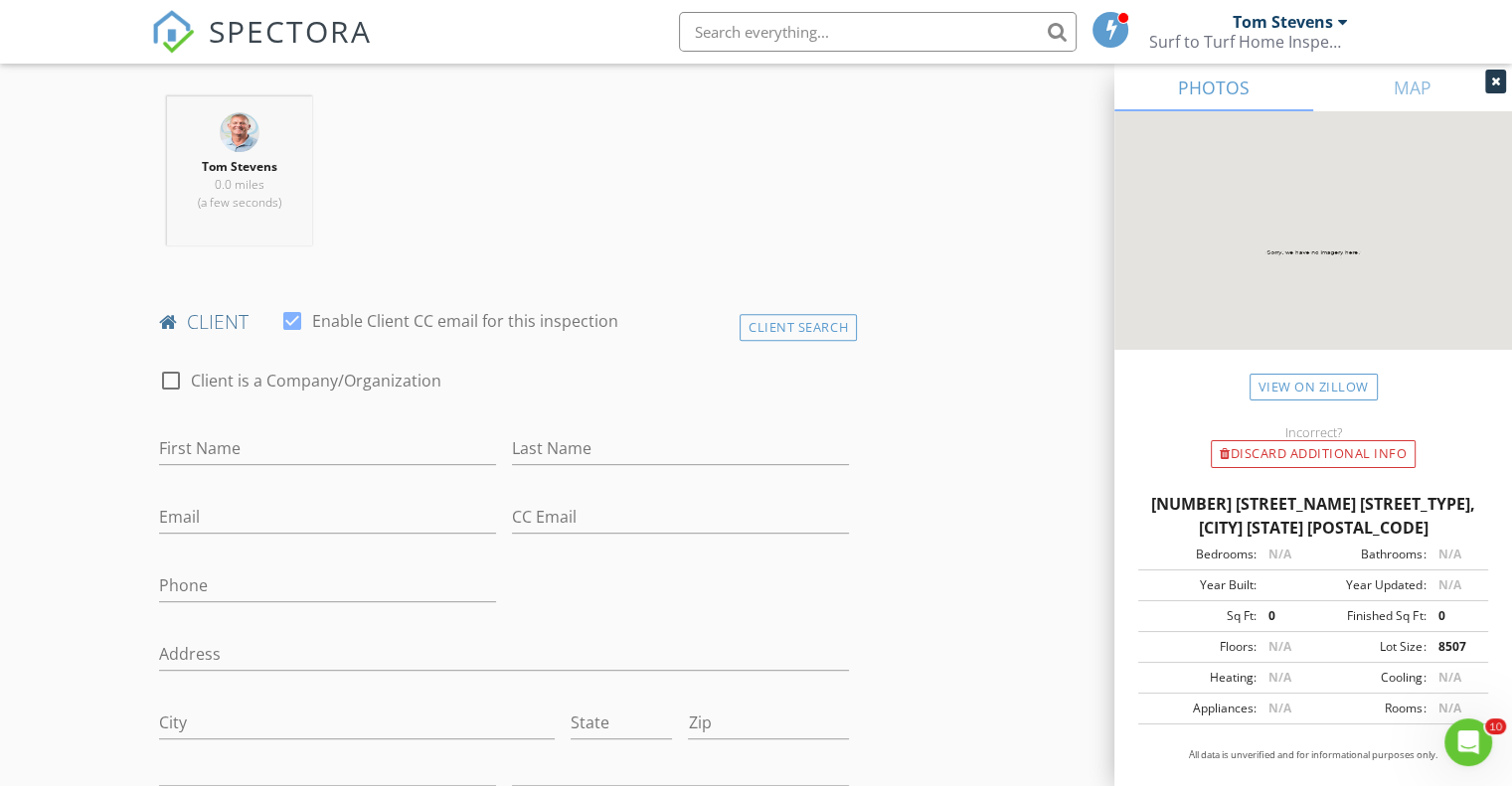 scroll, scrollTop: 901, scrollLeft: 0, axis: vertical 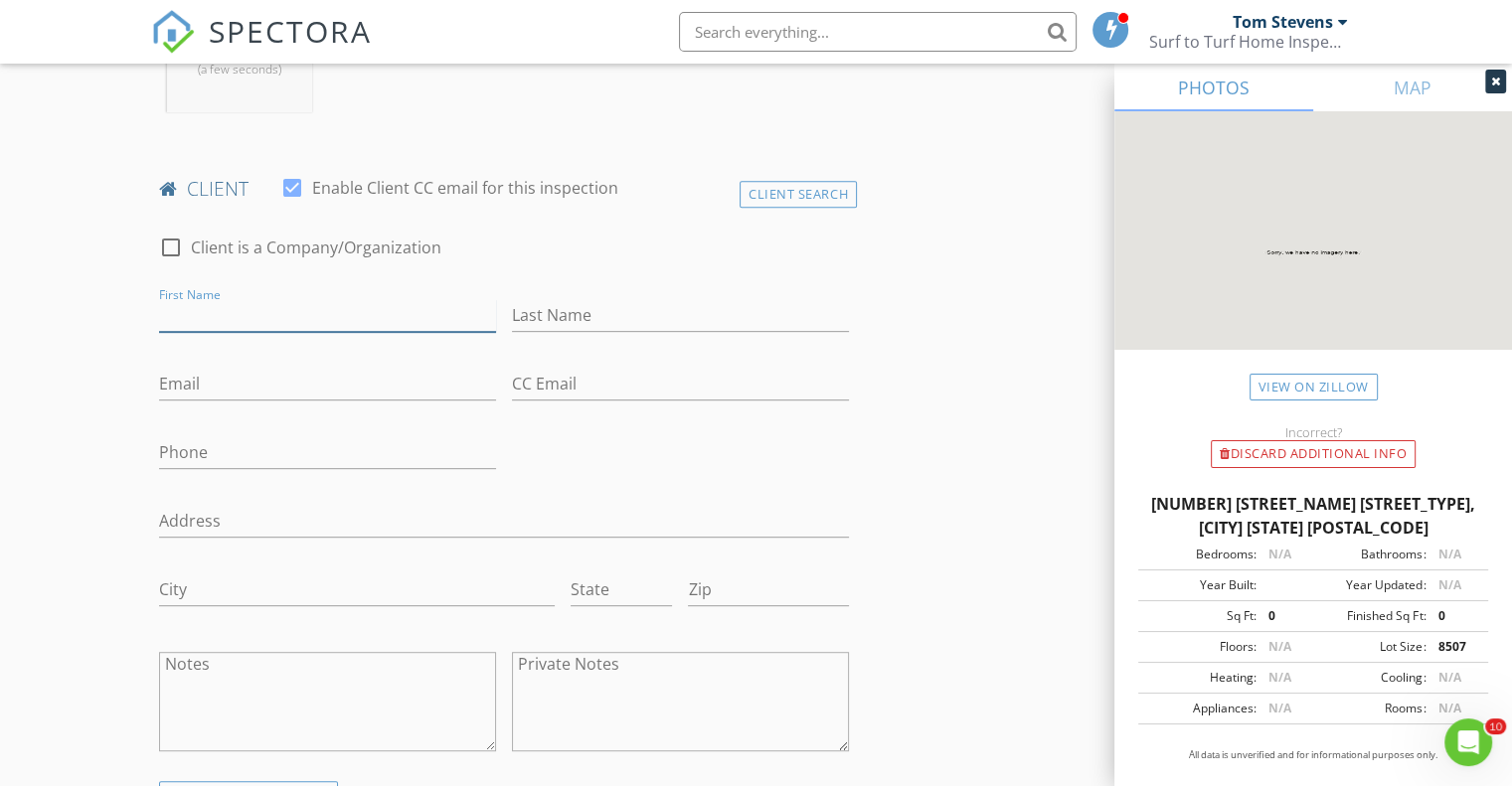 click on "First Name" at bounding box center (327, 315) 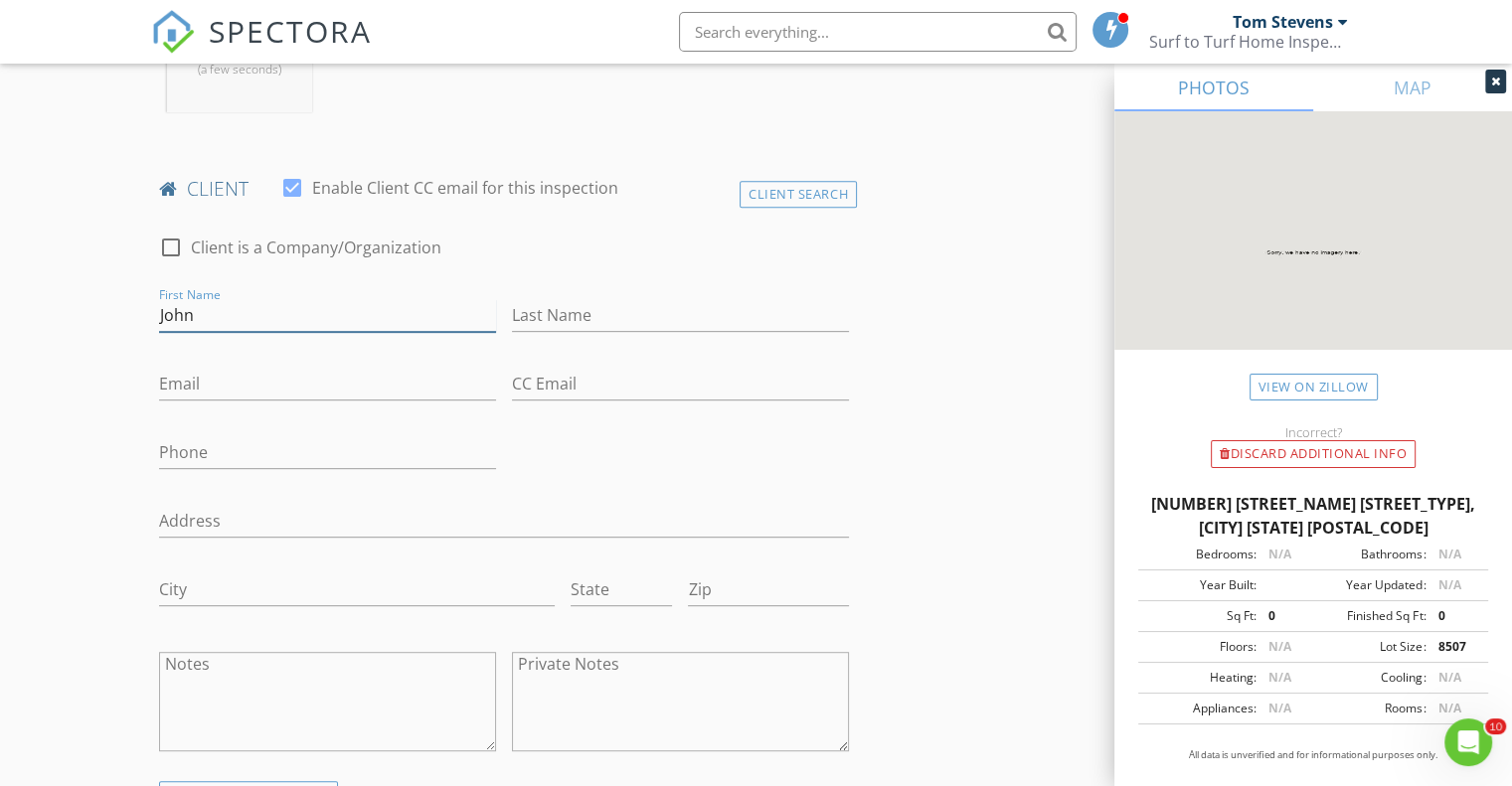 type on "John" 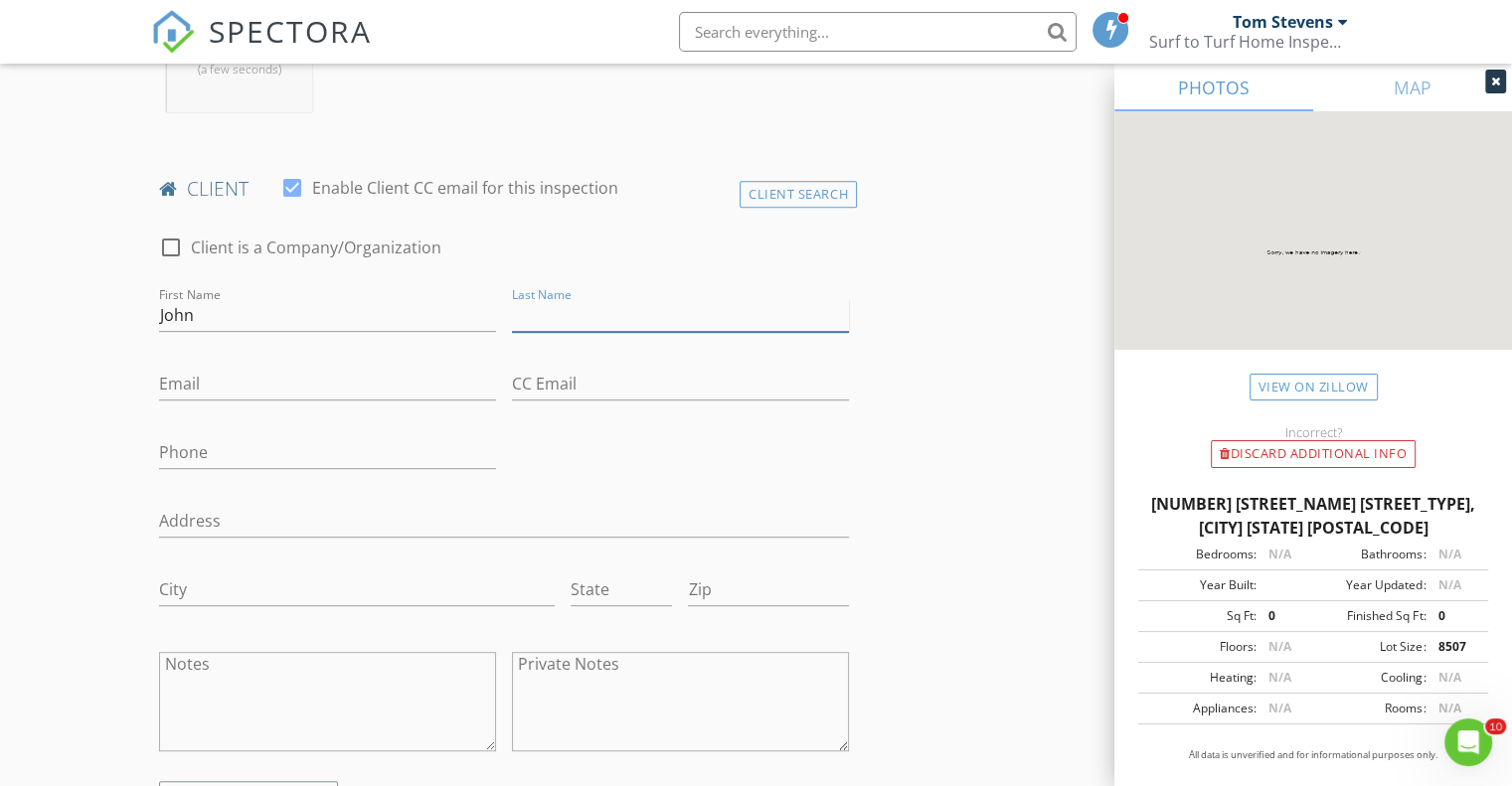 click on "Last Name" at bounding box center (680, 315) 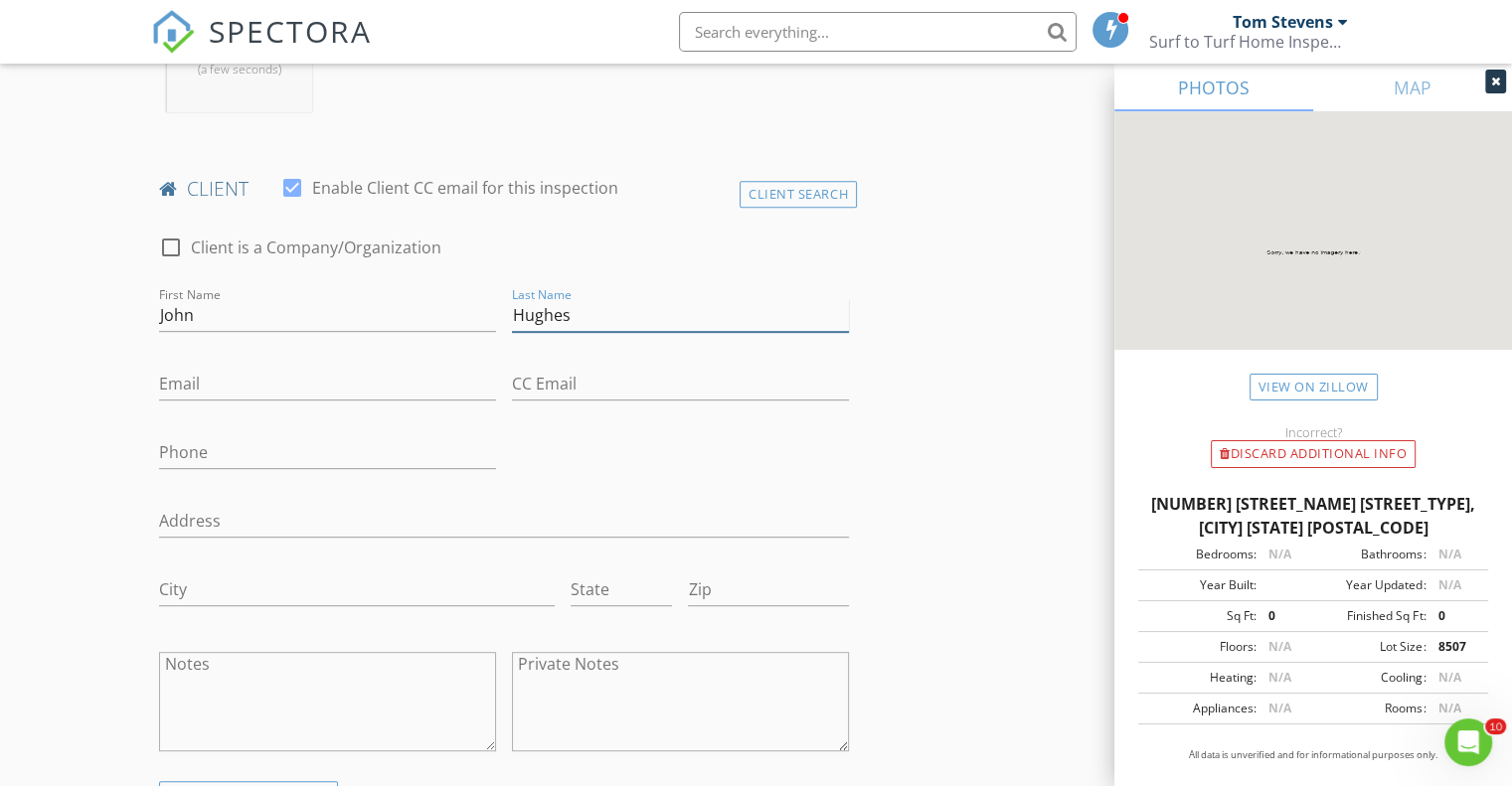 type on "Hughes" 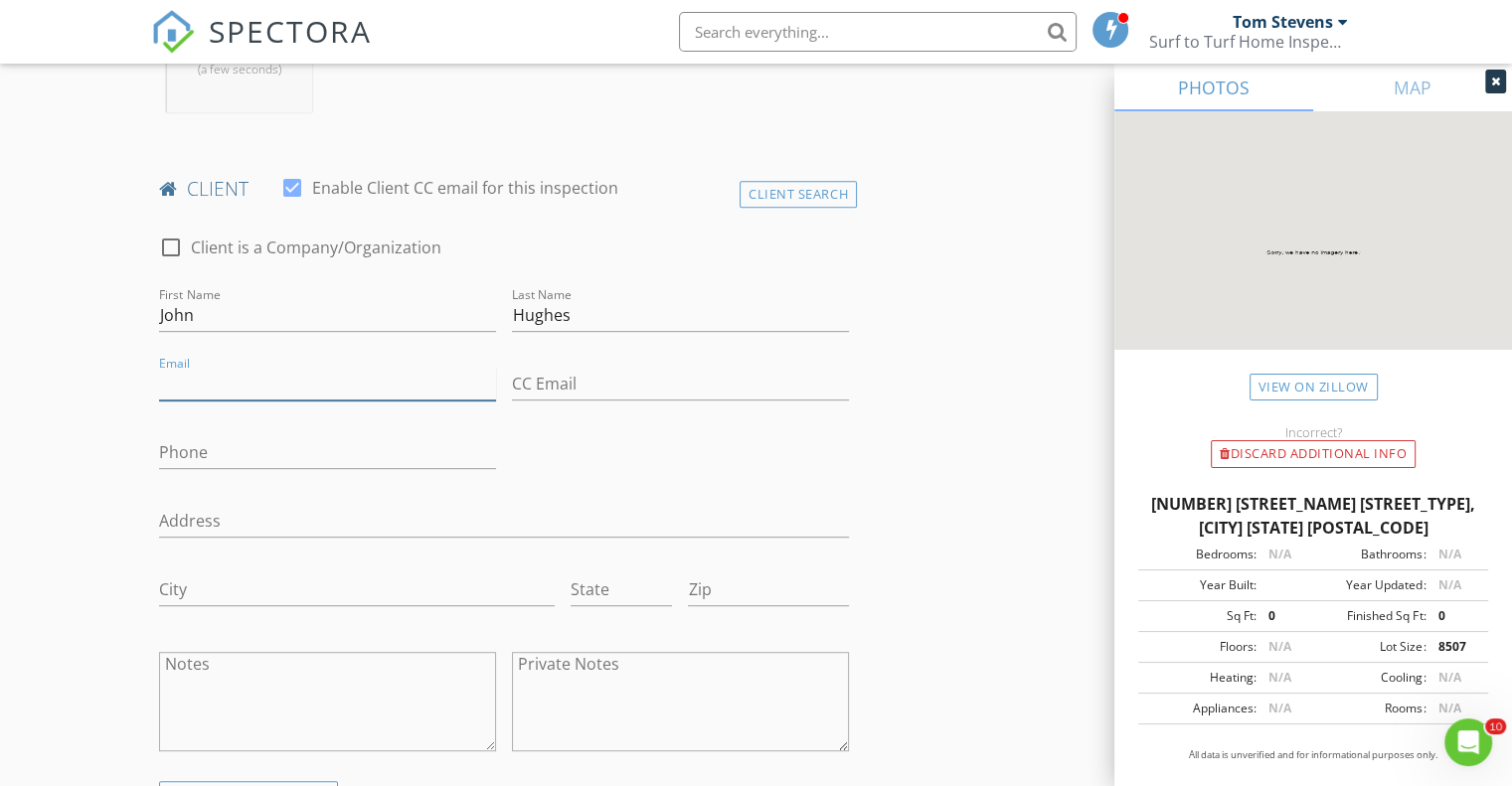 click on "Email" at bounding box center (327, 384) 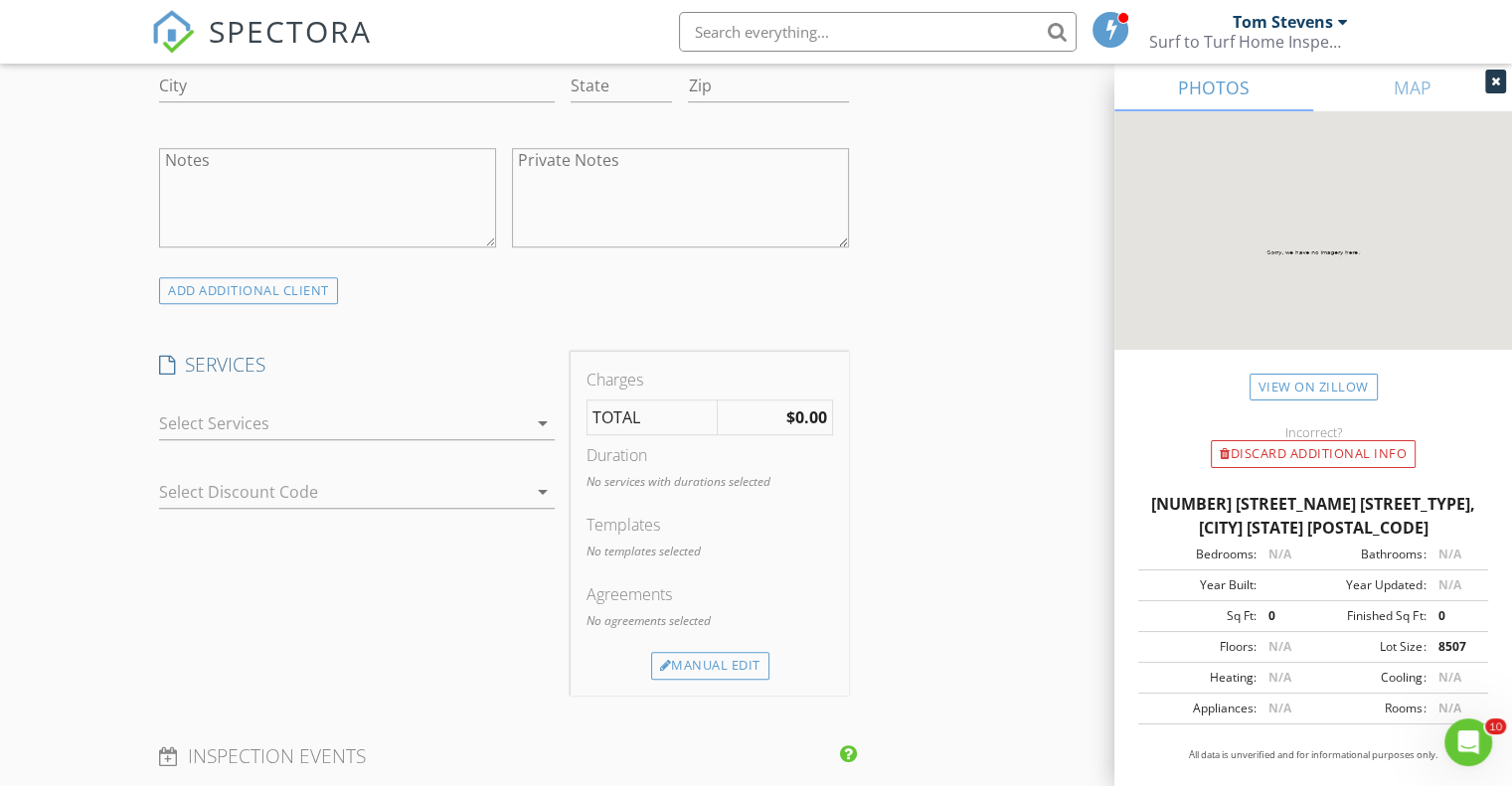 scroll, scrollTop: 1497, scrollLeft: 0, axis: vertical 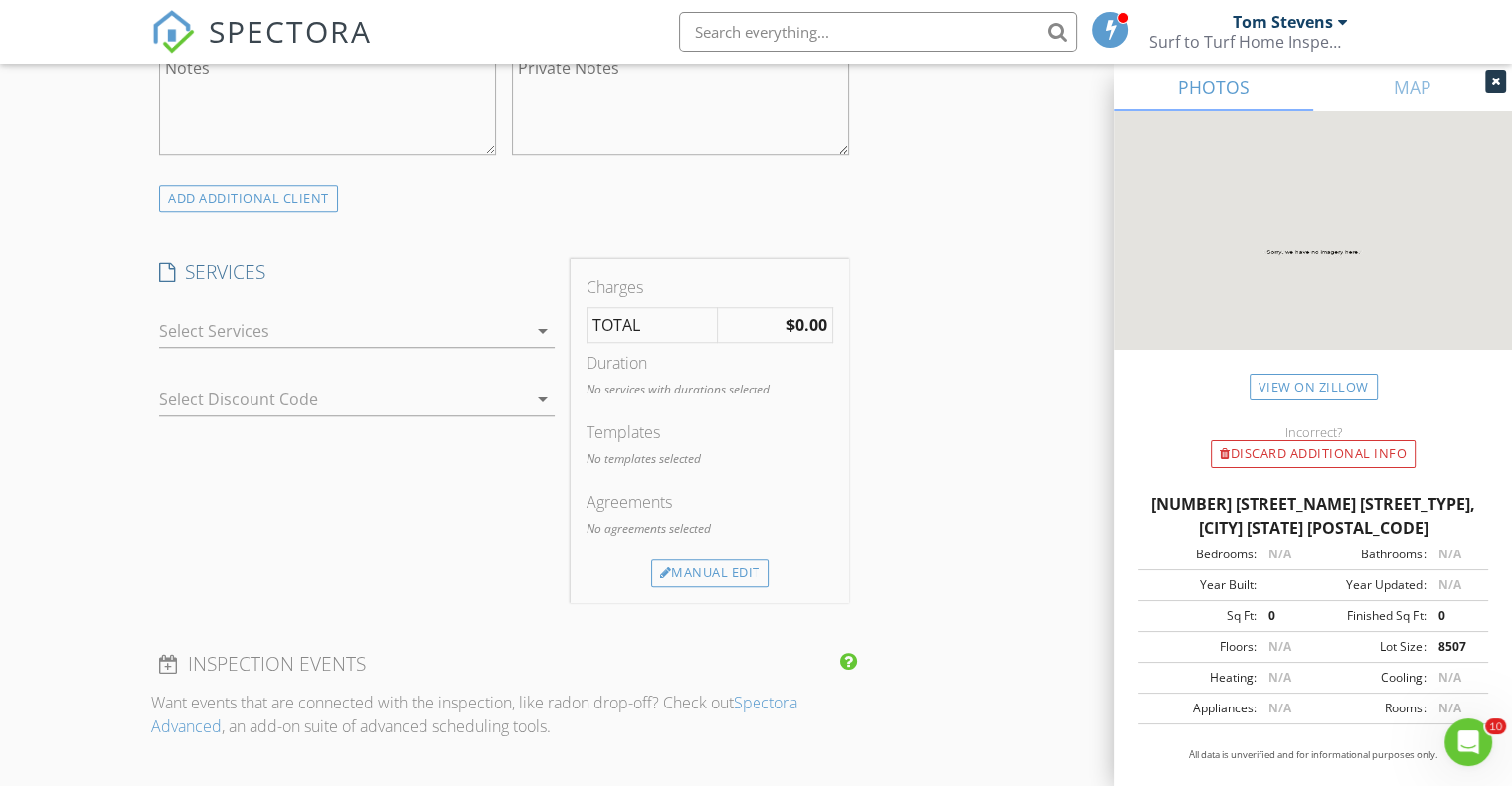 type on "johnphughes_@yahoo.com" 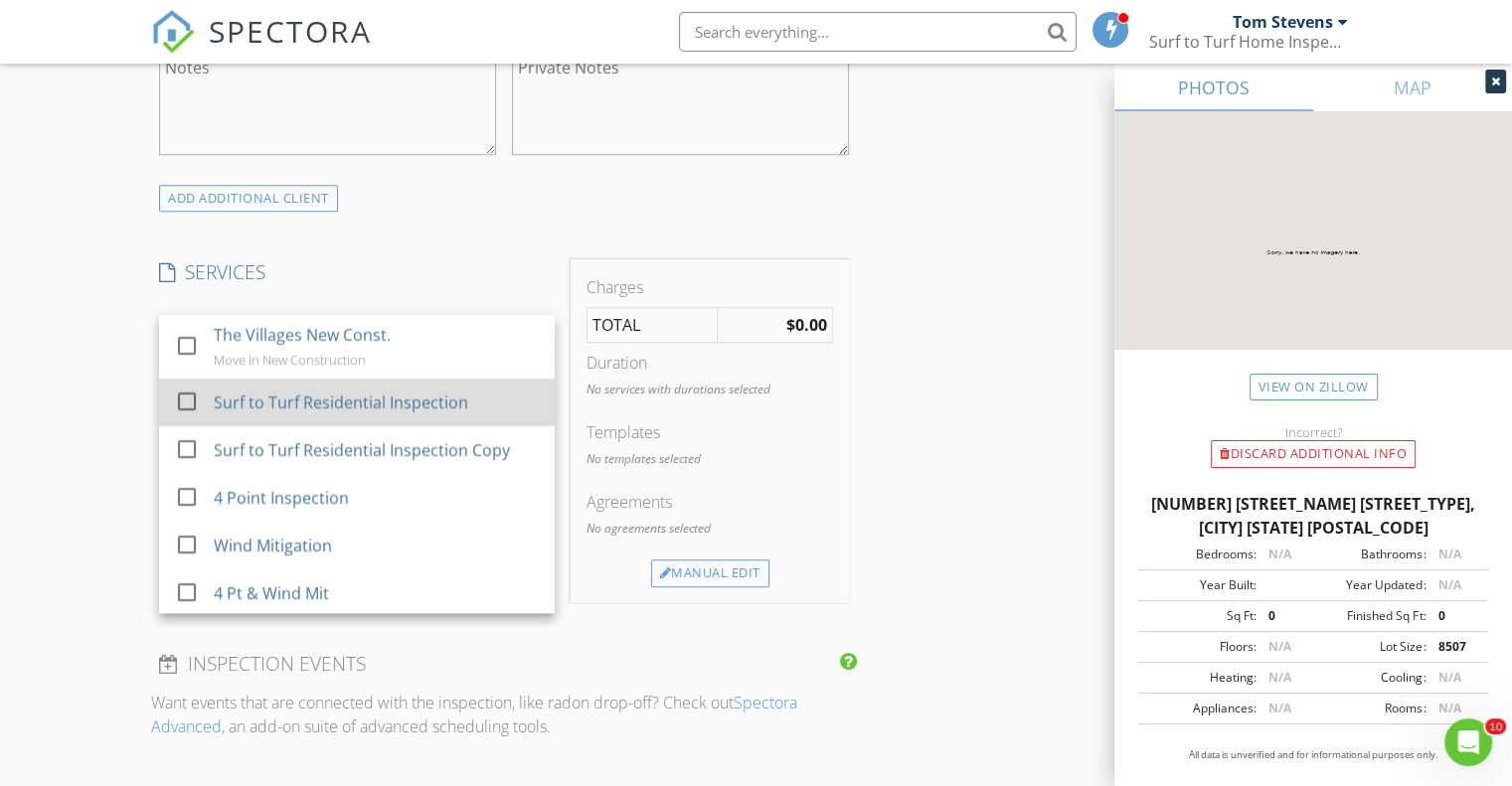 click at bounding box center [187, 401] 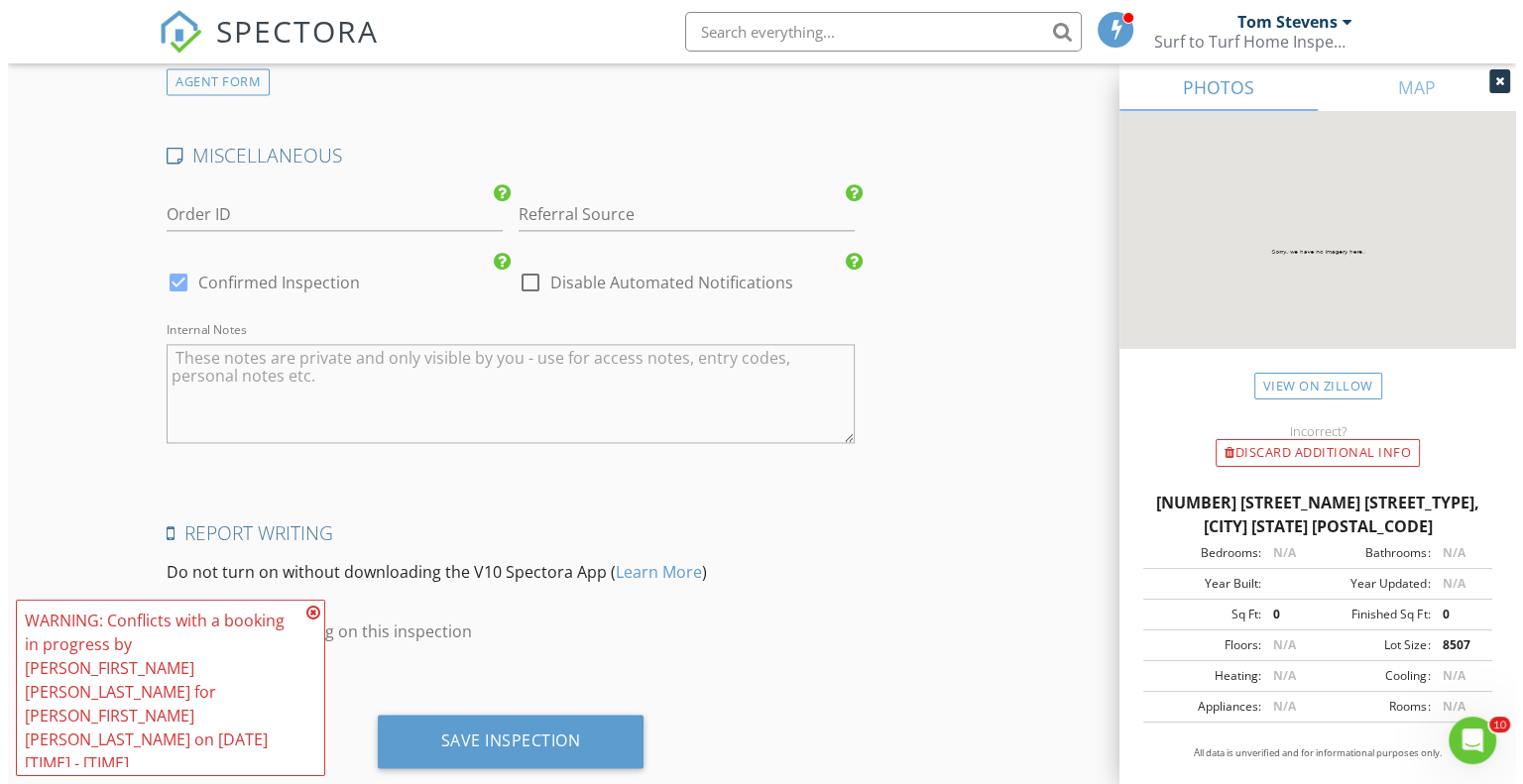 scroll, scrollTop: 2818, scrollLeft: 0, axis: vertical 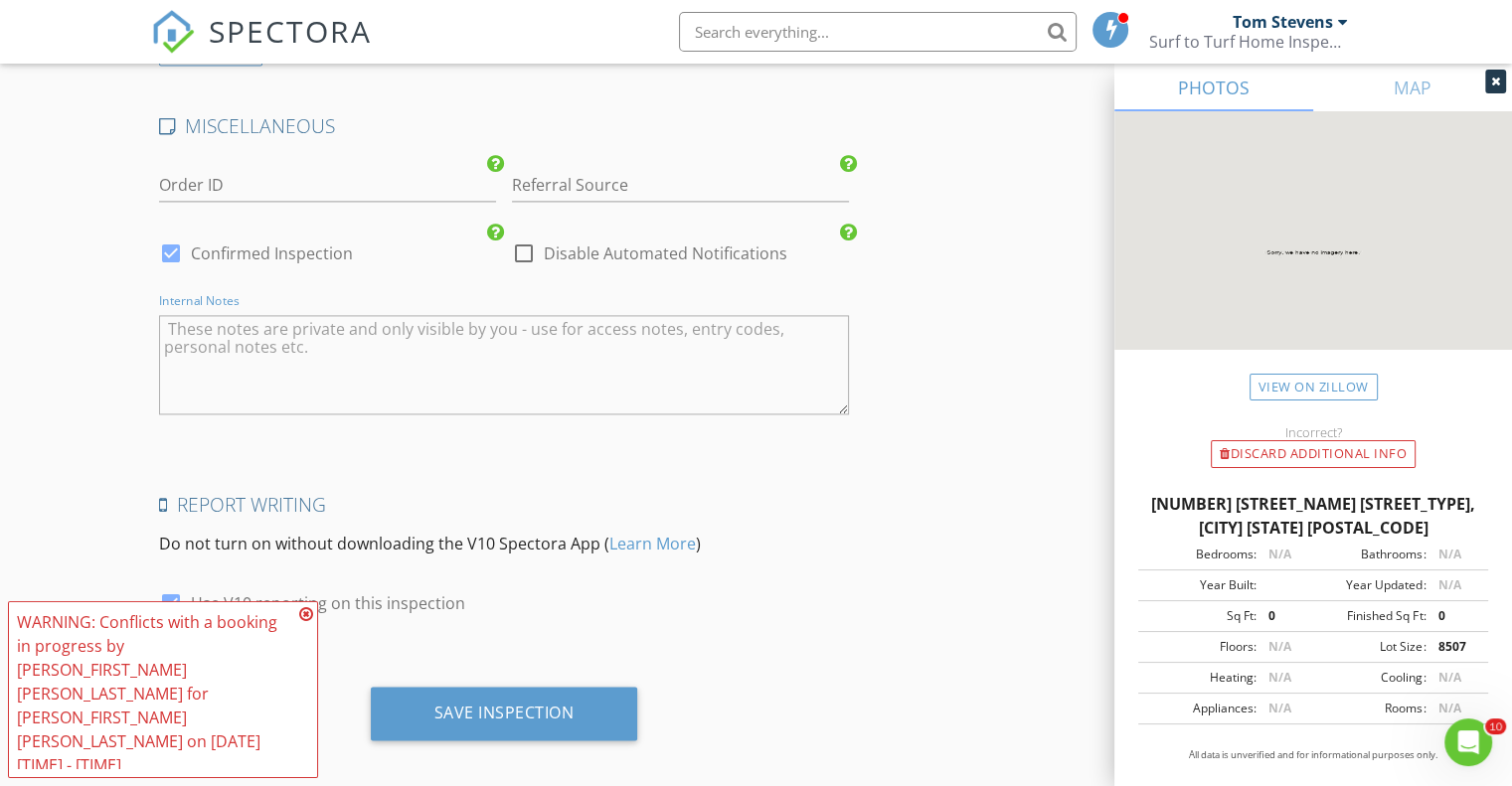 click at bounding box center [504, 365] 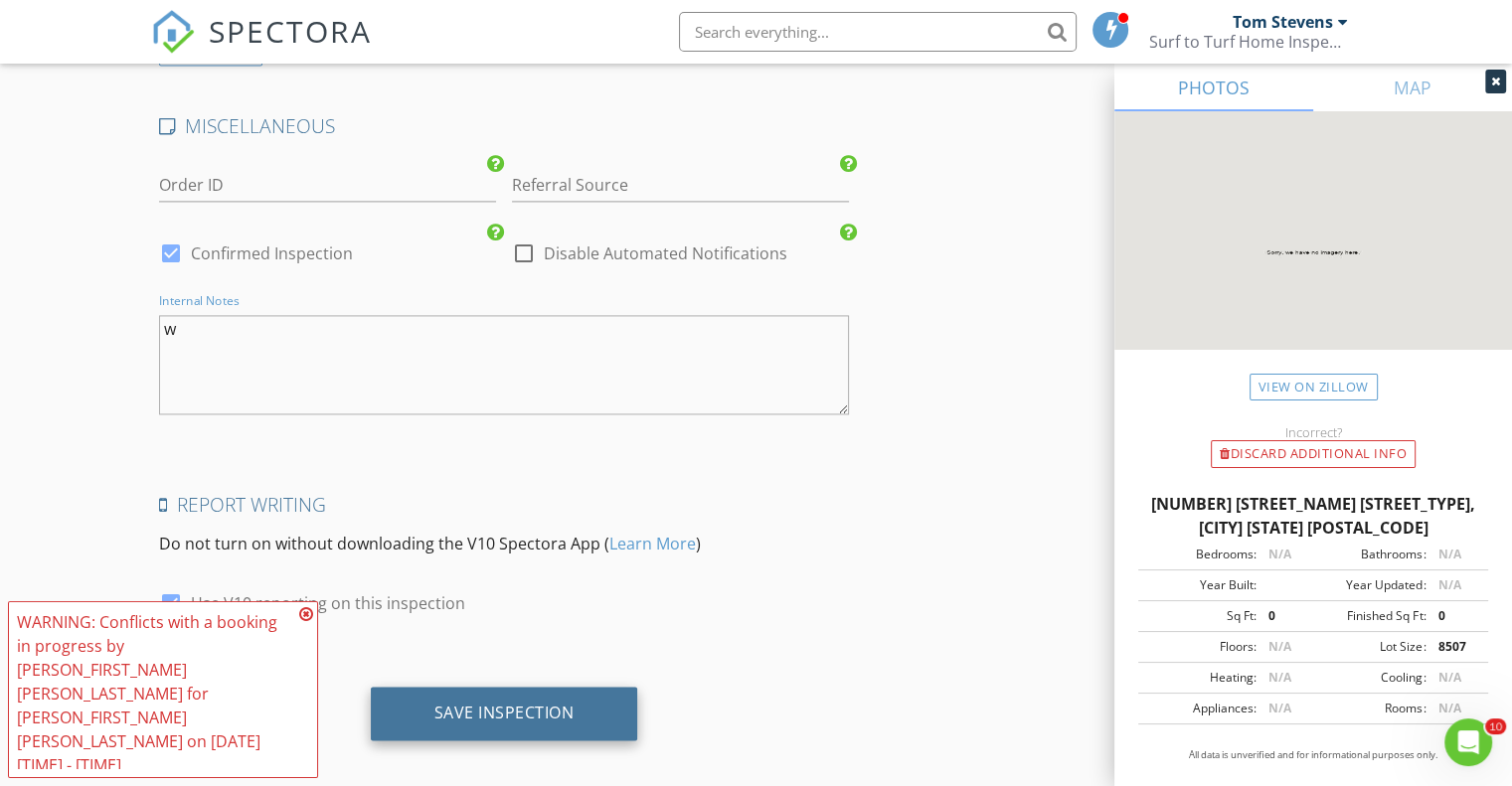 type on "w" 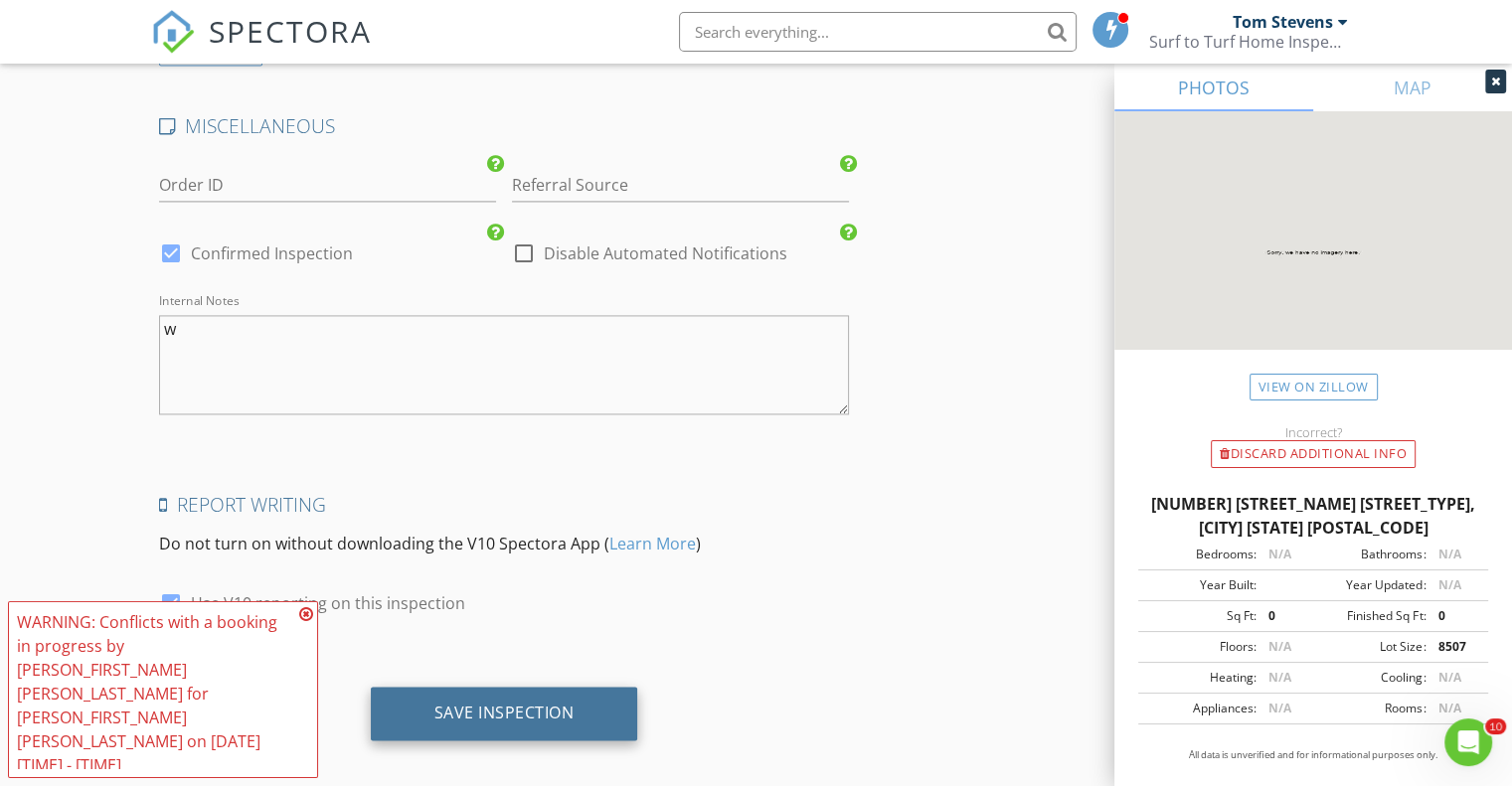click on "Save Inspection" at bounding box center [504, 712] 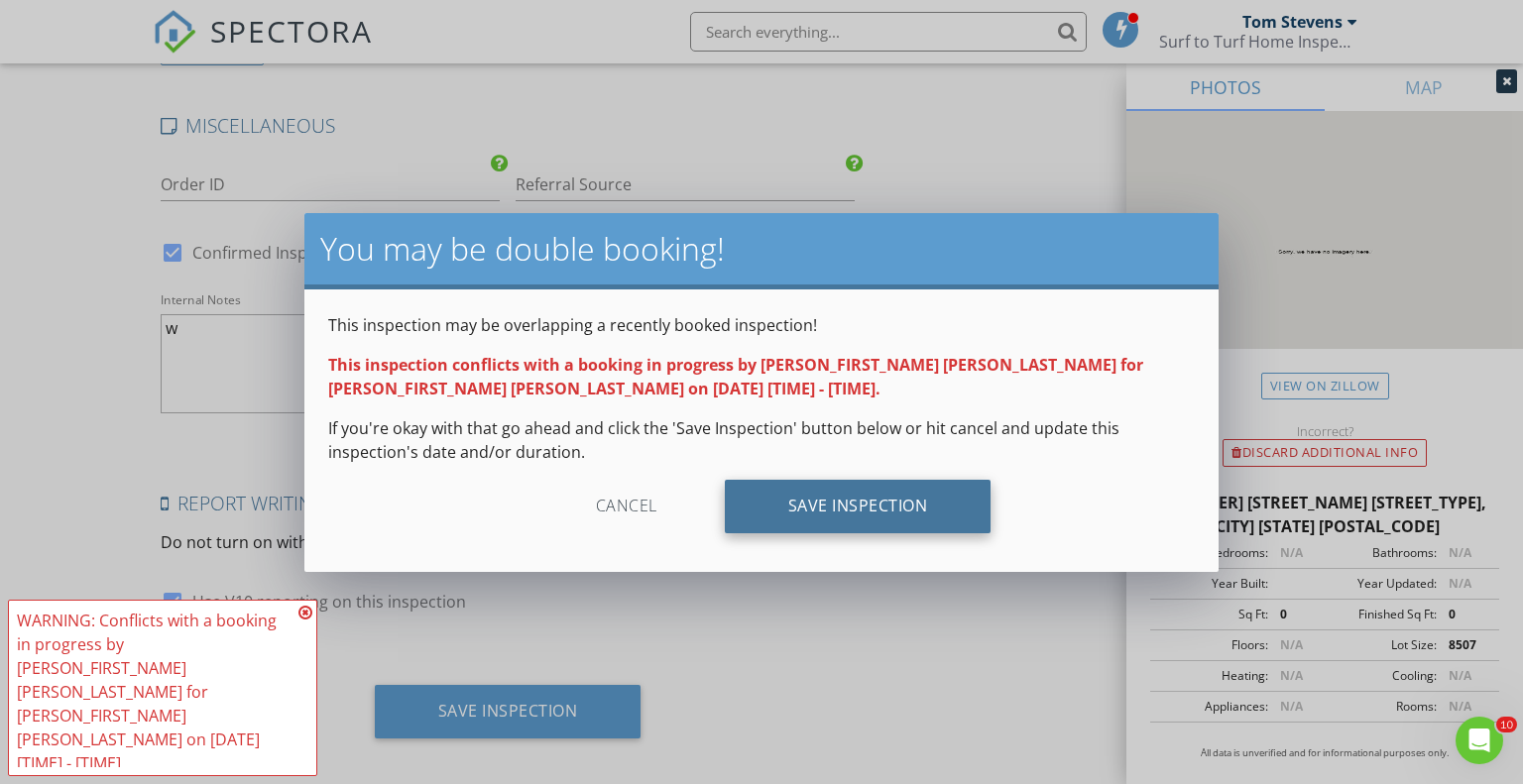 click on "Save Inspection" at bounding box center [858, 506] 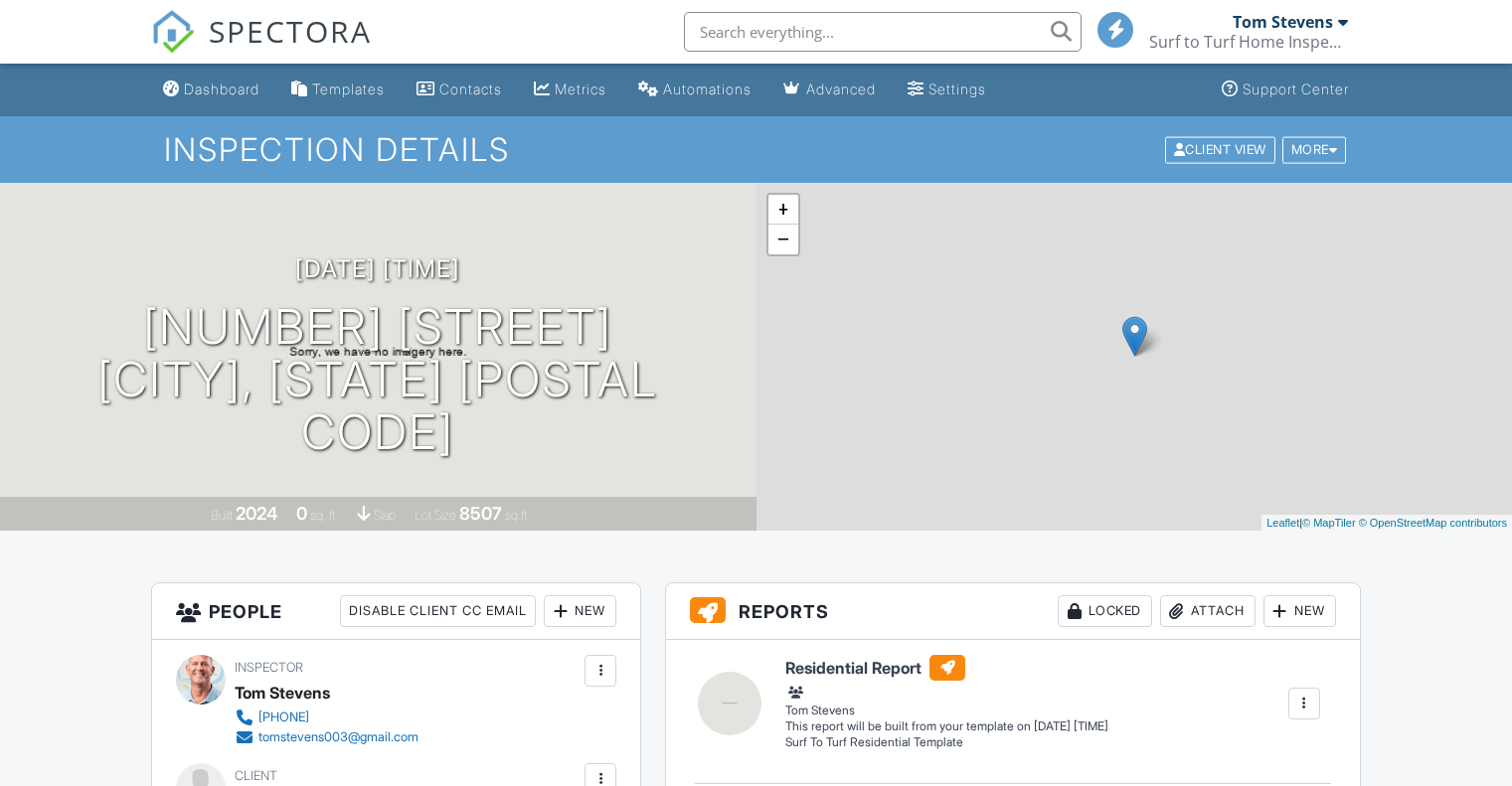 scroll, scrollTop: 0, scrollLeft: 0, axis: both 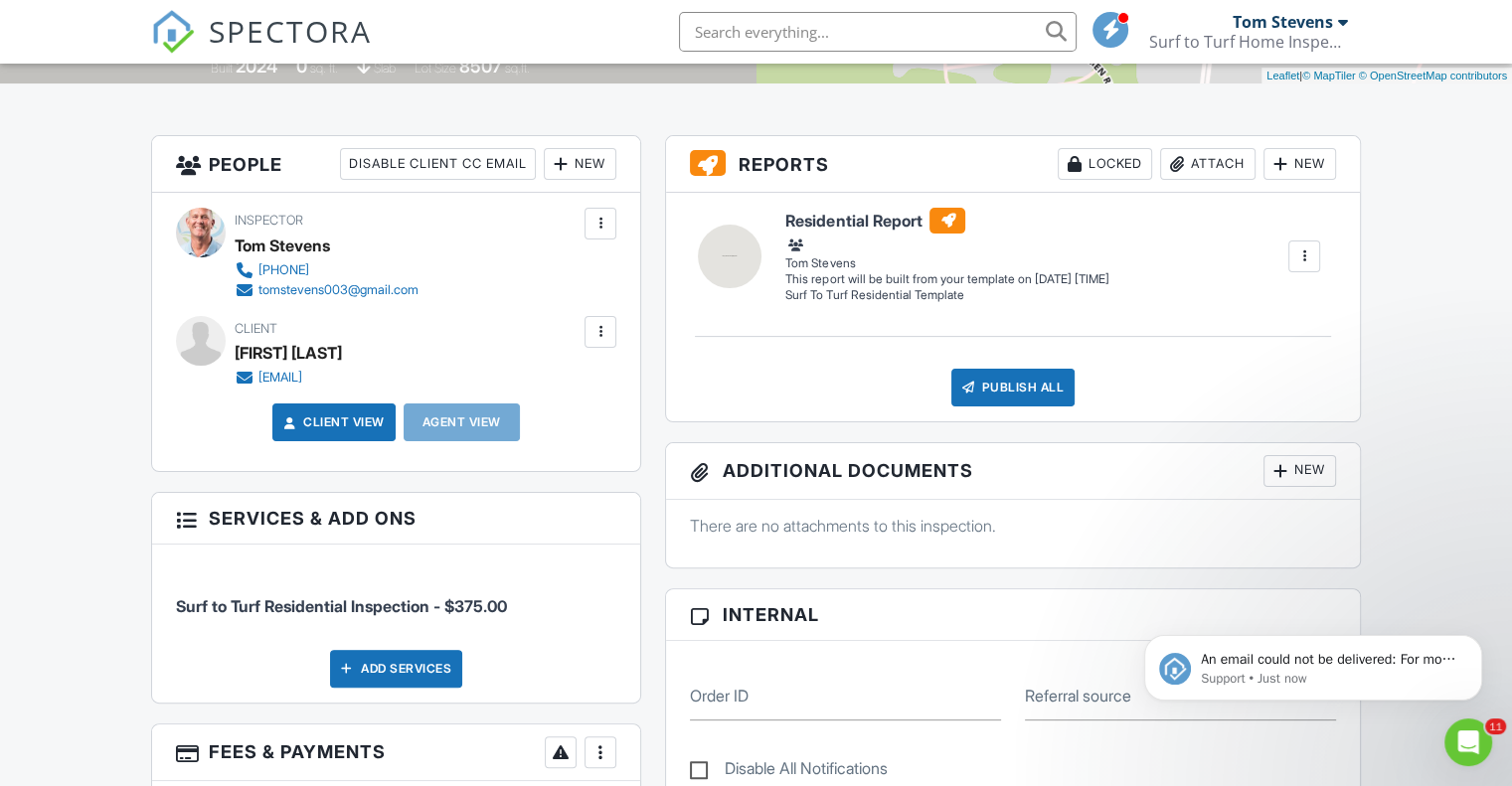 click at bounding box center (600, 332) 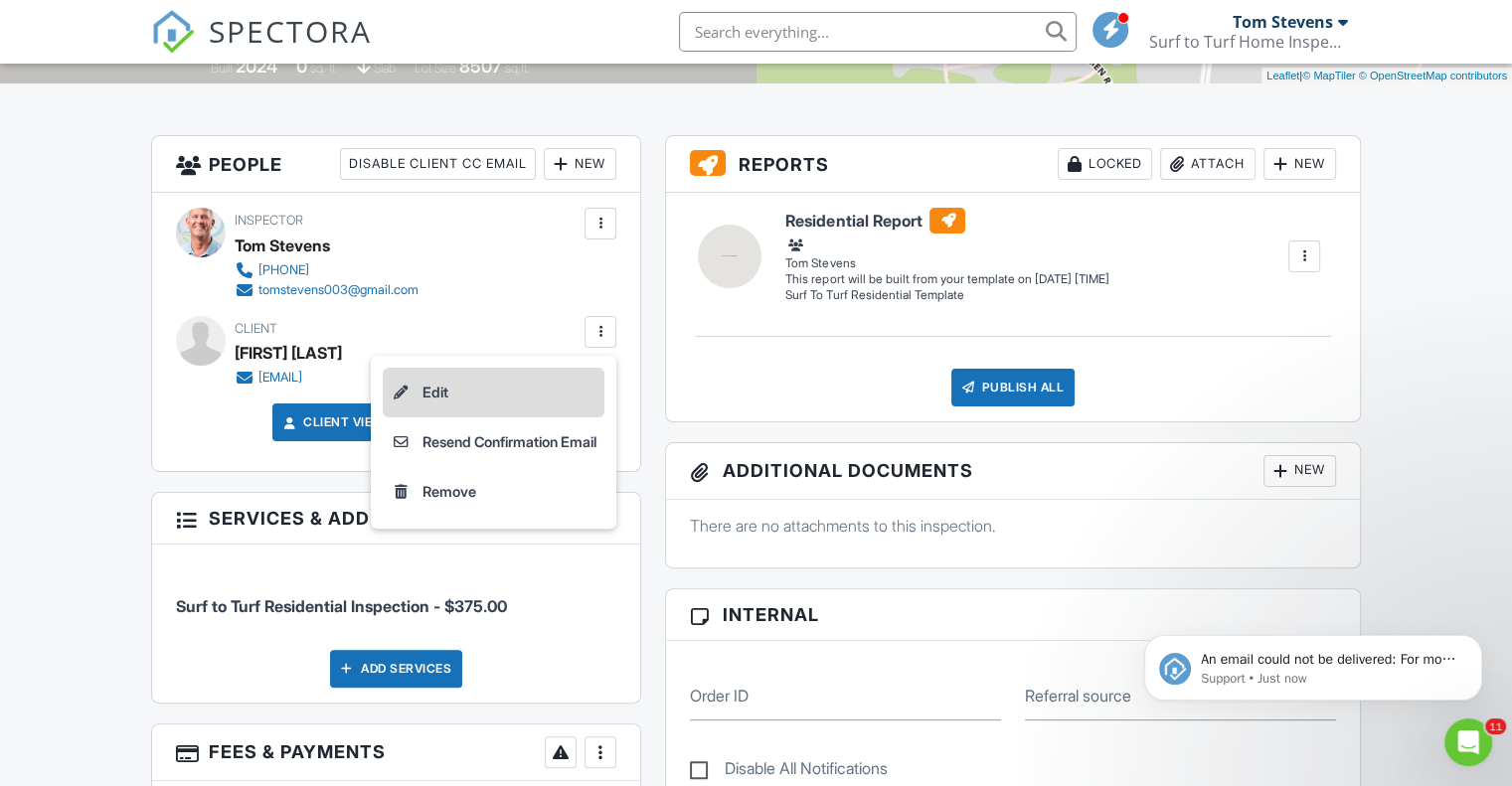 click on "Edit" at bounding box center [493, 393] 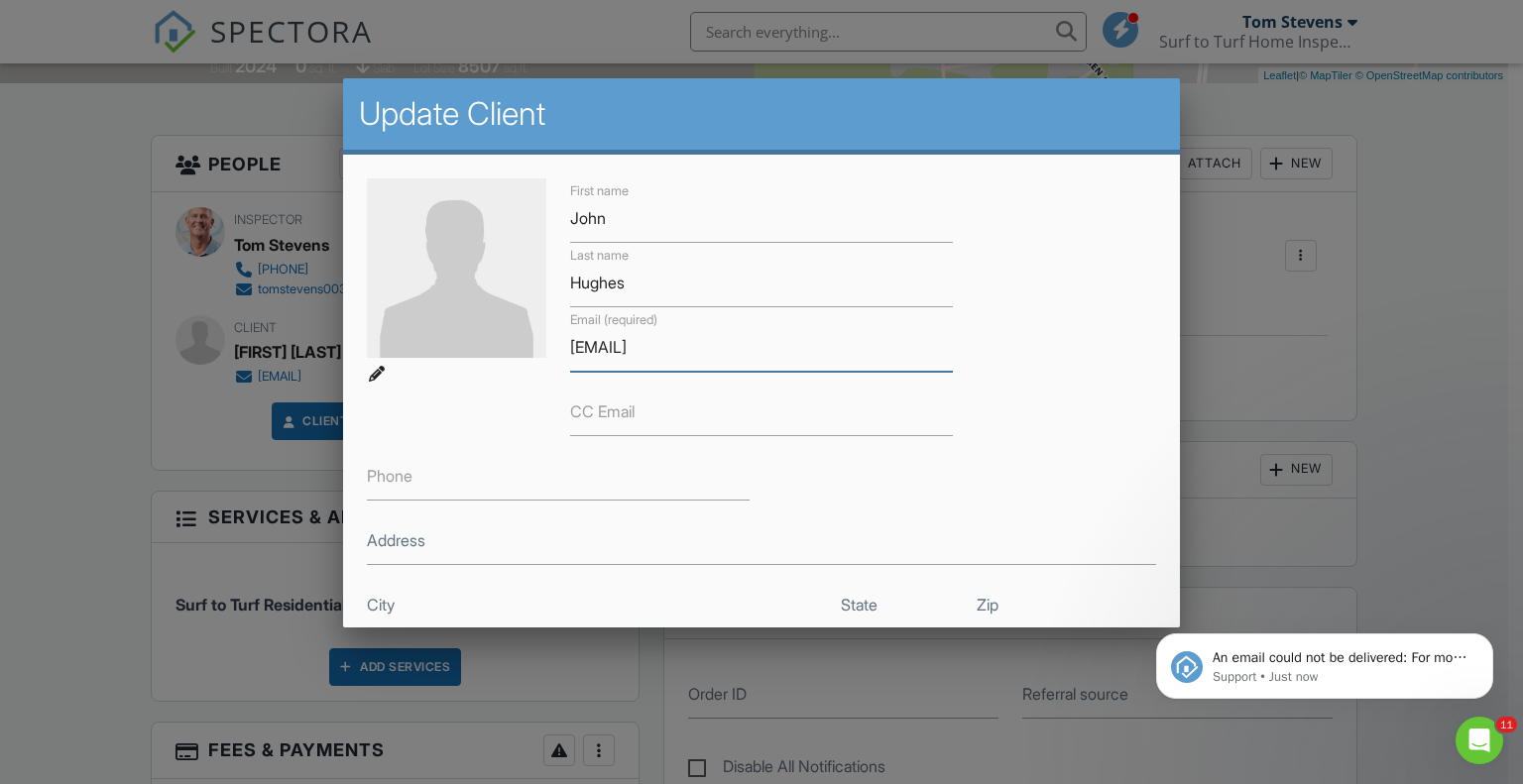 click on "johnphughes_@yahoo.com" at bounding box center (762, 347) 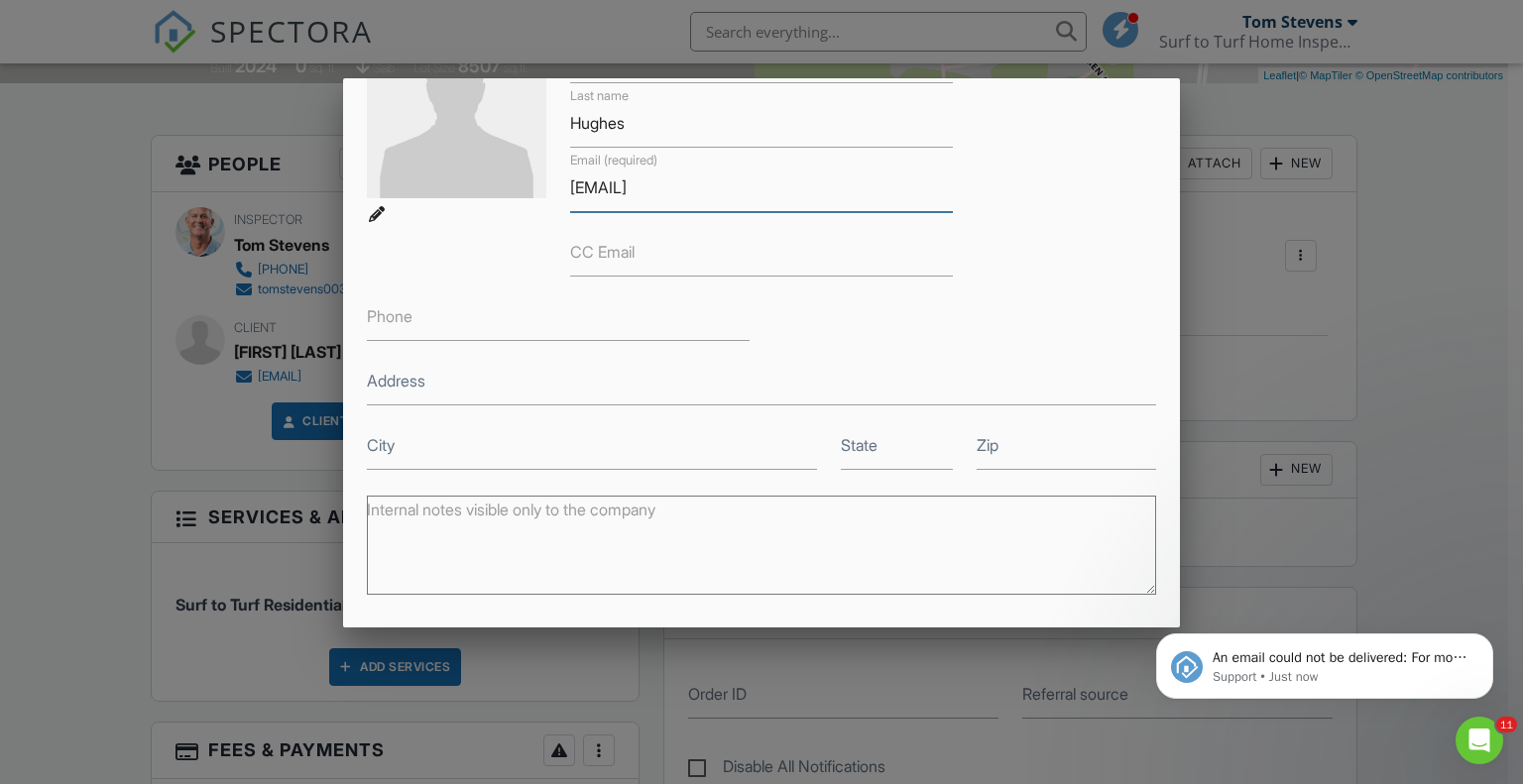 scroll, scrollTop: 356, scrollLeft: 0, axis: vertical 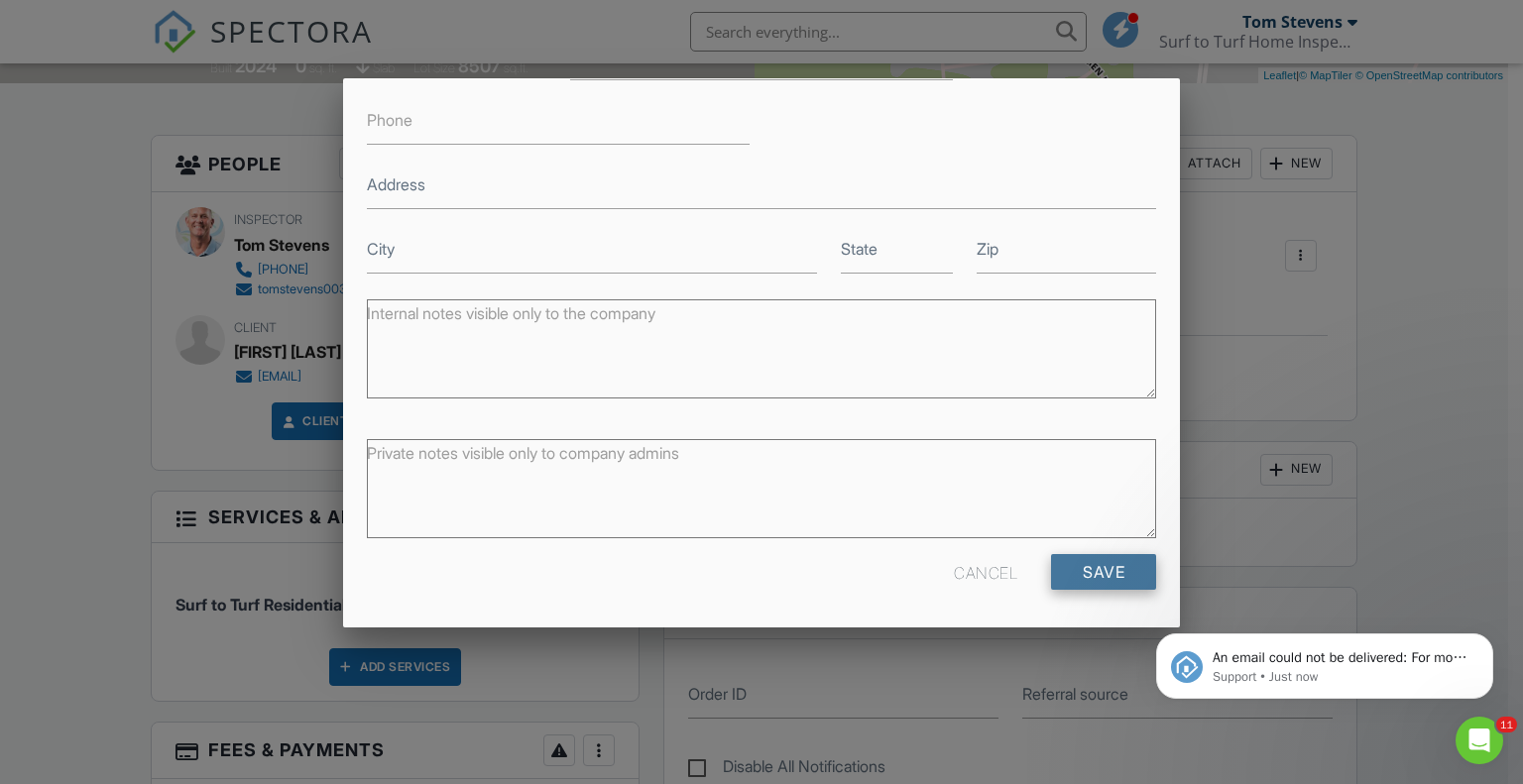 type on "johnphughes_2000@yahoo.com" 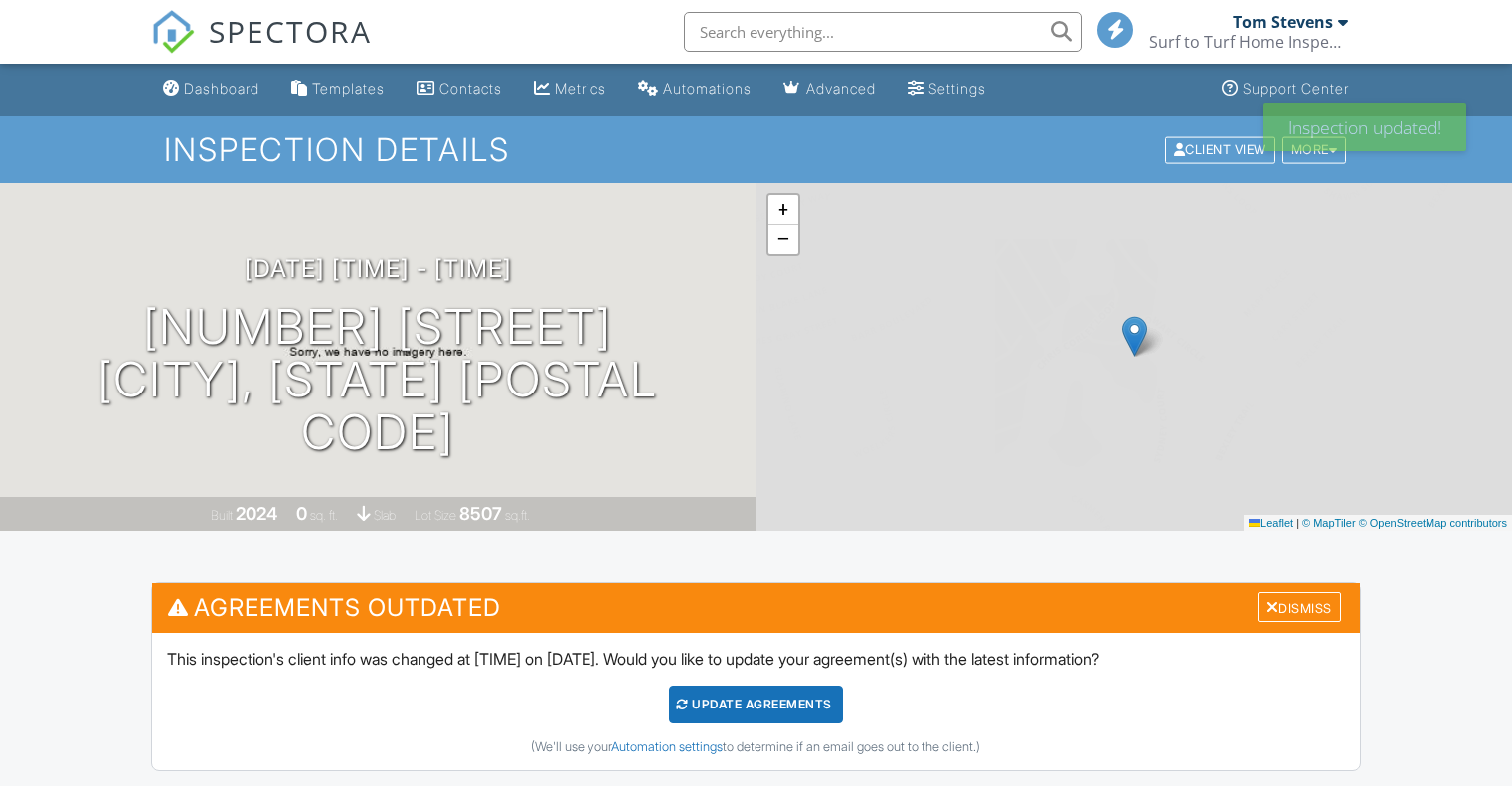 scroll, scrollTop: 0, scrollLeft: 0, axis: both 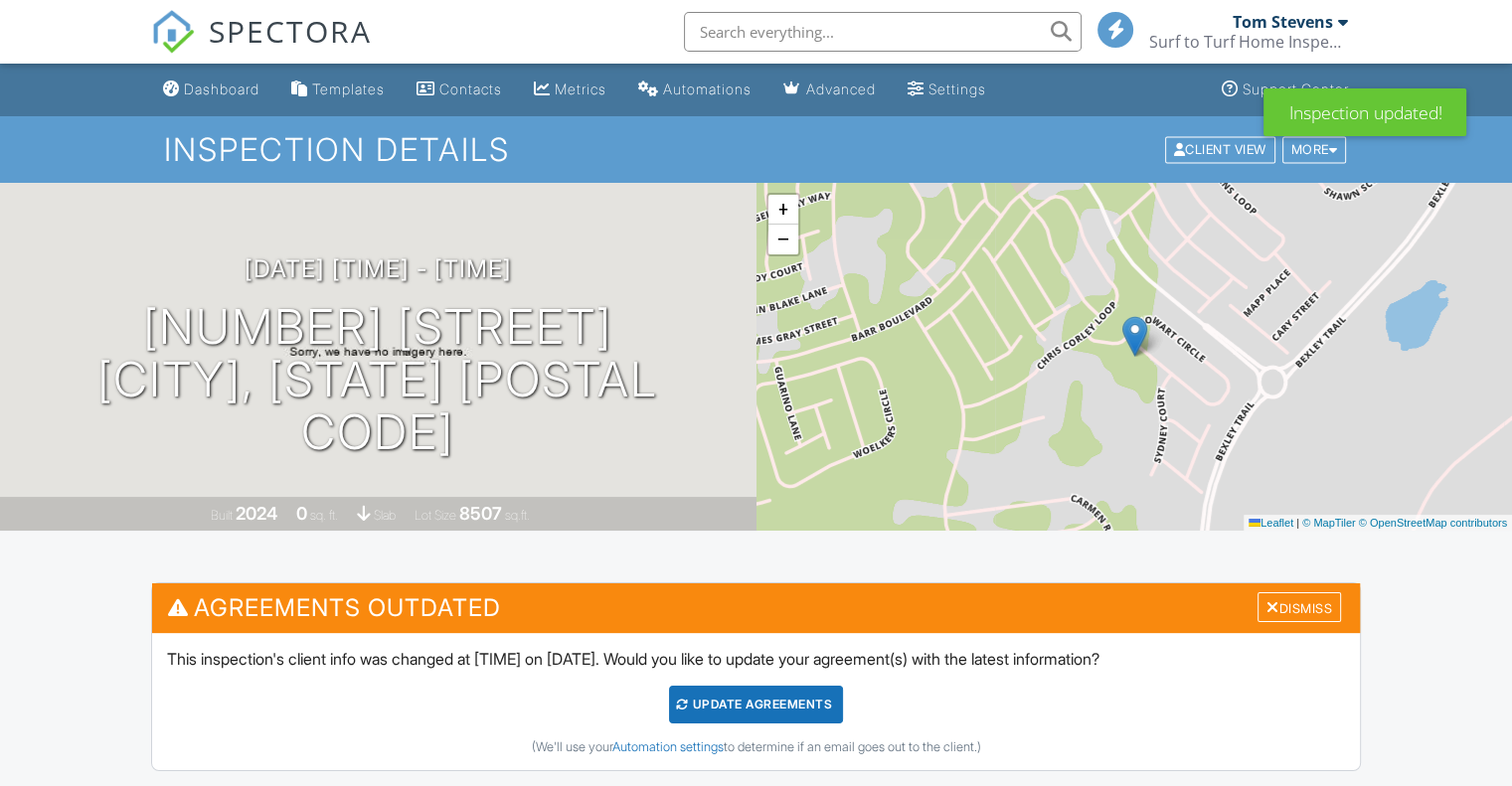 click on "Update Agreements" at bounding box center (756, 705) 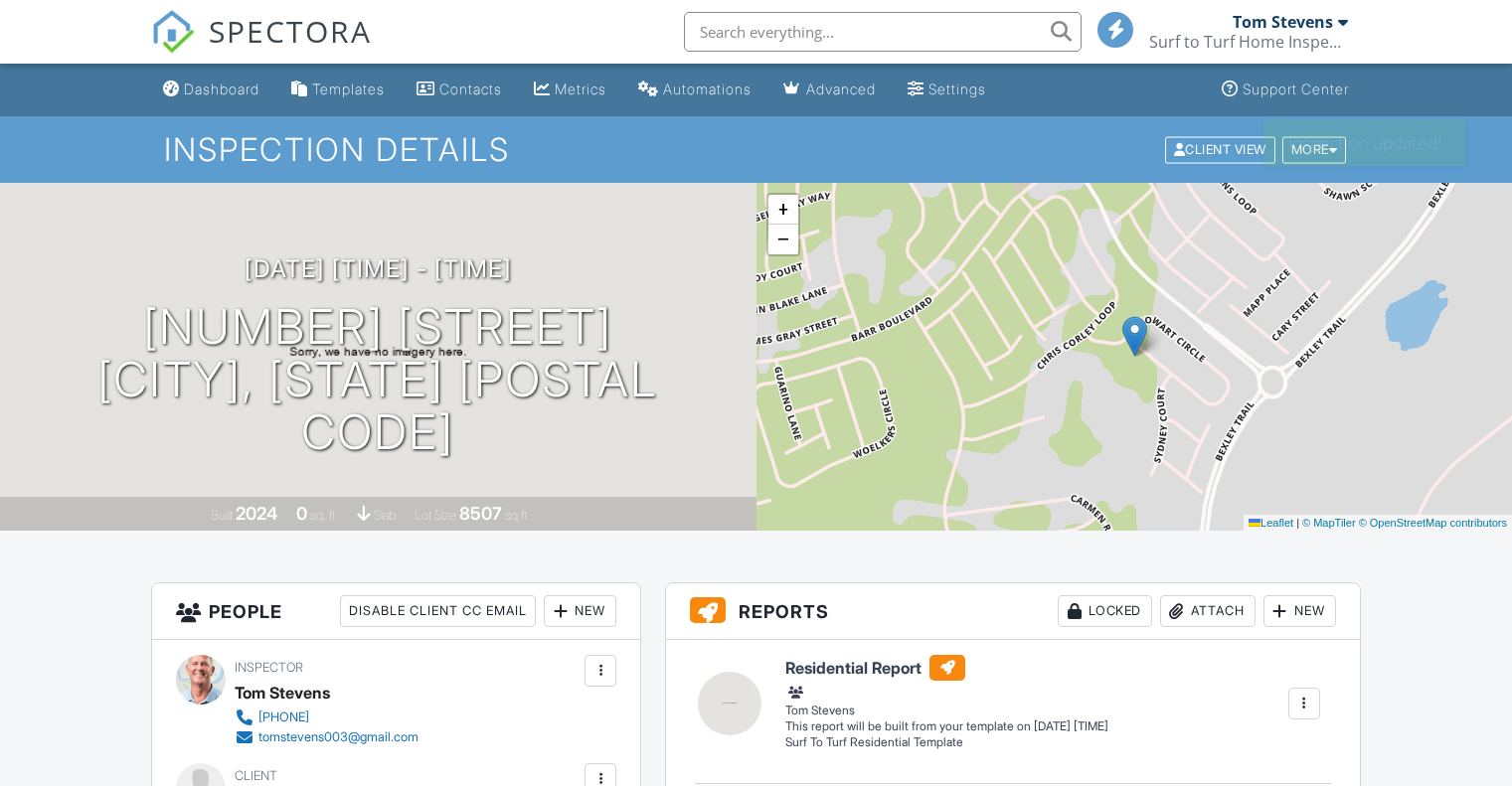 scroll, scrollTop: 0, scrollLeft: 0, axis: both 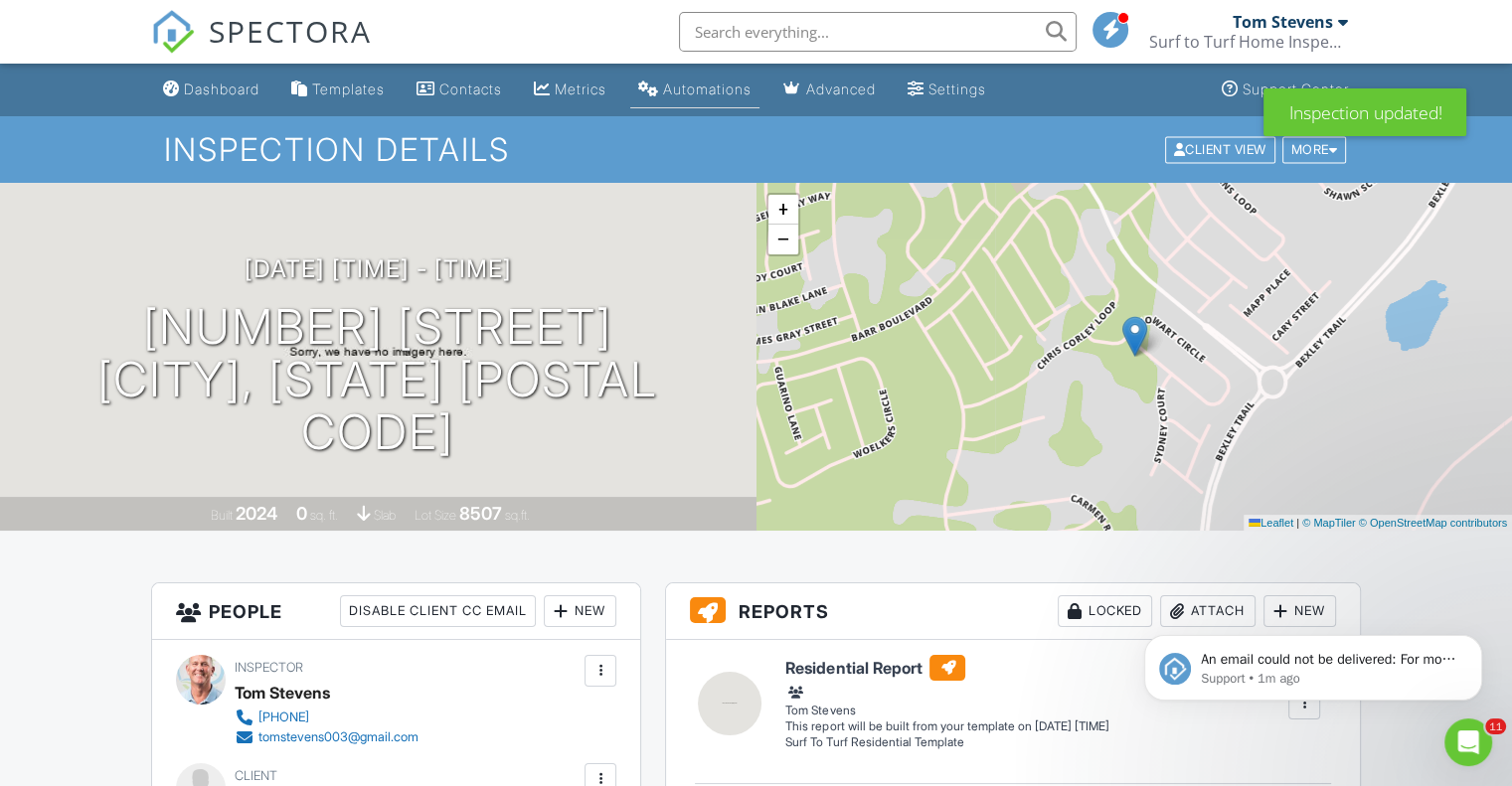 click on "Automations" at bounding box center (707, 88) 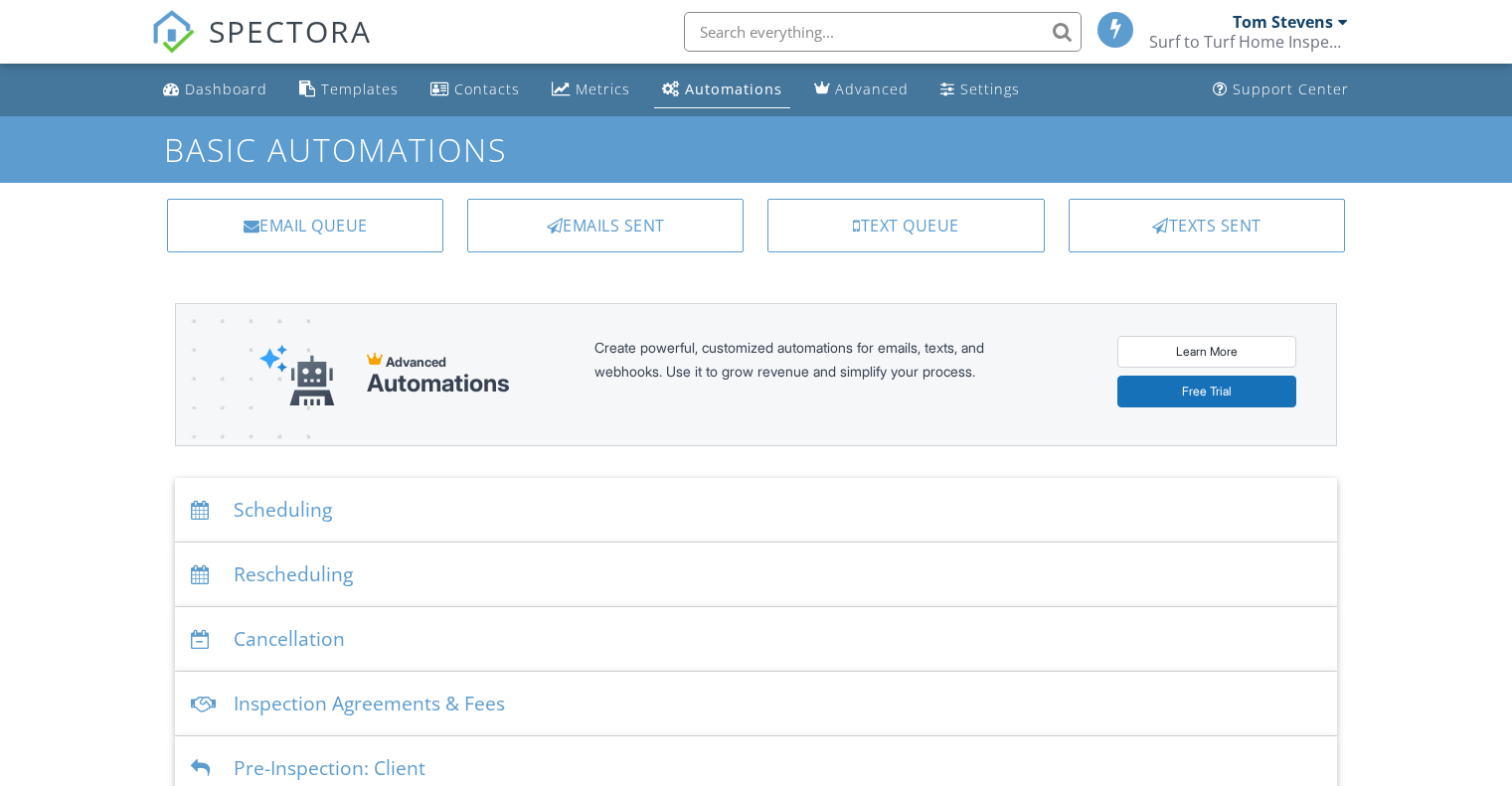 scroll, scrollTop: 0, scrollLeft: 0, axis: both 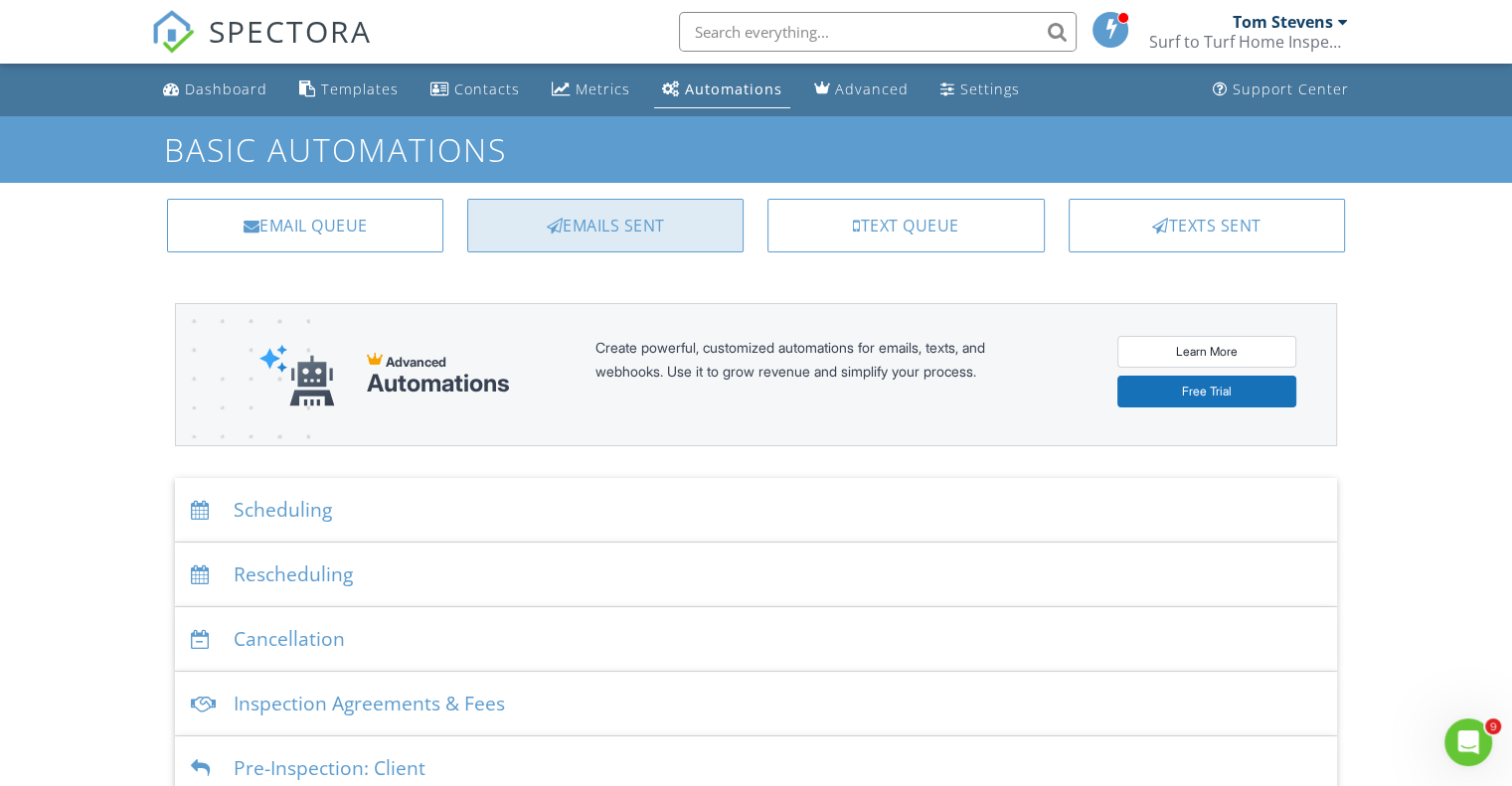 click on "Emails Sent" at bounding box center (605, 226) 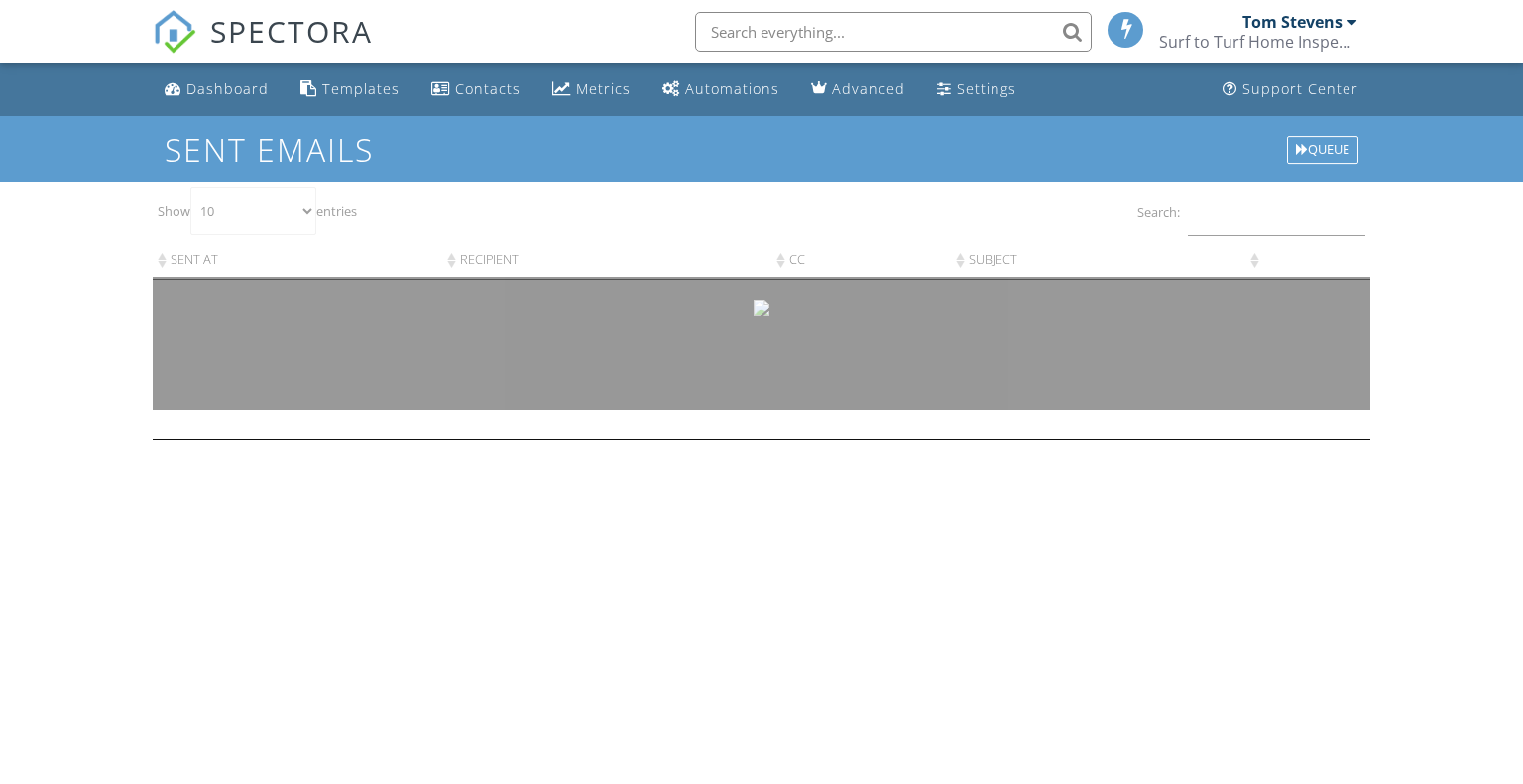 scroll, scrollTop: 0, scrollLeft: 0, axis: both 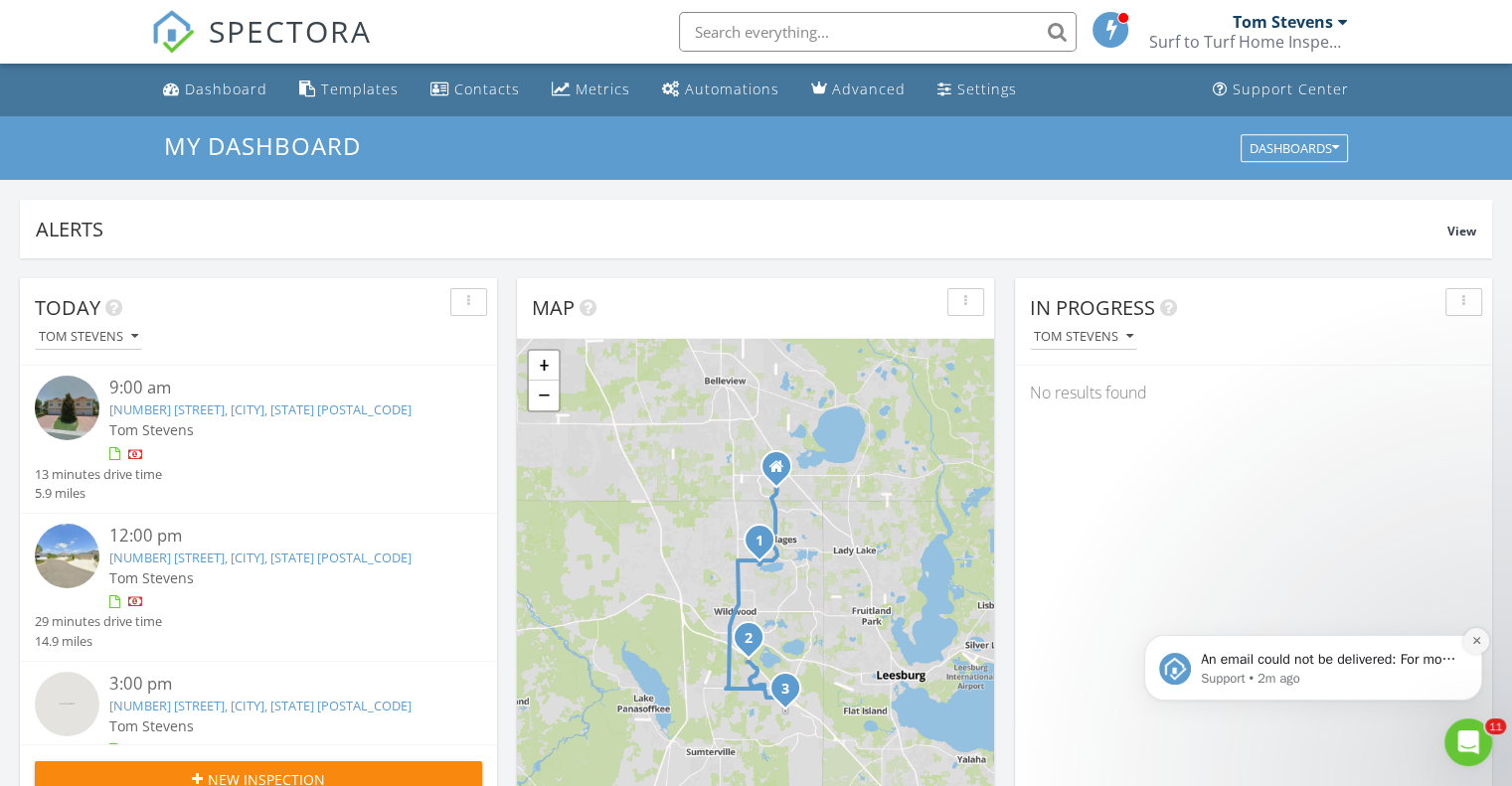 click 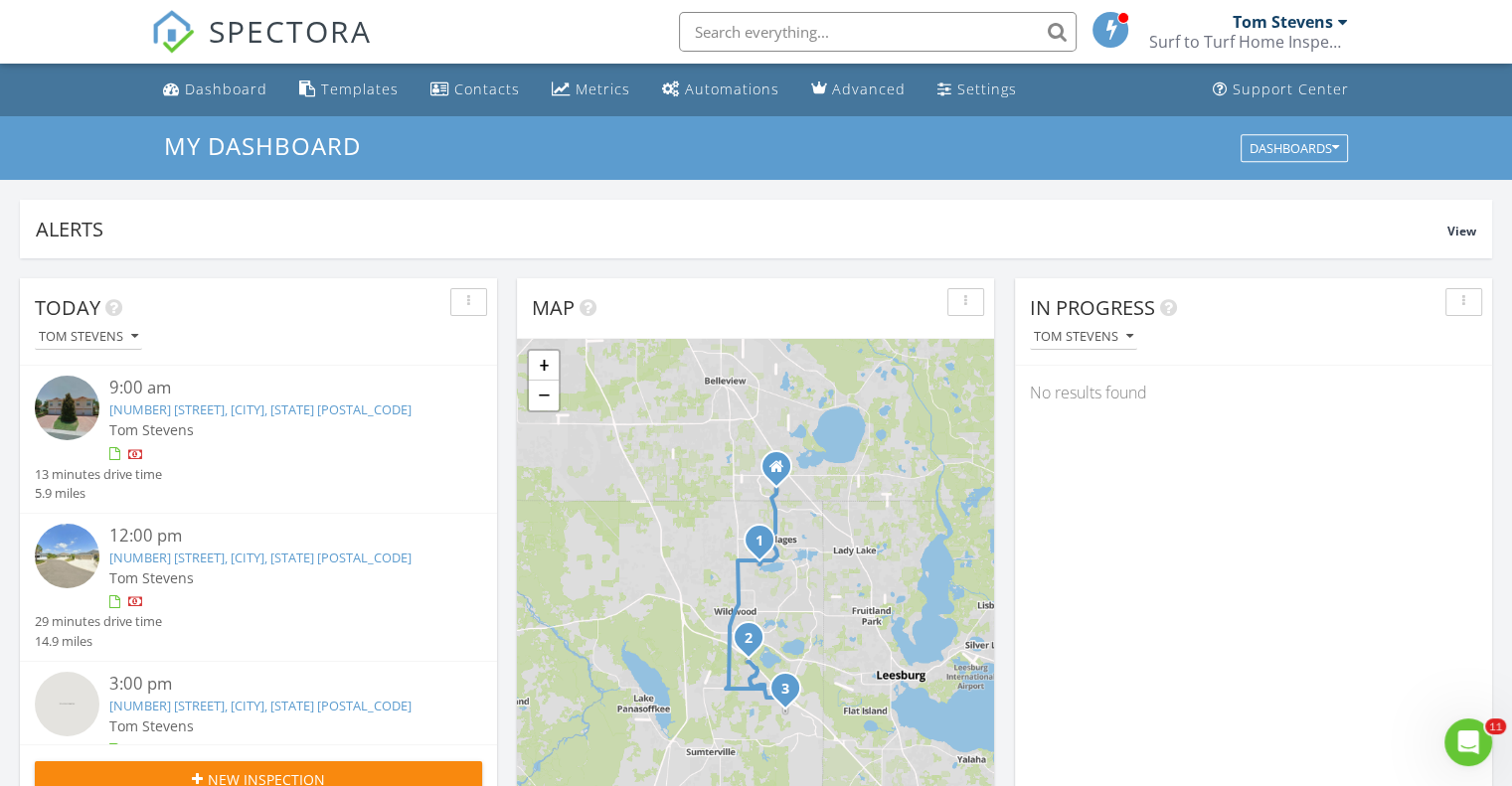 click at bounding box center [1343, 22] 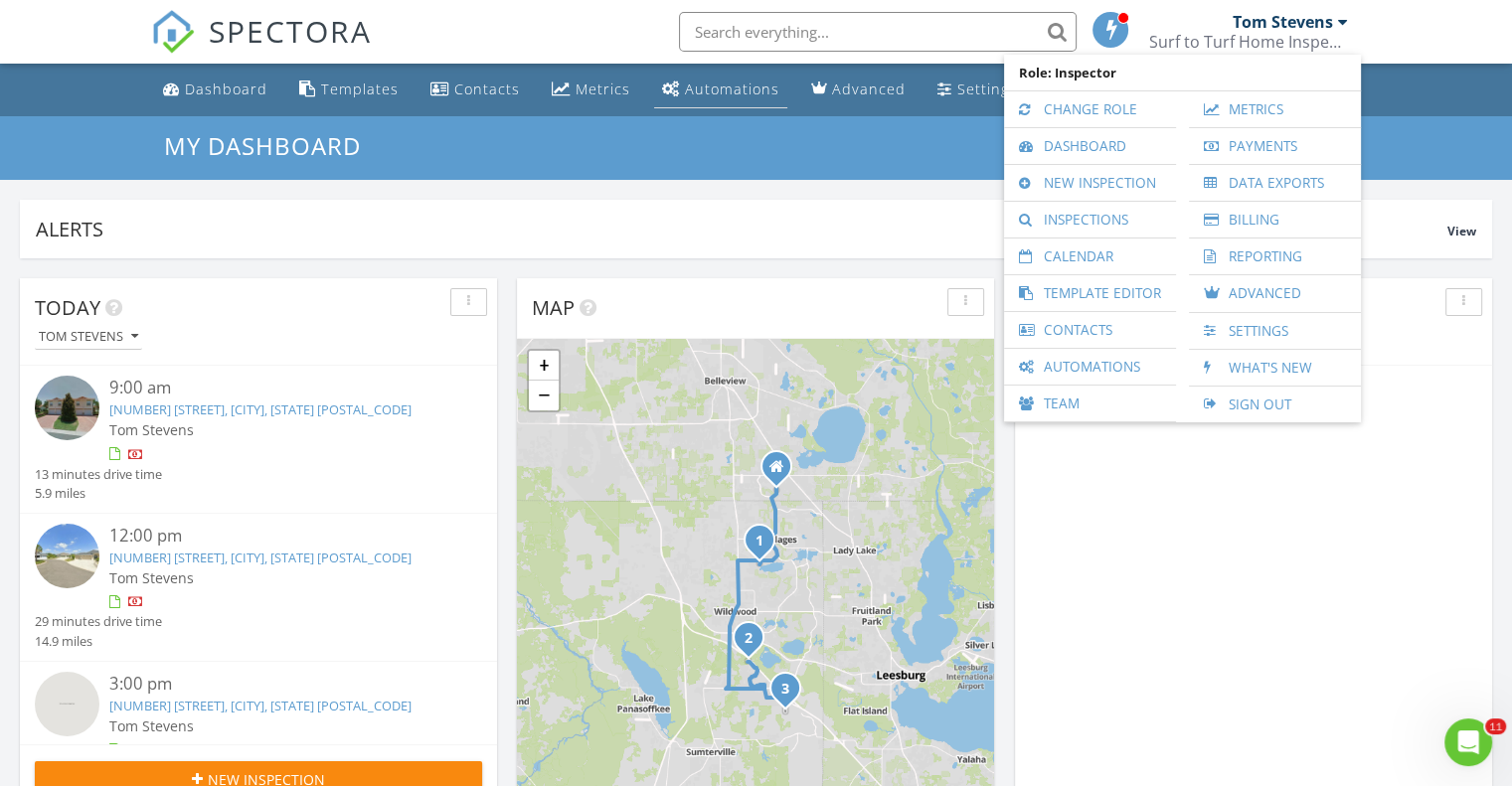 click on "Automations" at bounding box center [732, 88] 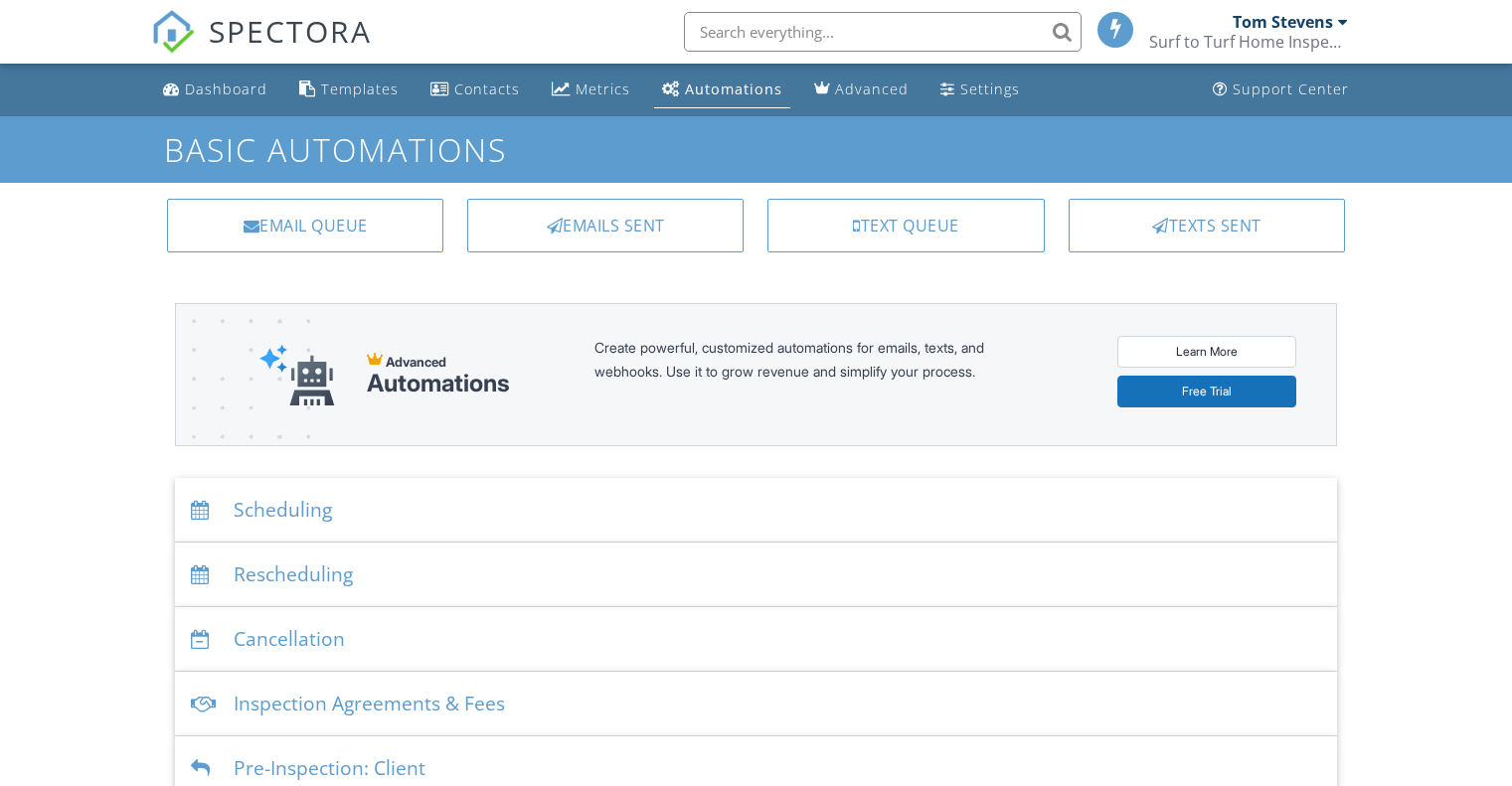 scroll, scrollTop: 0, scrollLeft: 0, axis: both 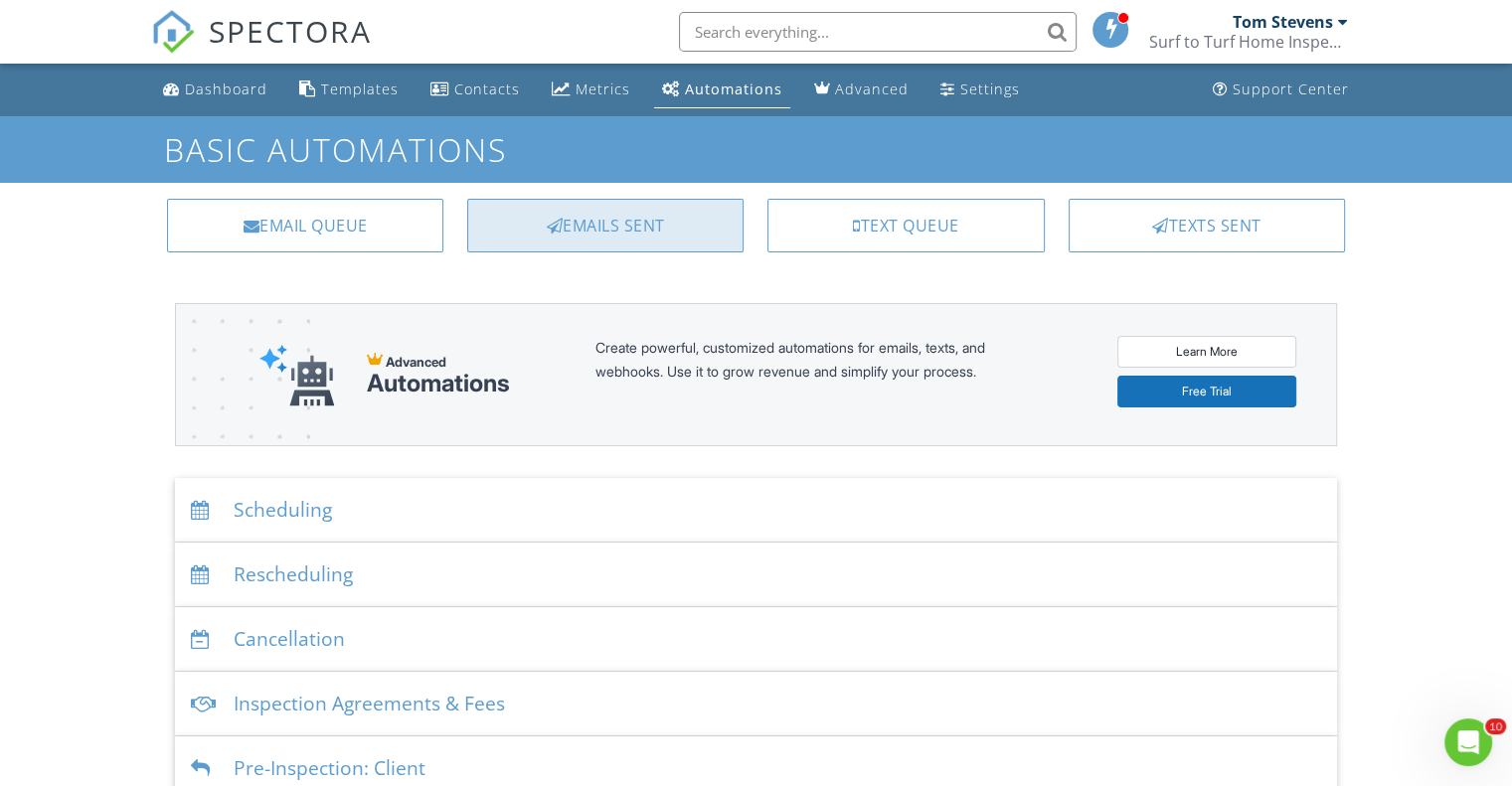 click on "Emails Sent" at bounding box center [605, 226] 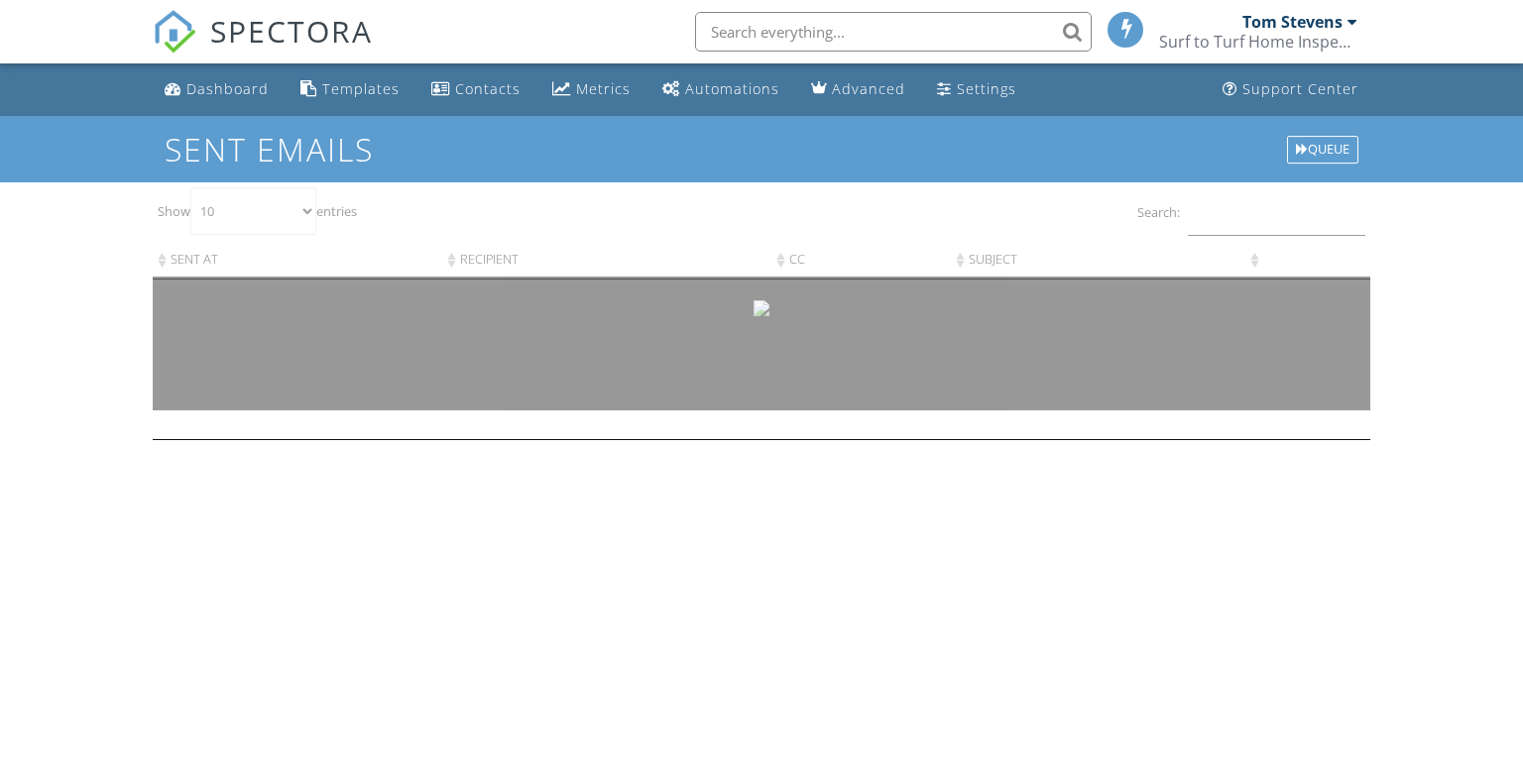 scroll, scrollTop: 0, scrollLeft: 0, axis: both 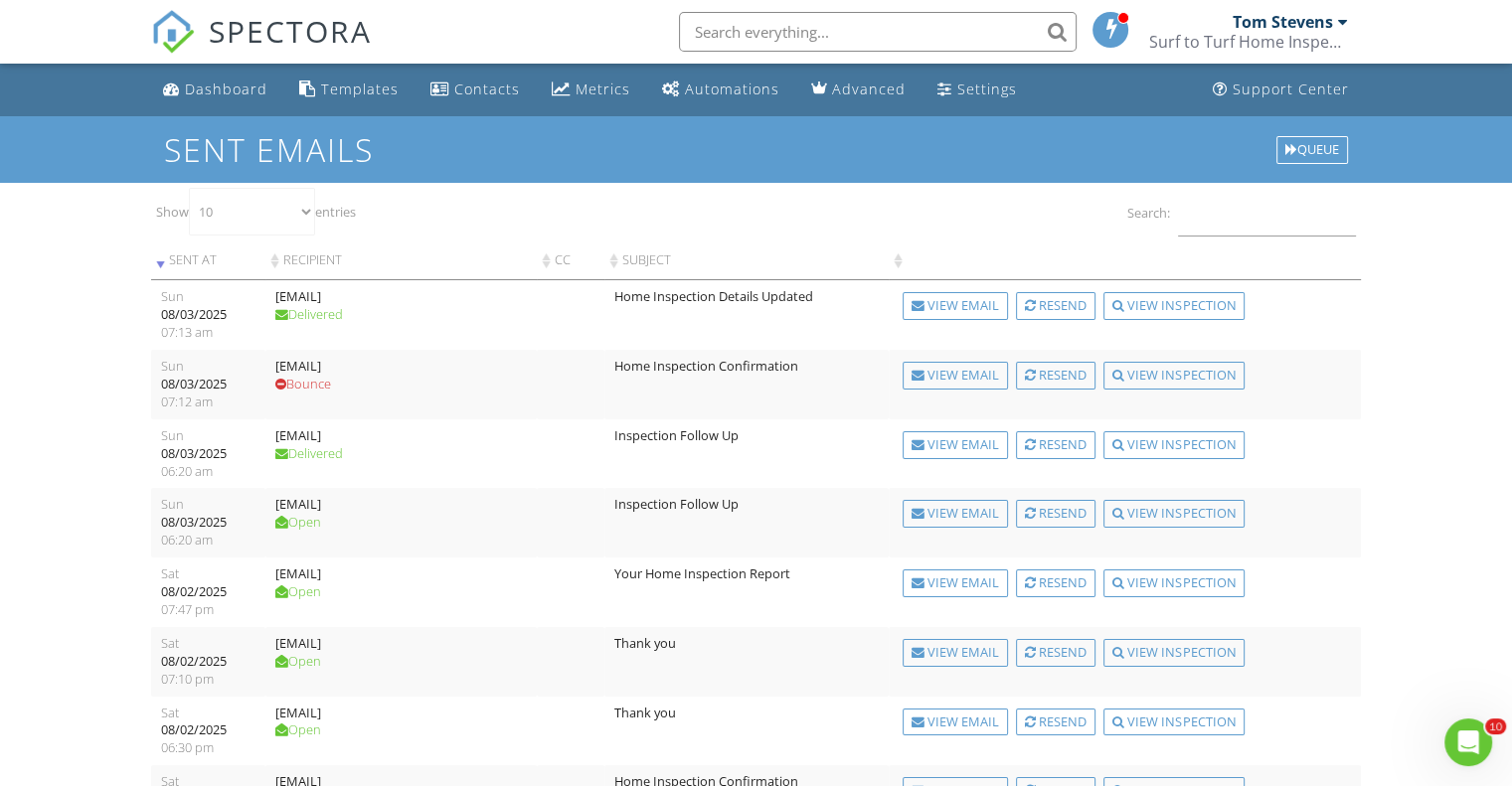 click at bounding box center (1343, 22) 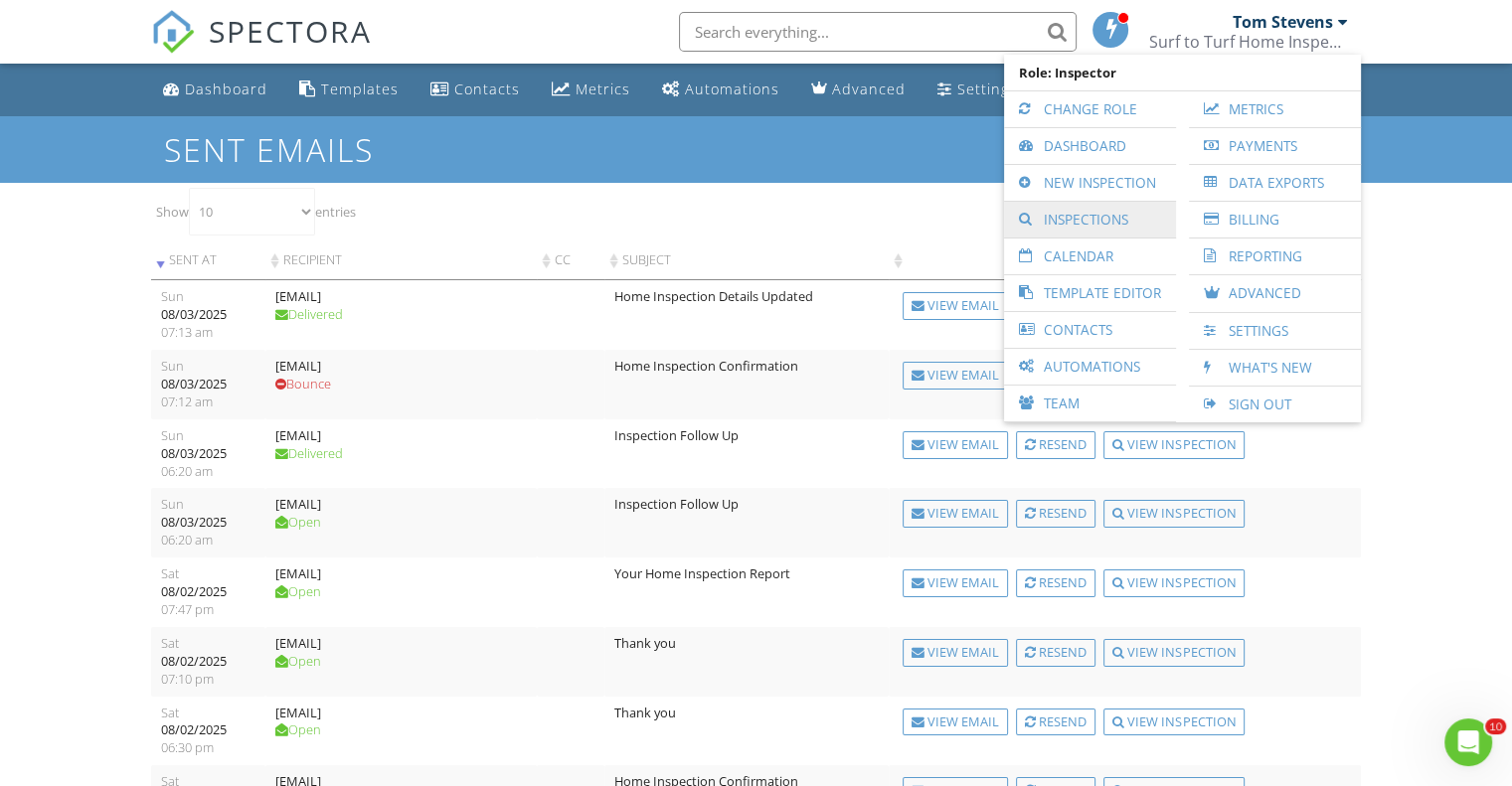 click on "Inspections" at bounding box center [1090, 220] 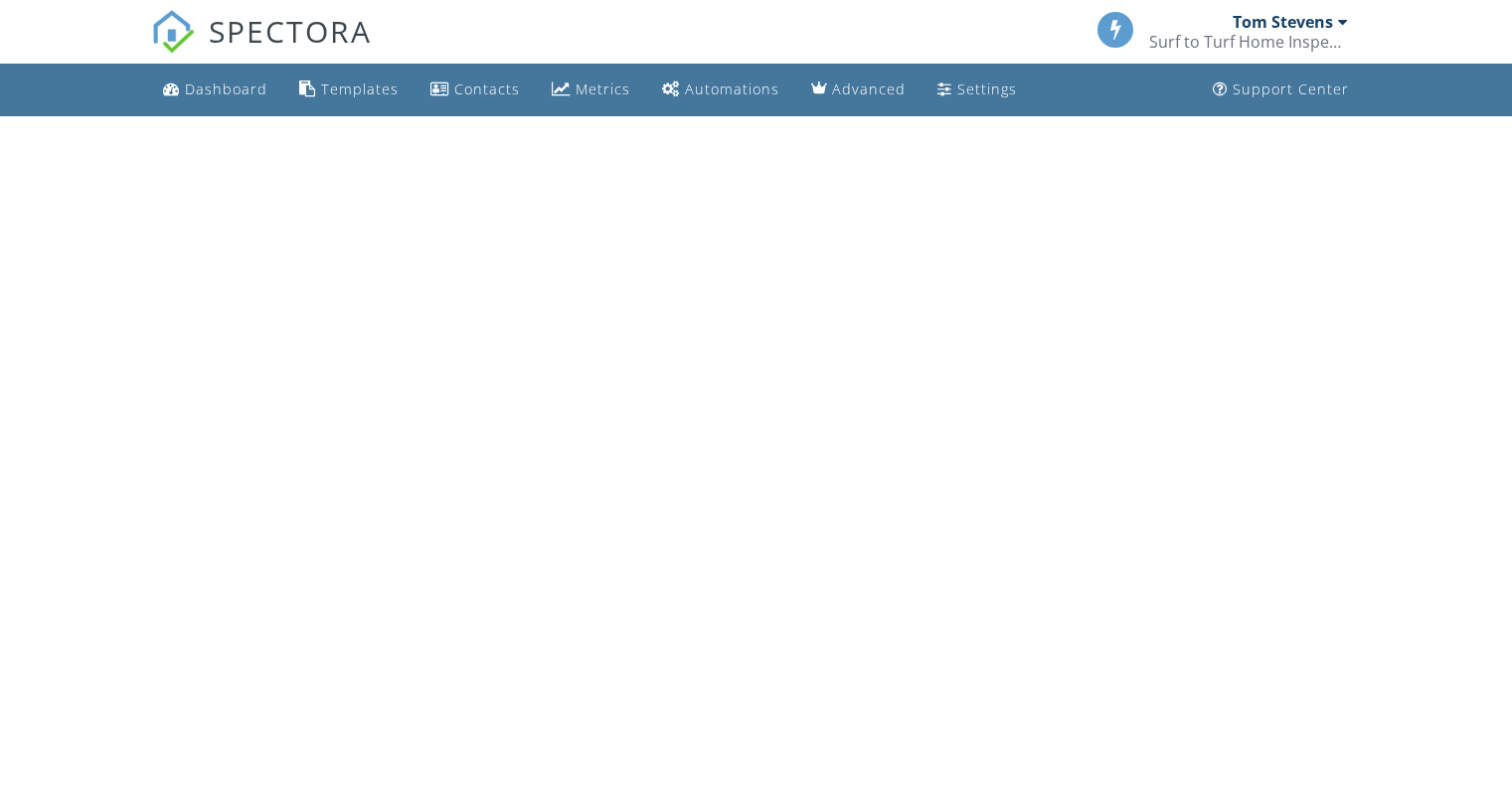 scroll, scrollTop: 0, scrollLeft: 0, axis: both 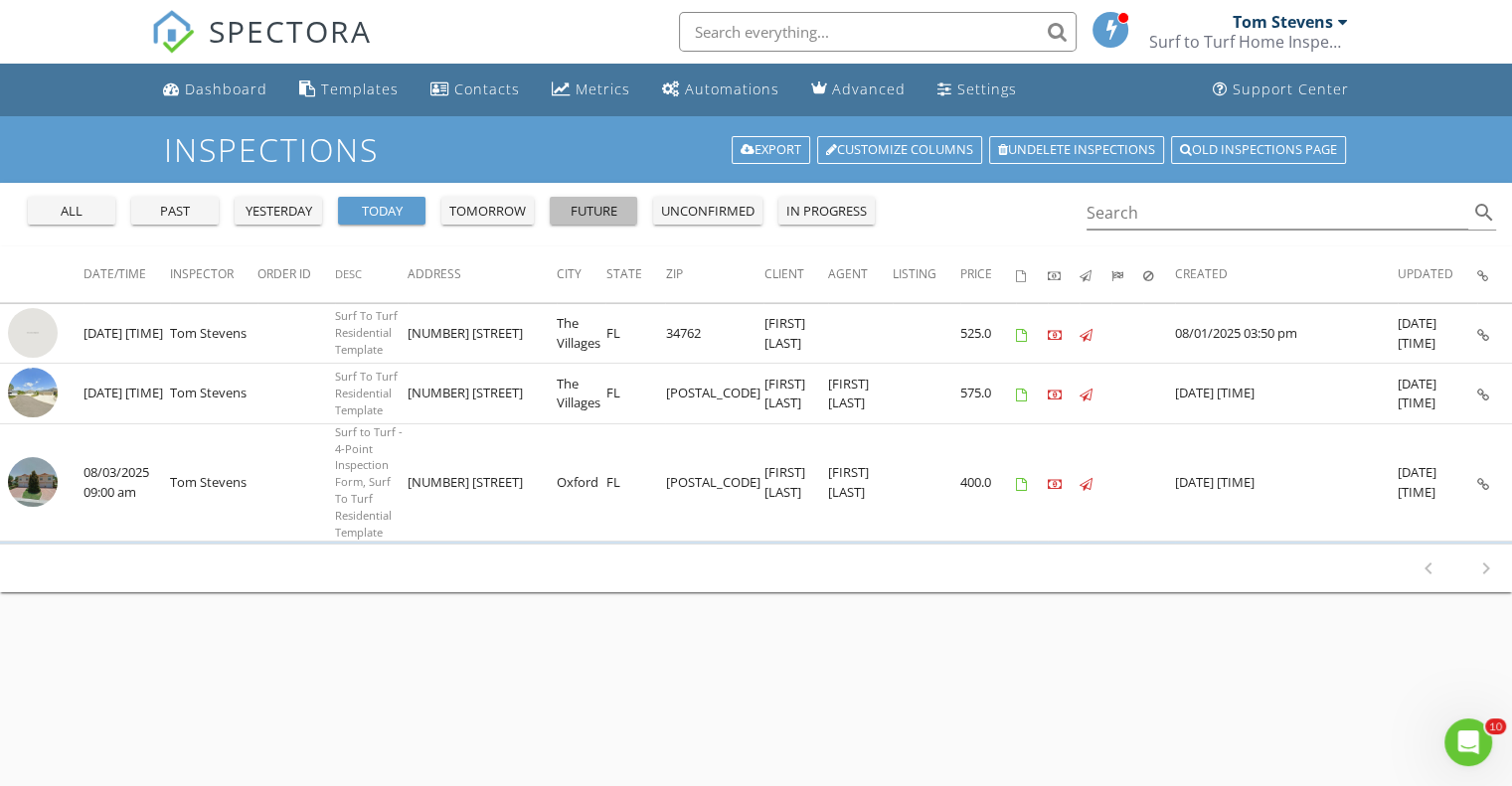 click on "future" at bounding box center [593, 212] 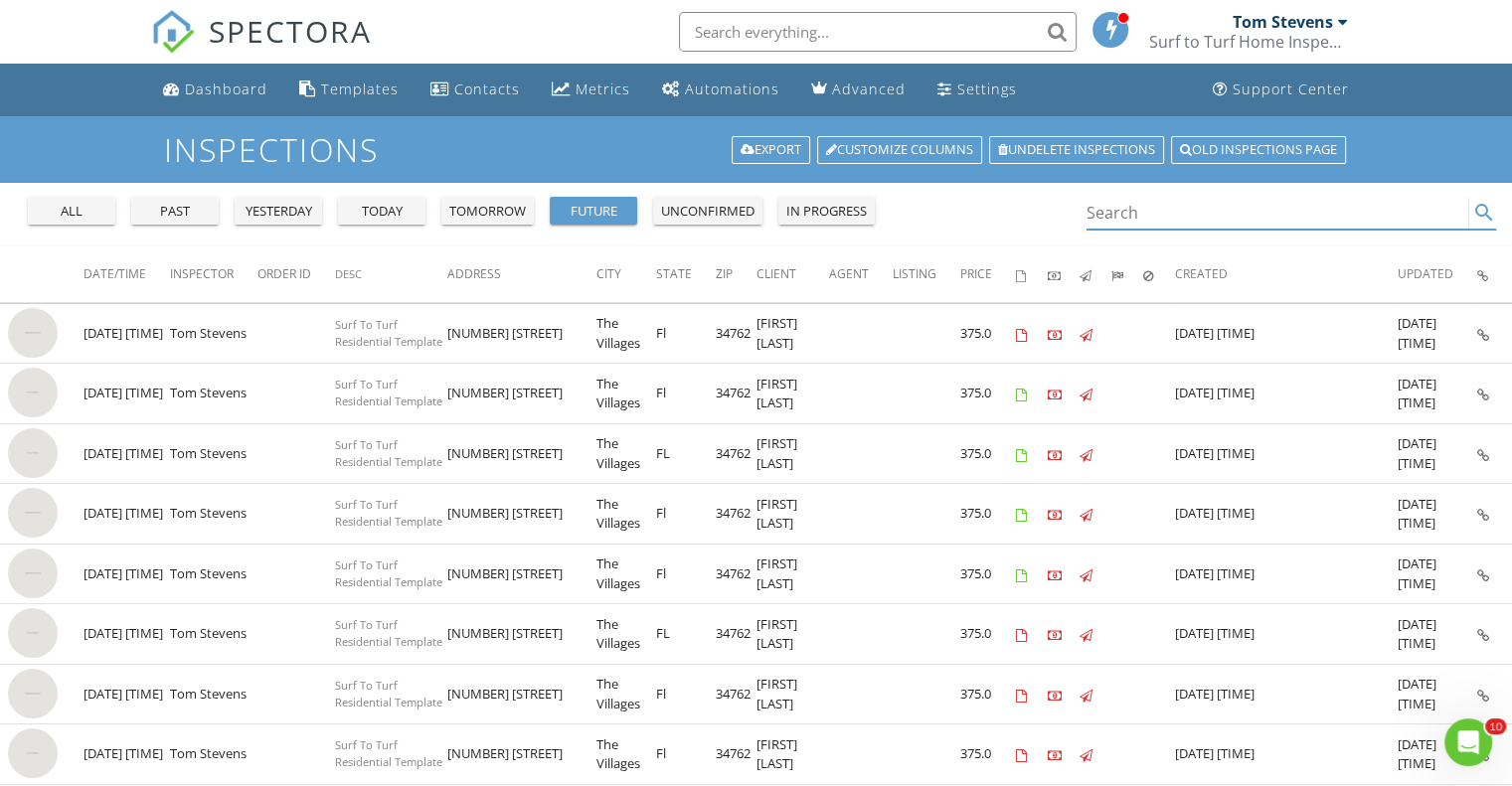 click at bounding box center (1277, 213) 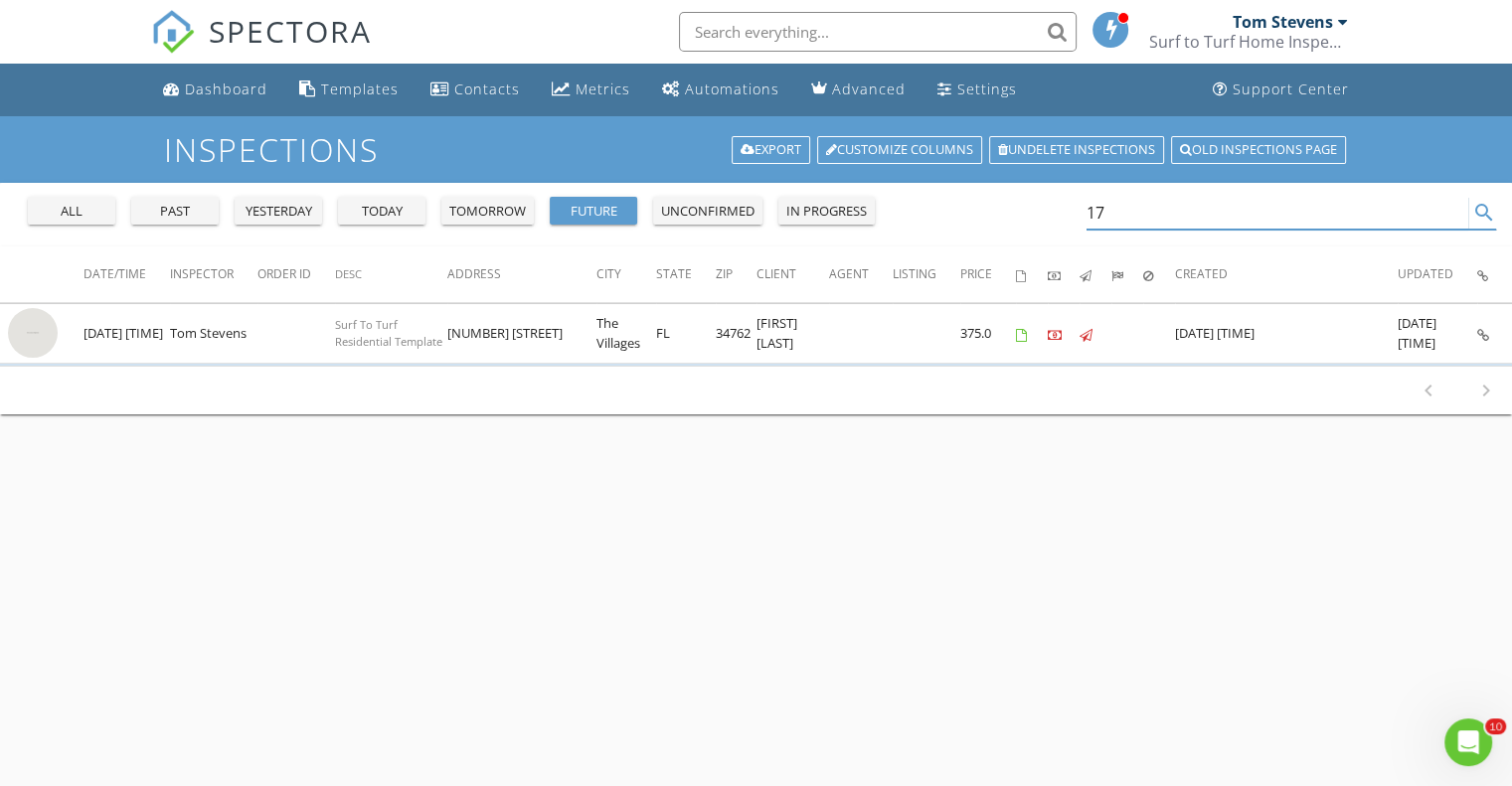 type on "1" 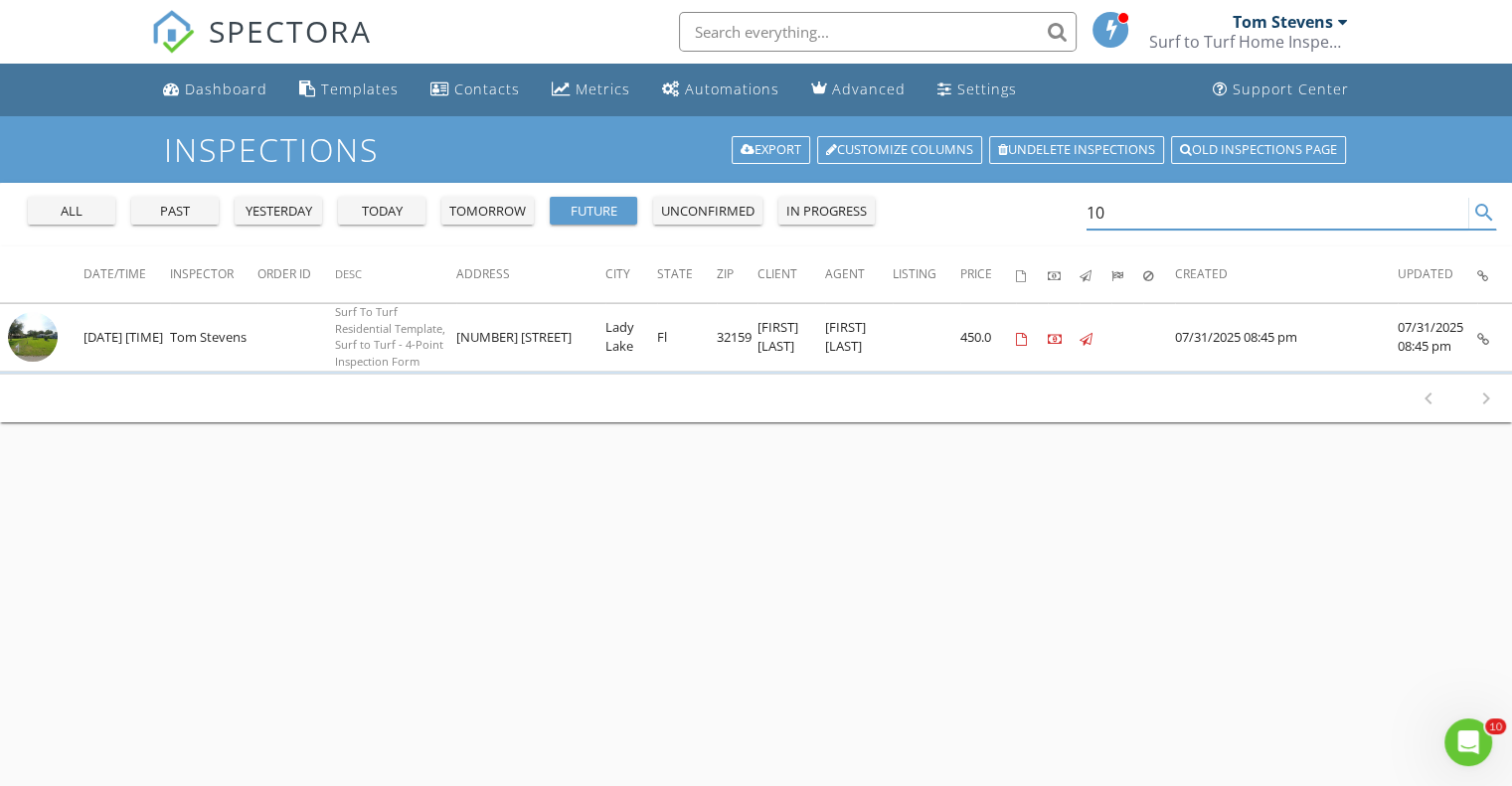type on "1" 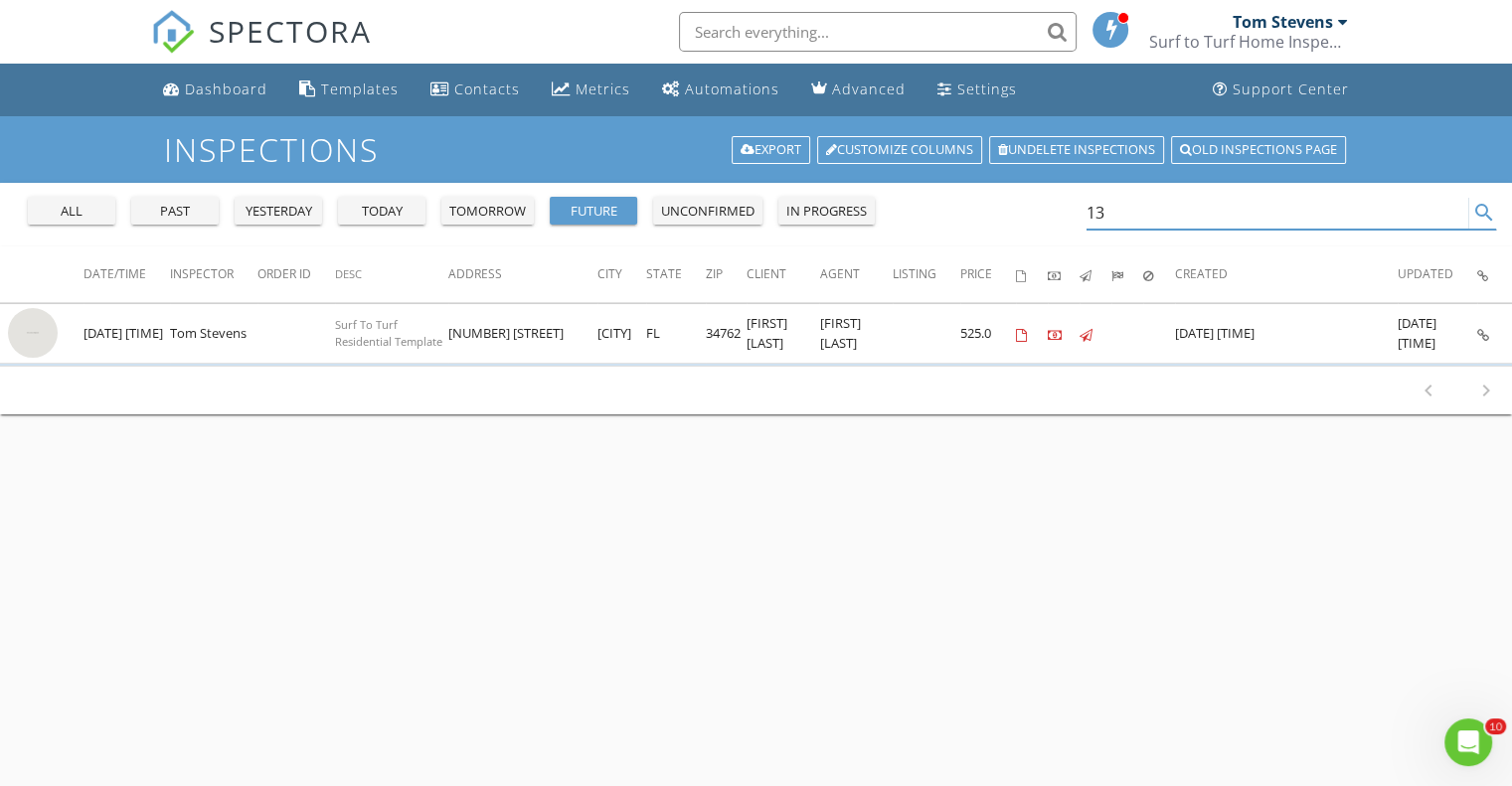 type on "1" 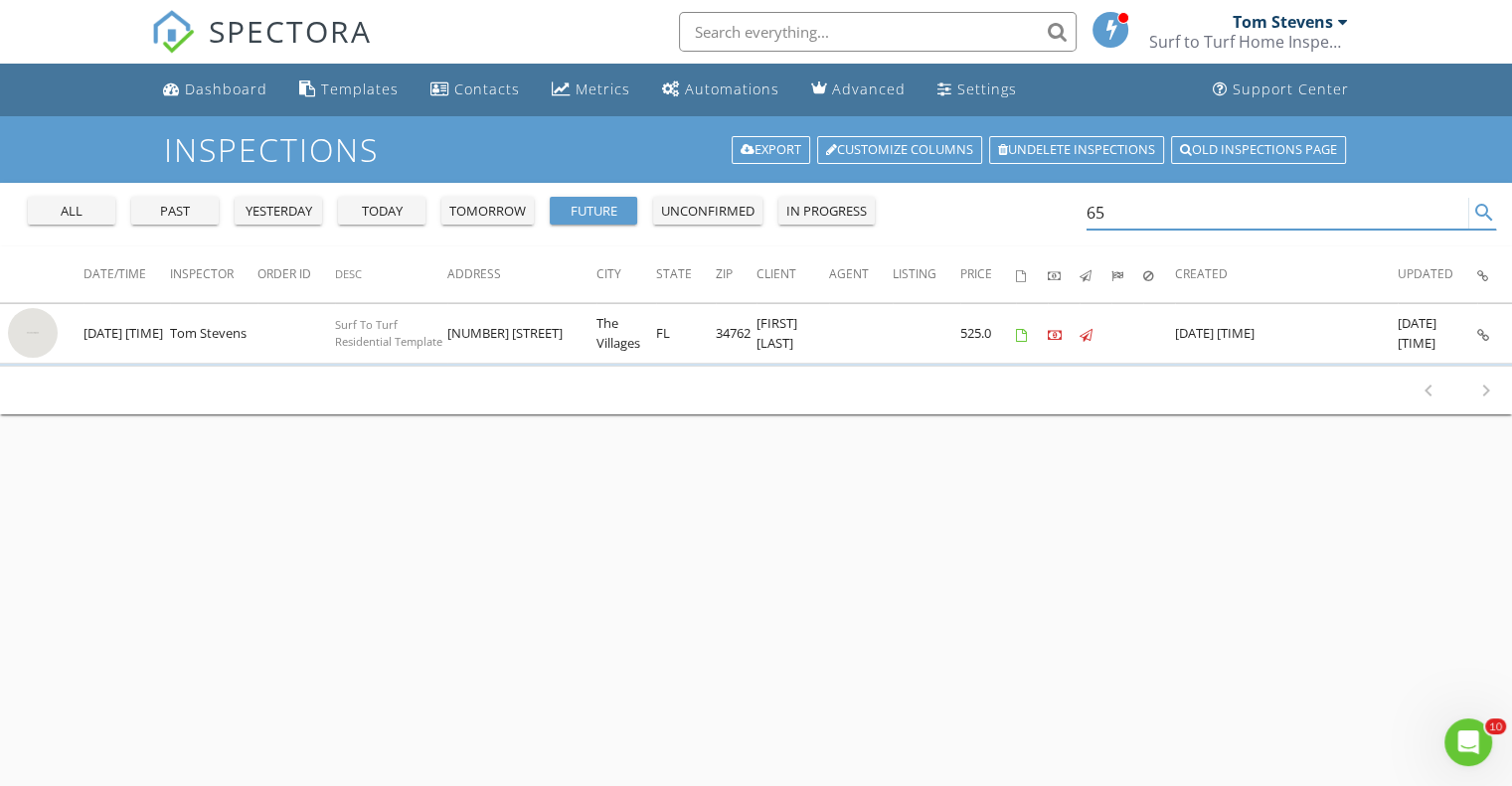 type on "6" 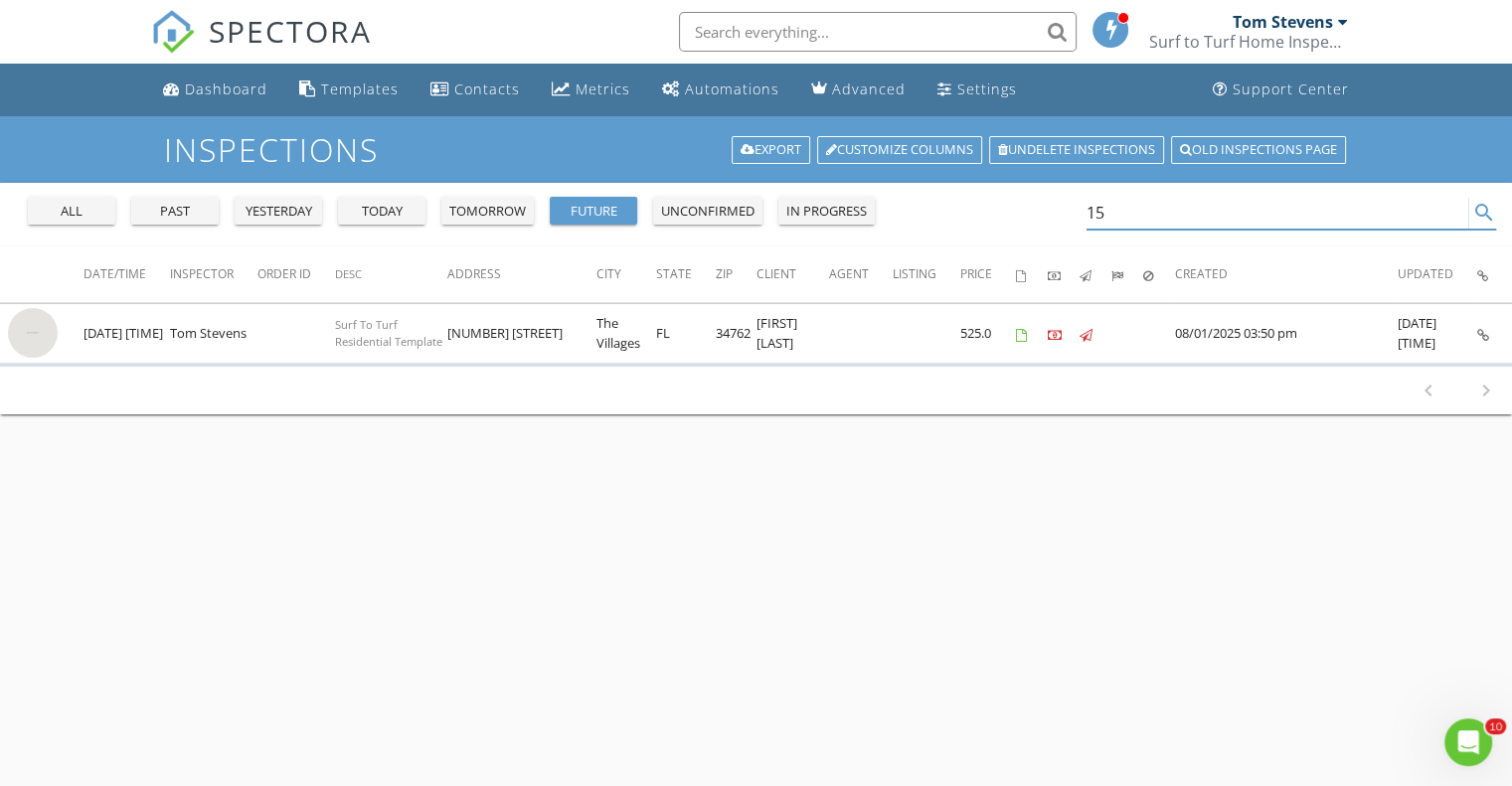 type on "1" 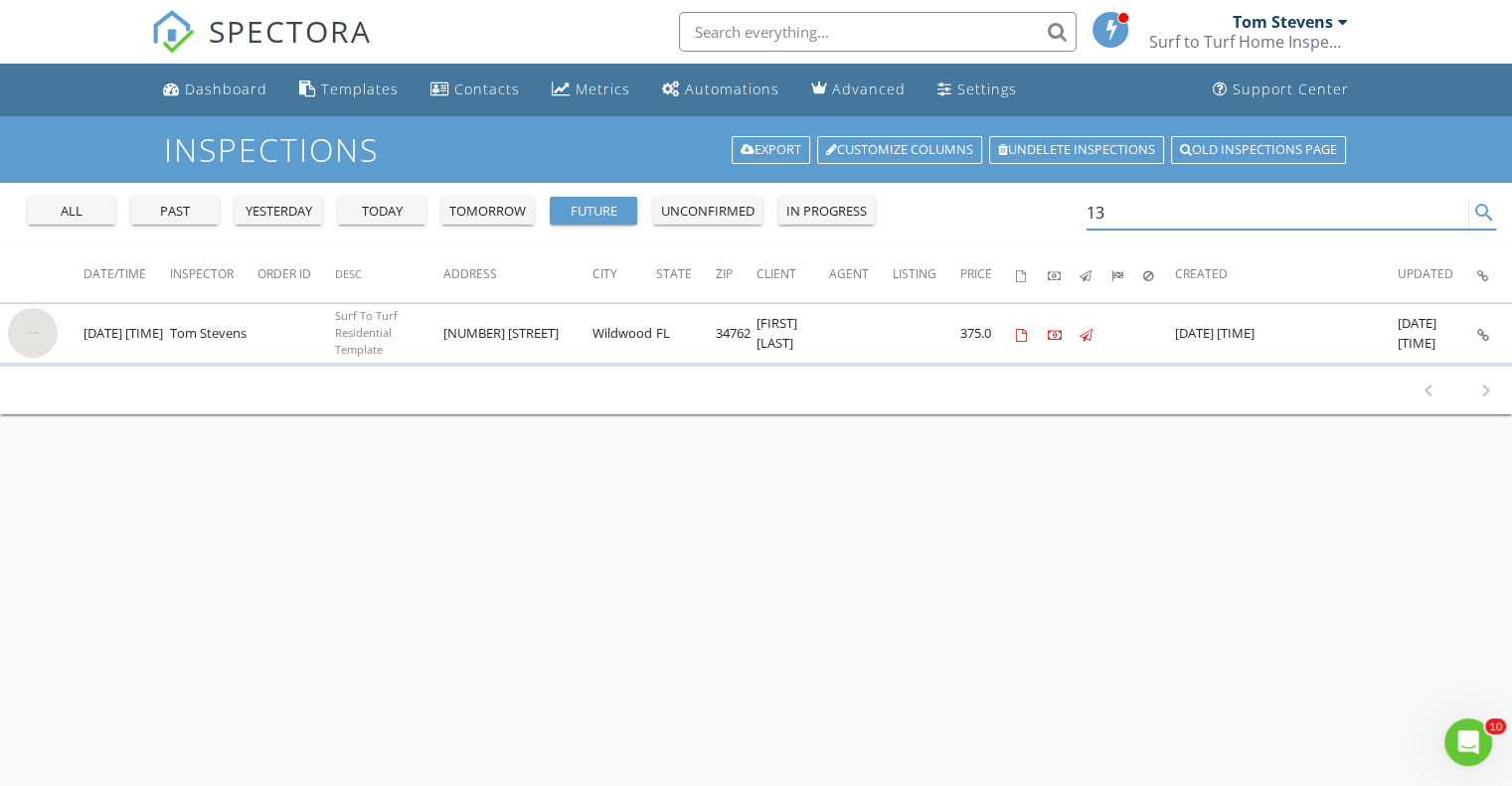 type on "1" 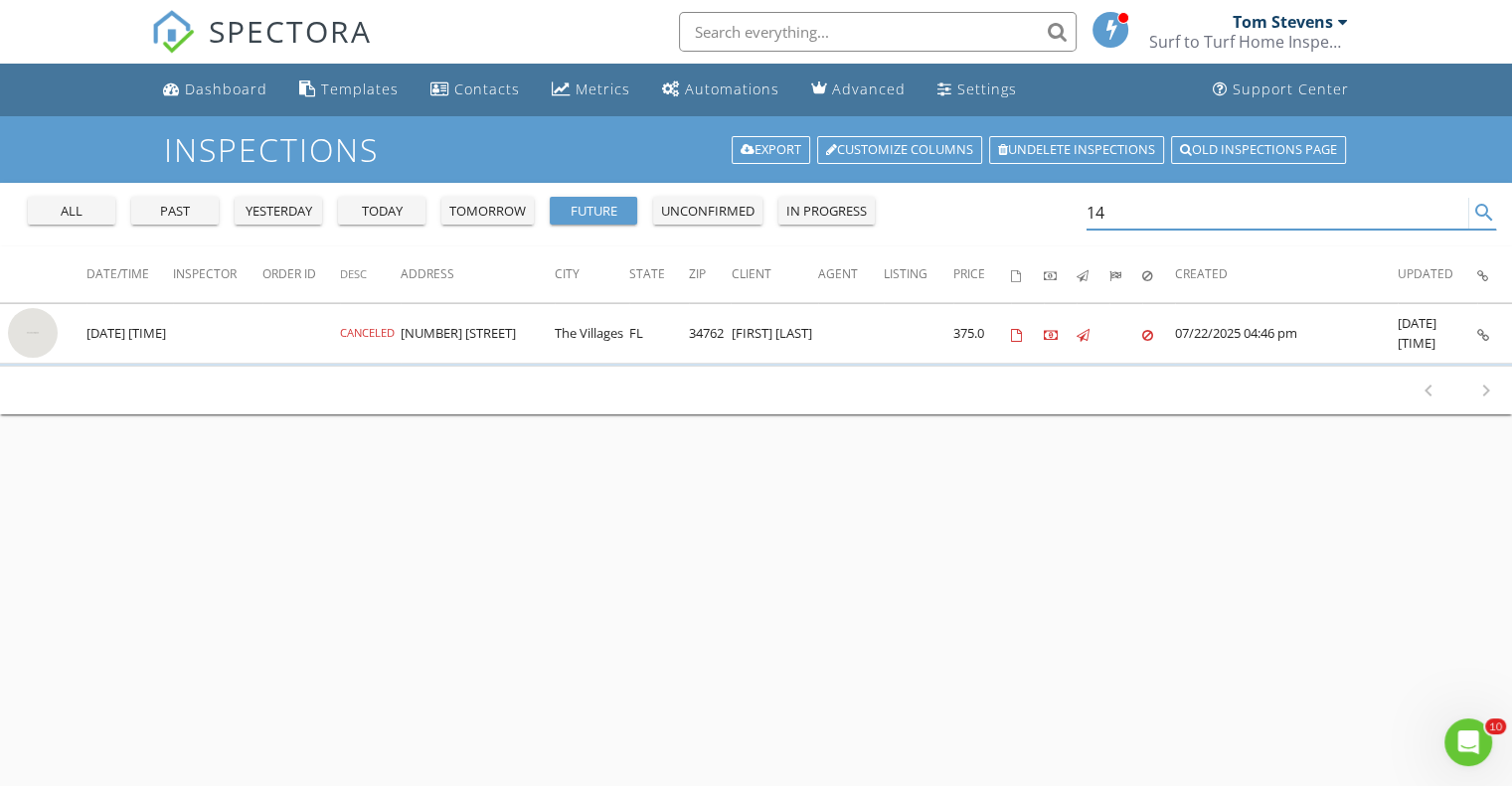 type on "1" 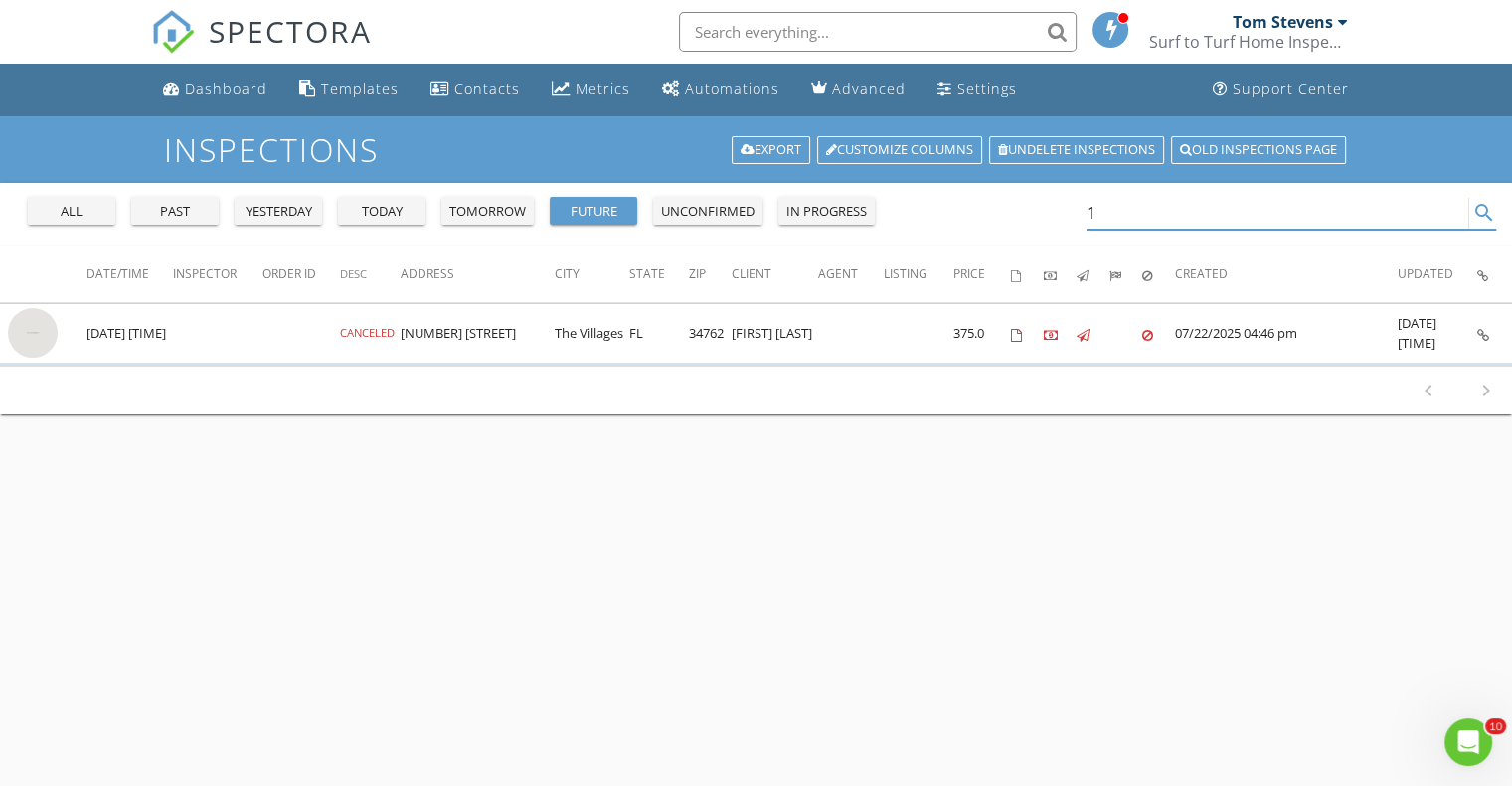 type 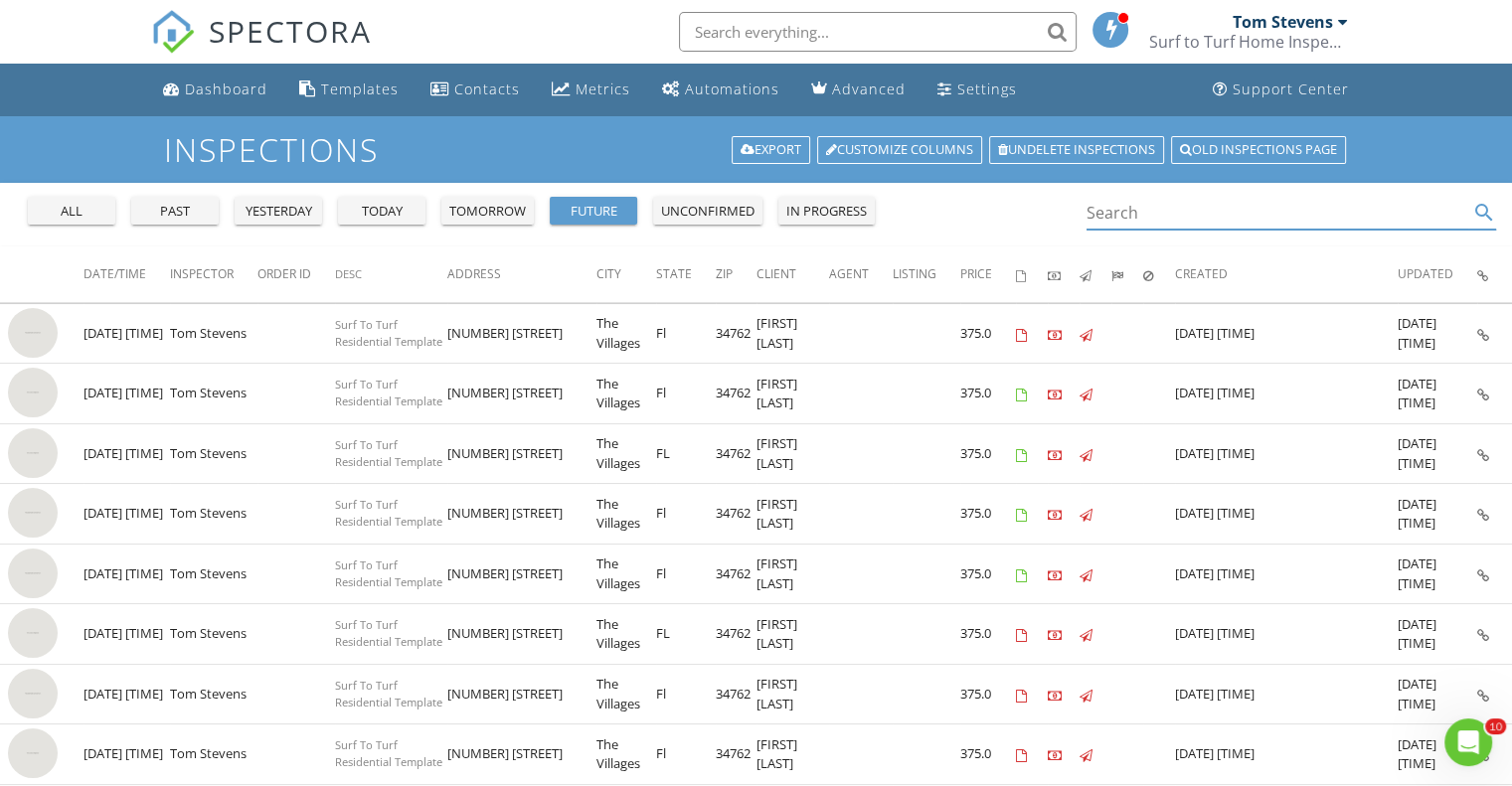 click on "past" at bounding box center (175, 211) 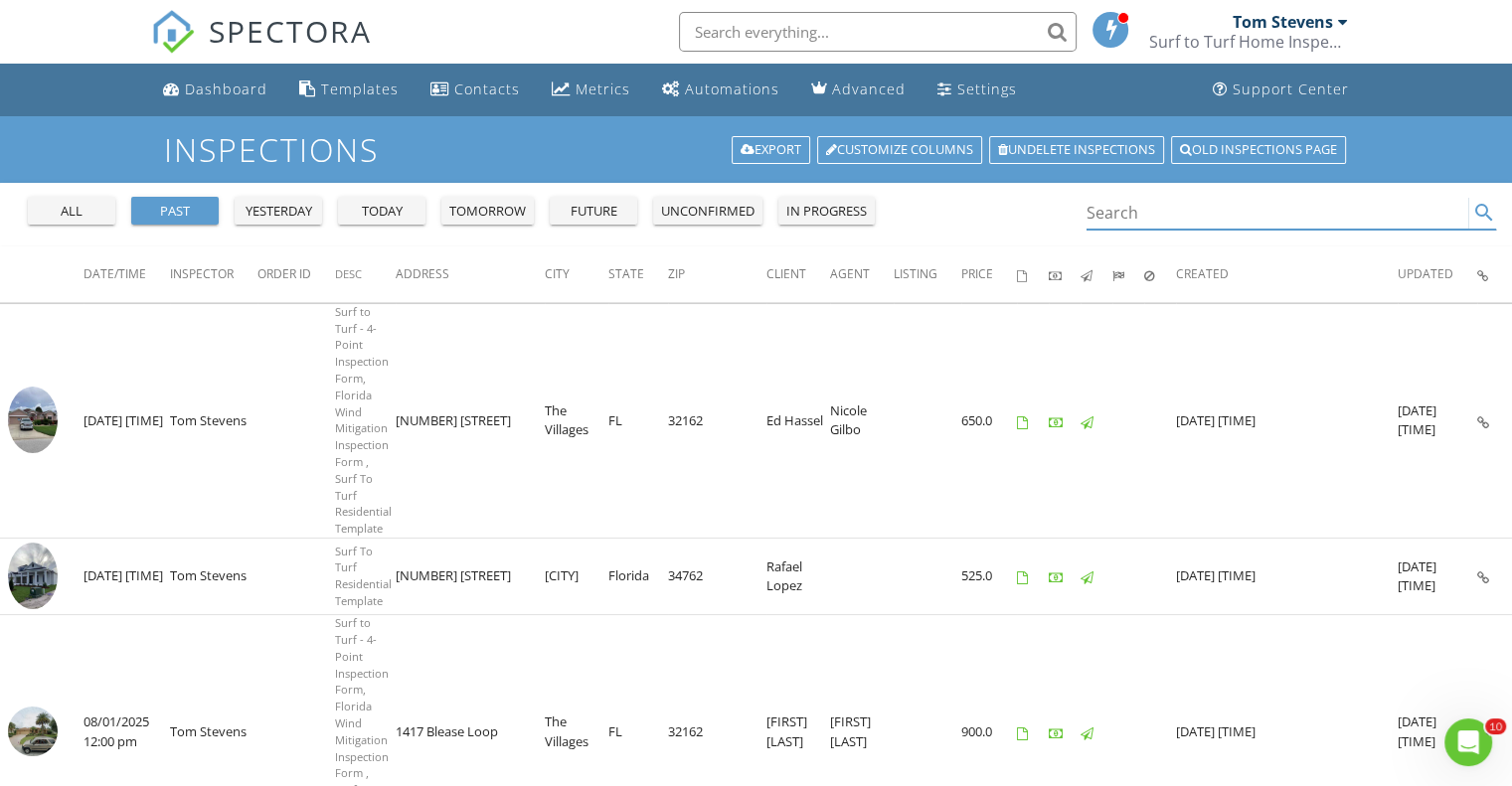 click at bounding box center (1277, 213) 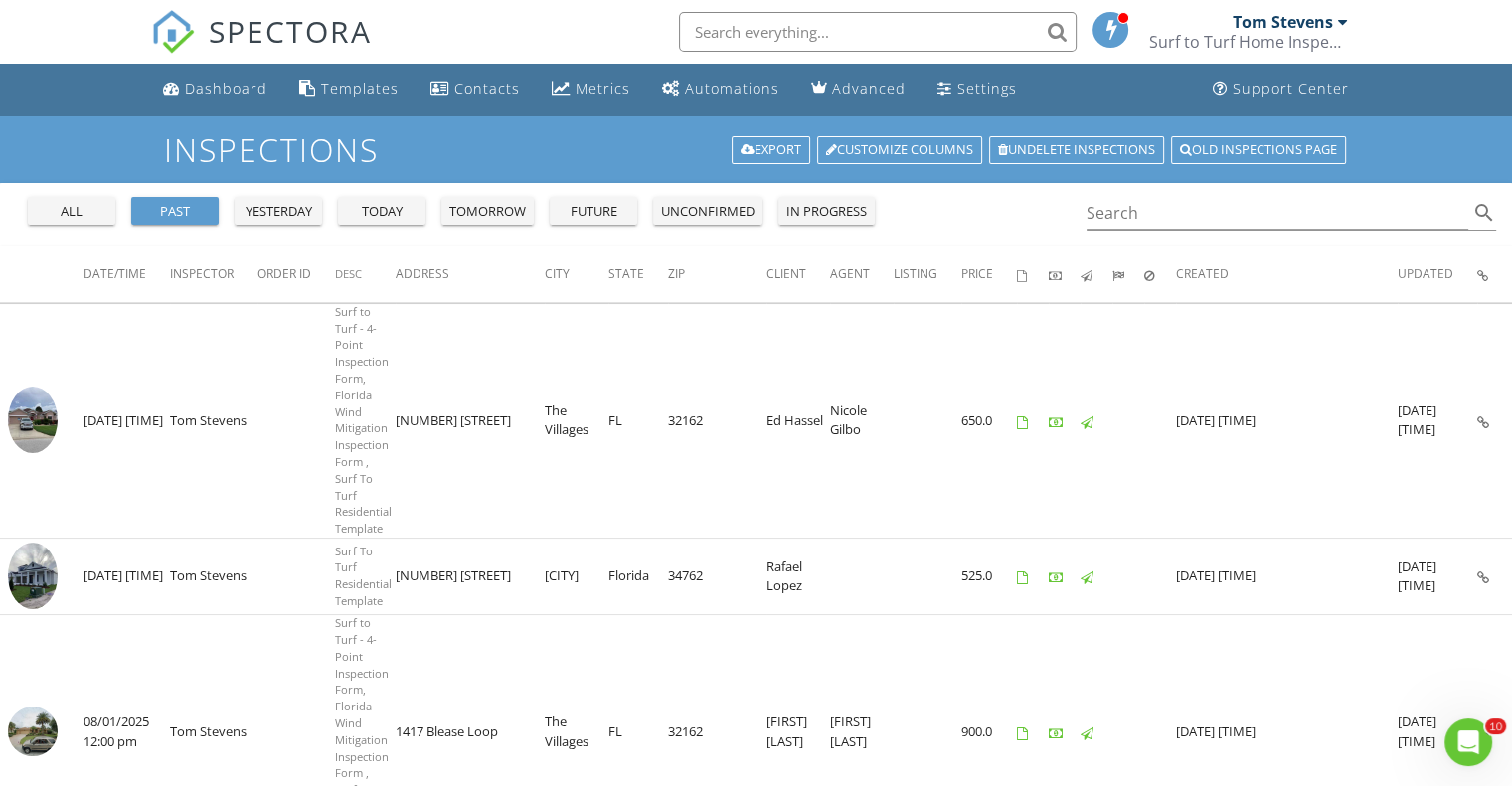 click at bounding box center (1343, 22) 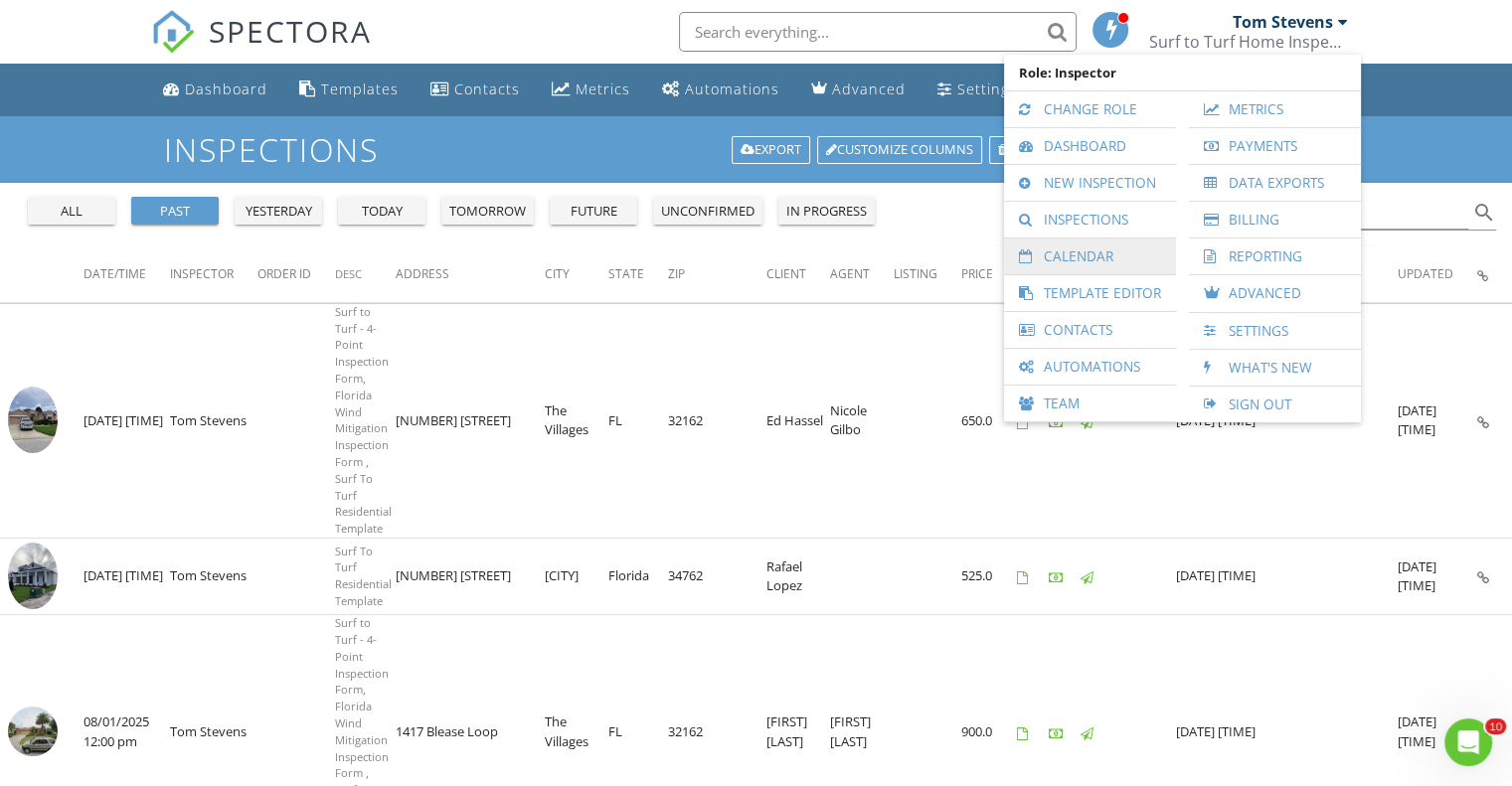 click on "Calendar" at bounding box center [1090, 256] 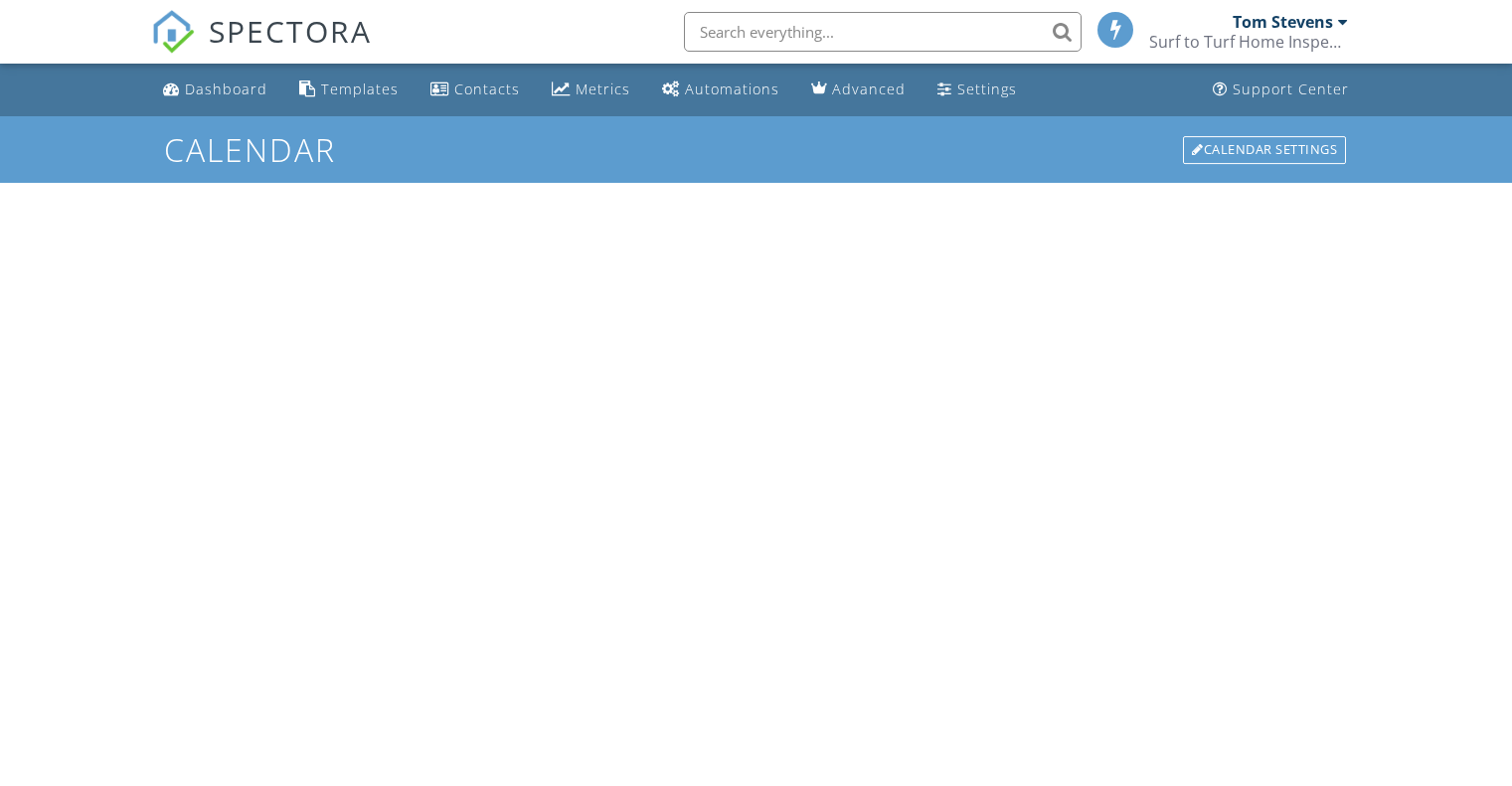 scroll, scrollTop: 0, scrollLeft: 0, axis: both 